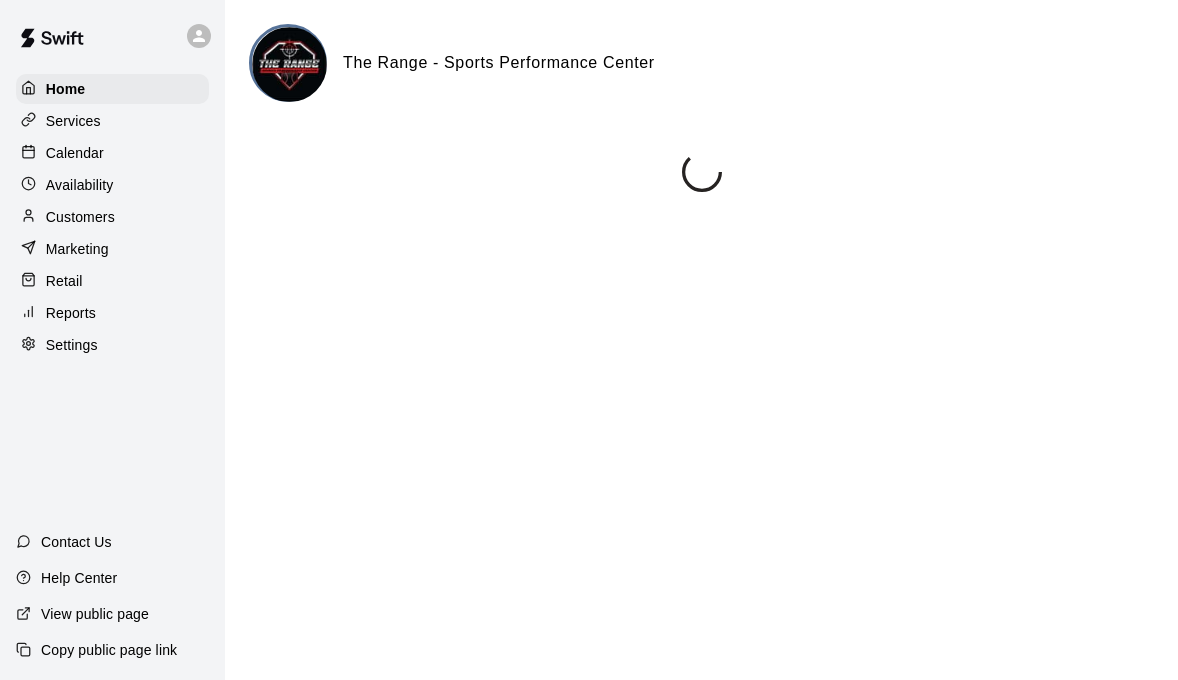 scroll, scrollTop: 0, scrollLeft: 0, axis: both 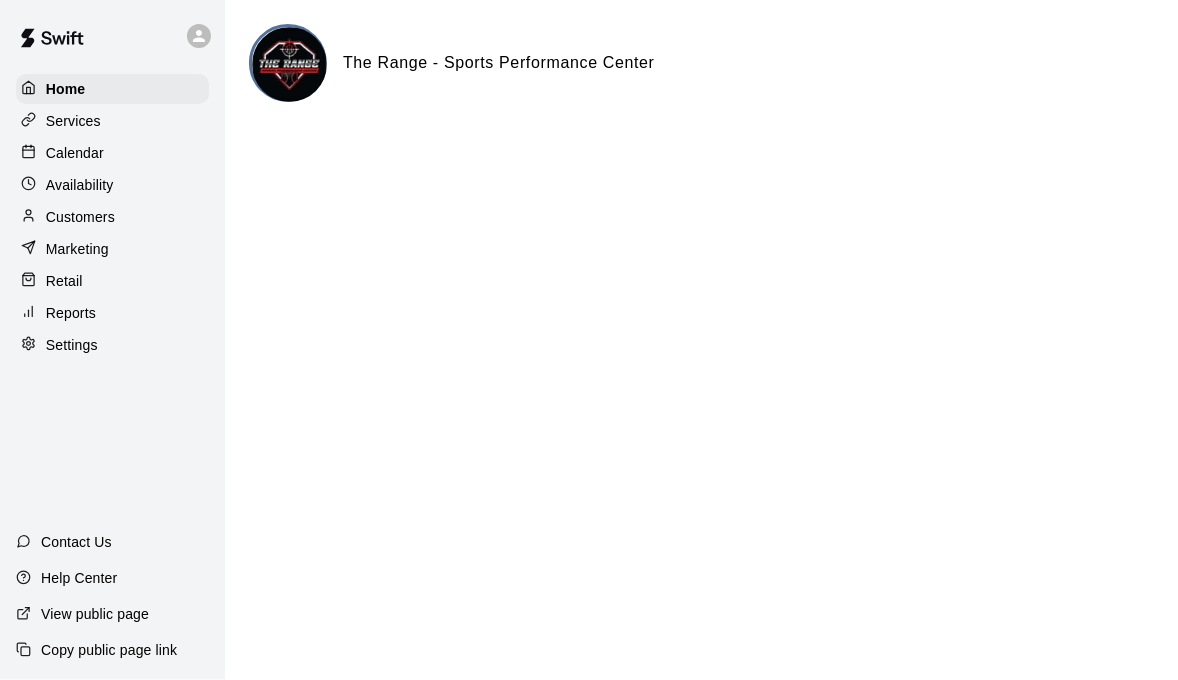 click on "Customers" at bounding box center (80, 217) 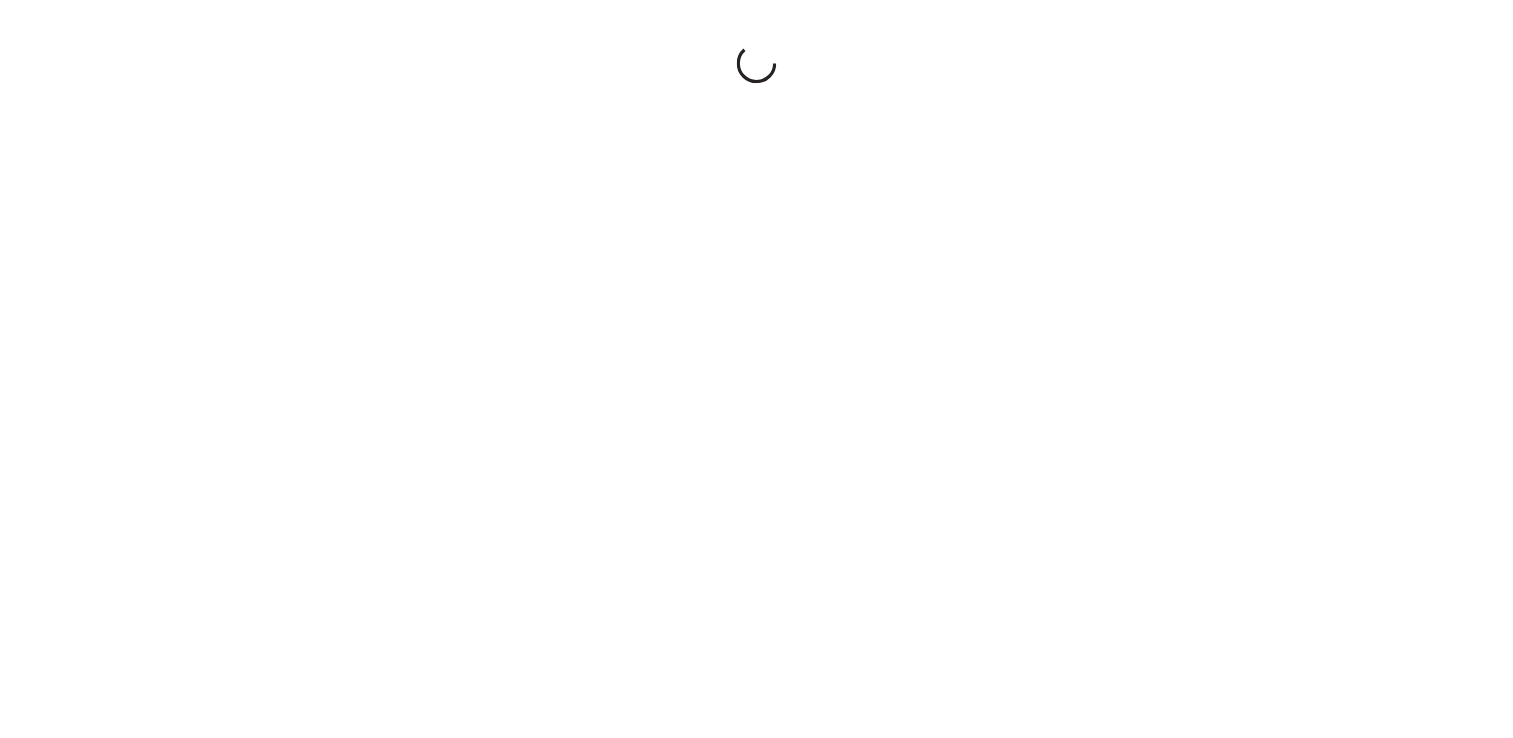 scroll, scrollTop: 0, scrollLeft: 0, axis: both 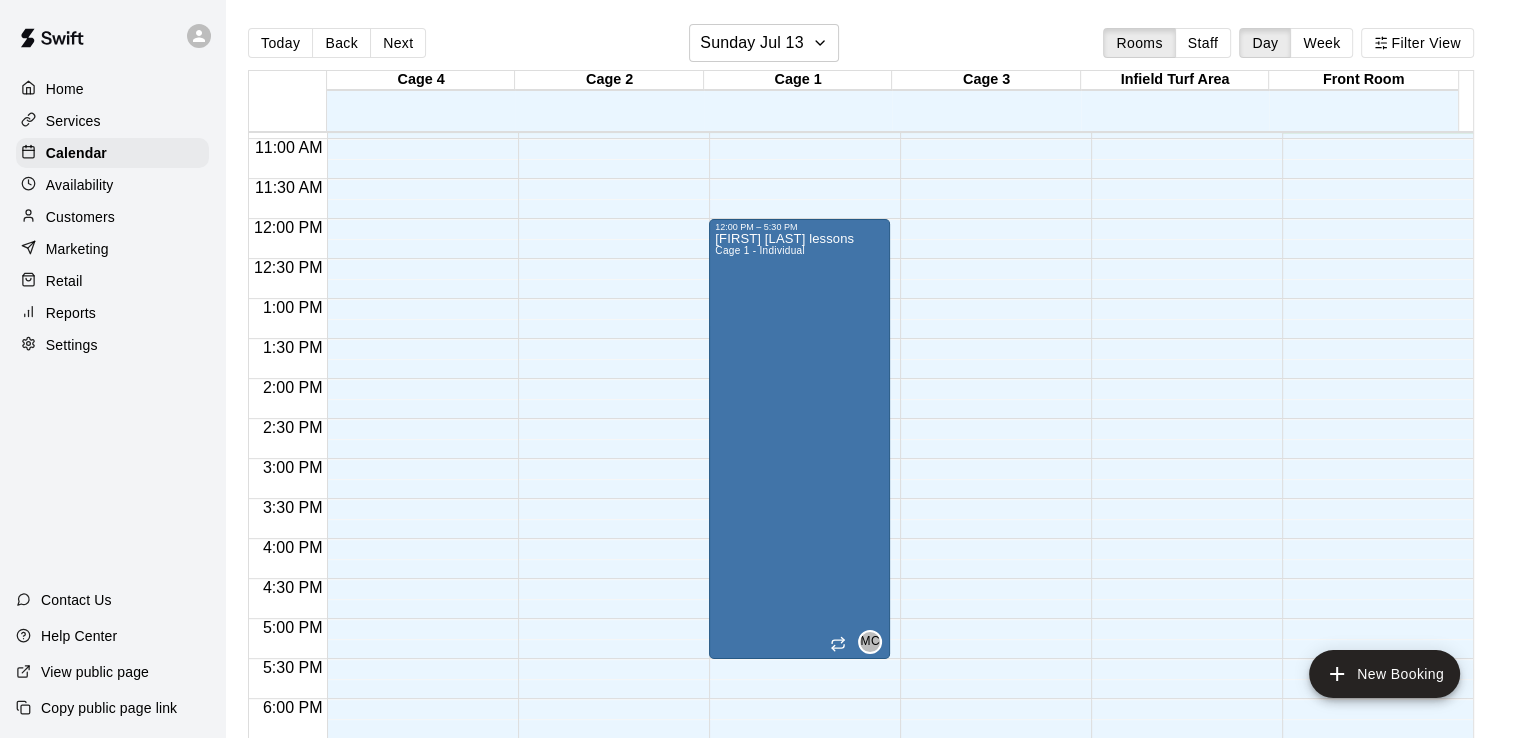 click on "Today Back Next [MONTH] [DAY] Rooms Staff Day Week Filter View" at bounding box center (861, 47) 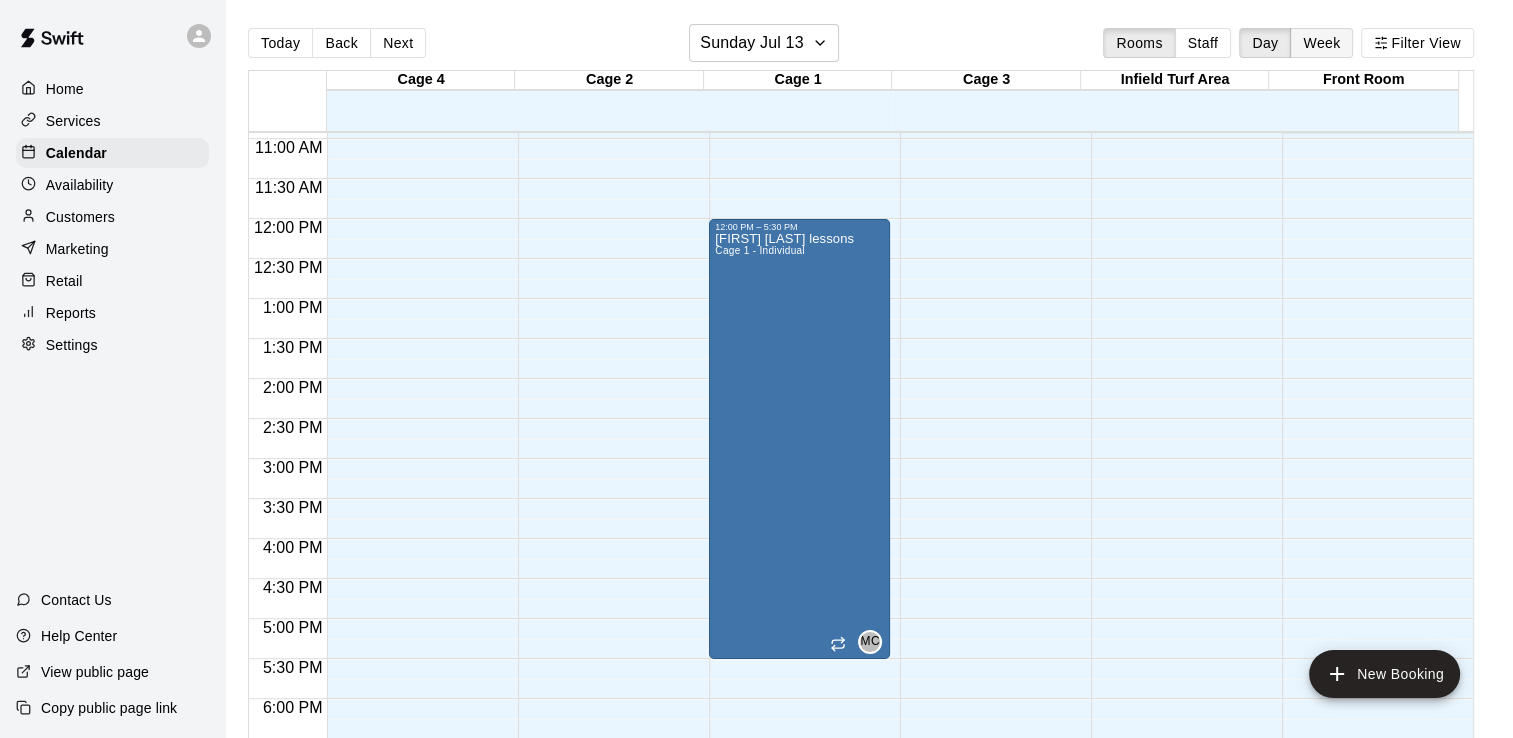 click on "Week" at bounding box center [1321, 43] 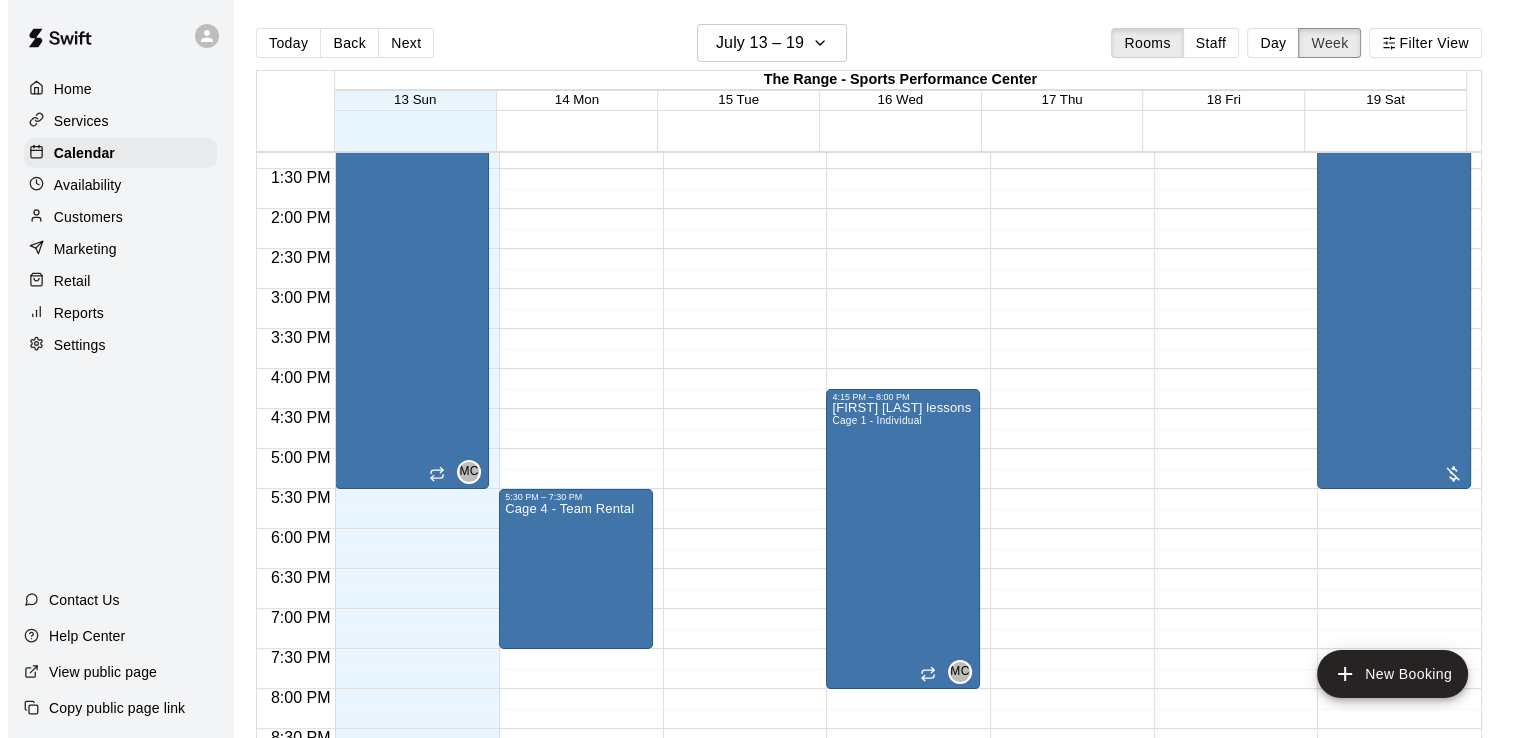 scroll, scrollTop: 1074, scrollLeft: 0, axis: vertical 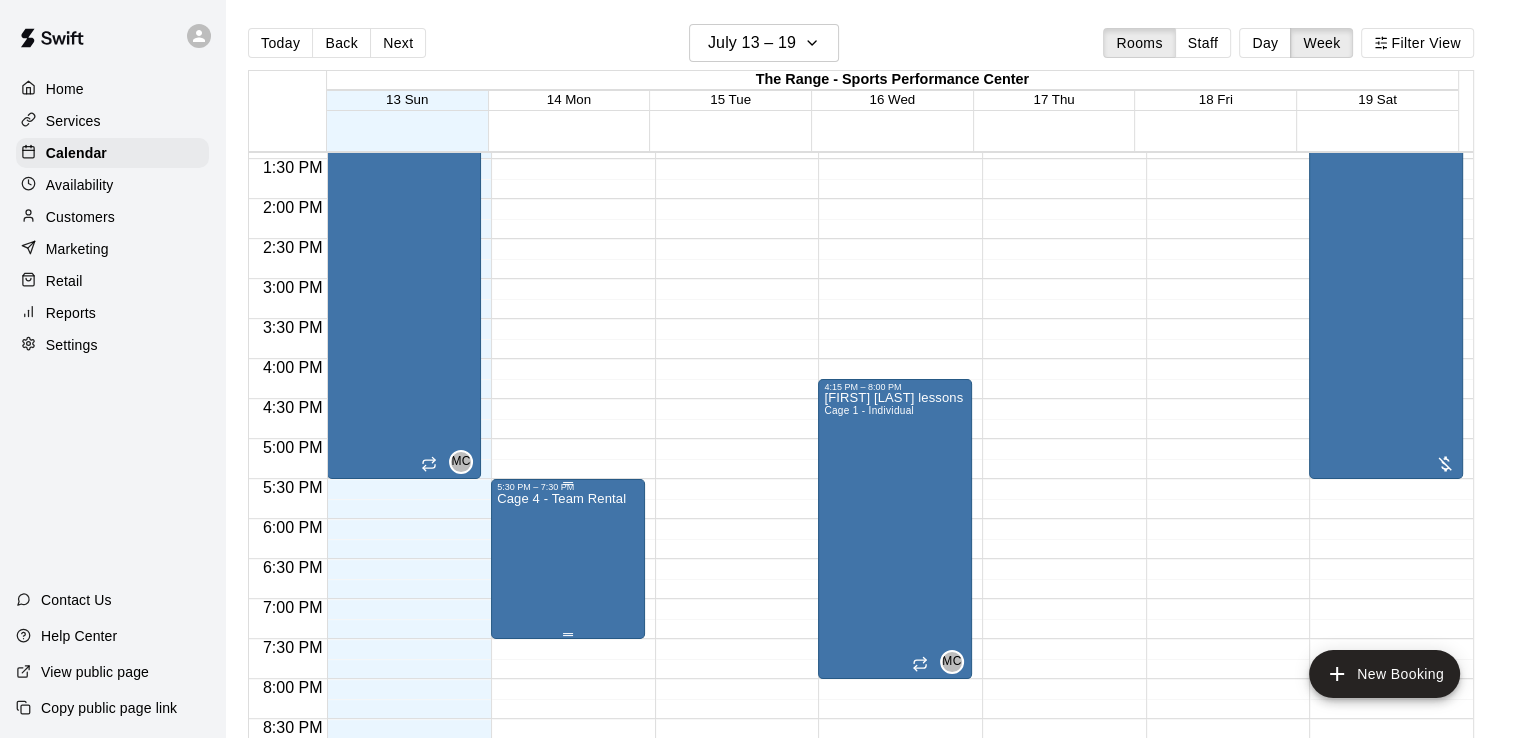 click on "Cage 4 - Team Rental" at bounding box center (561, 861) 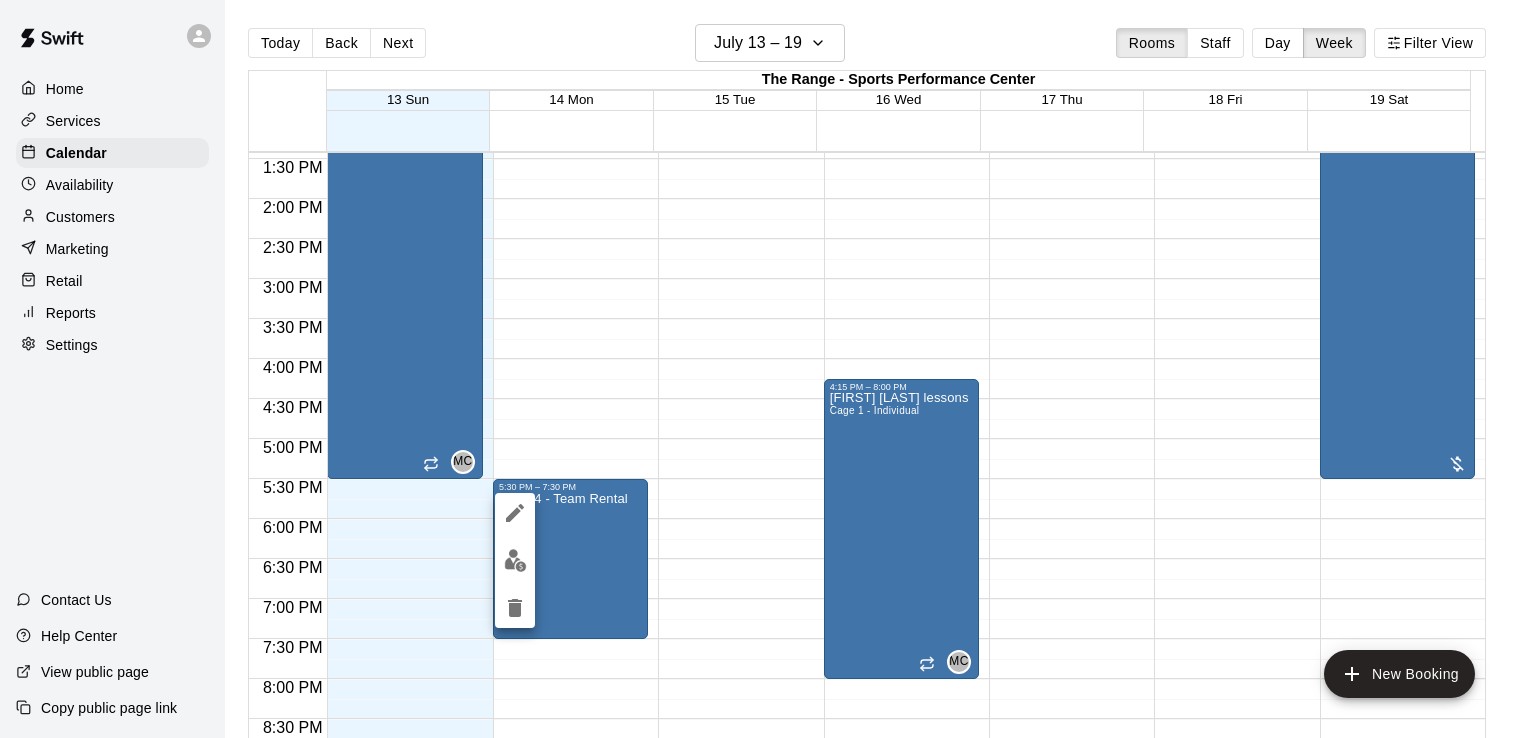 click 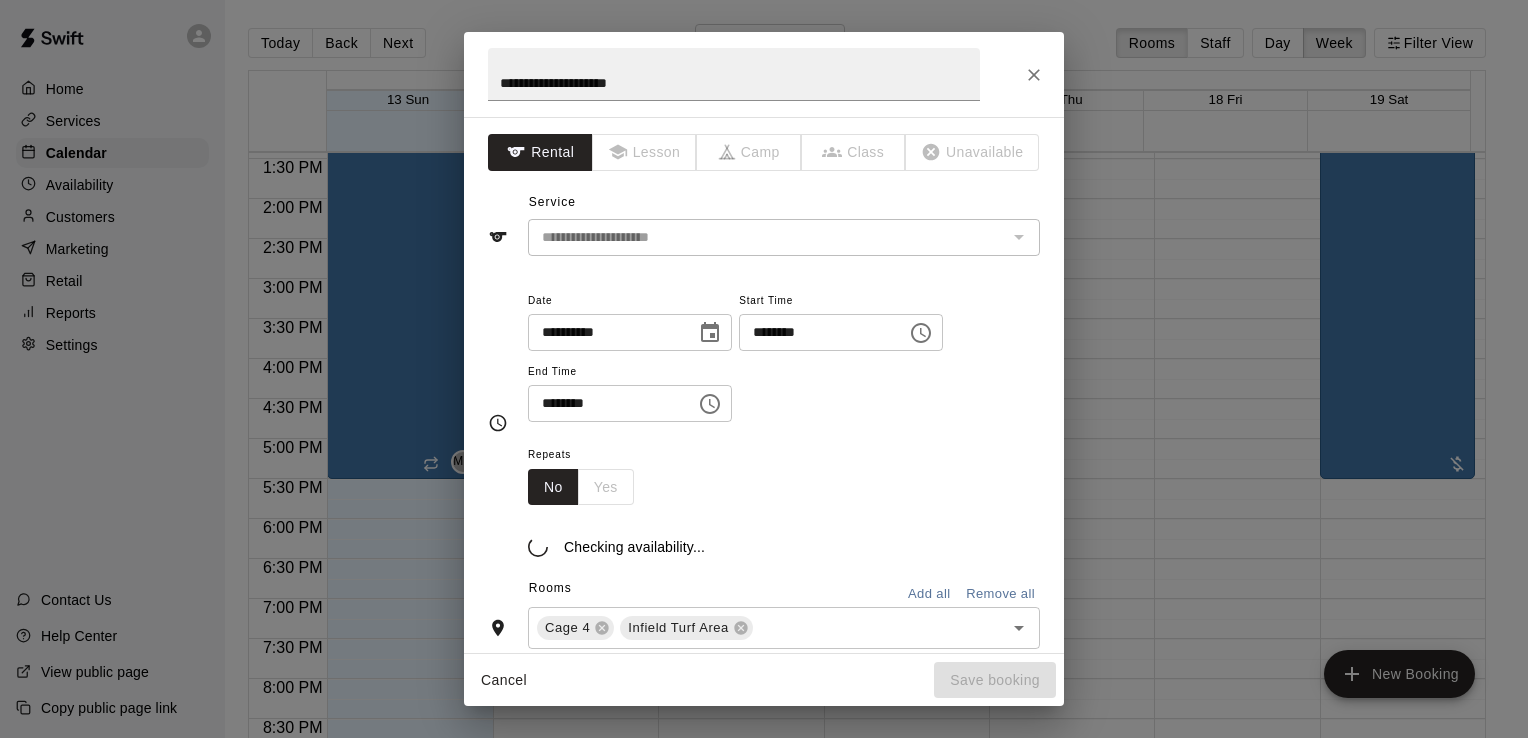 scroll, scrollTop: 164, scrollLeft: 0, axis: vertical 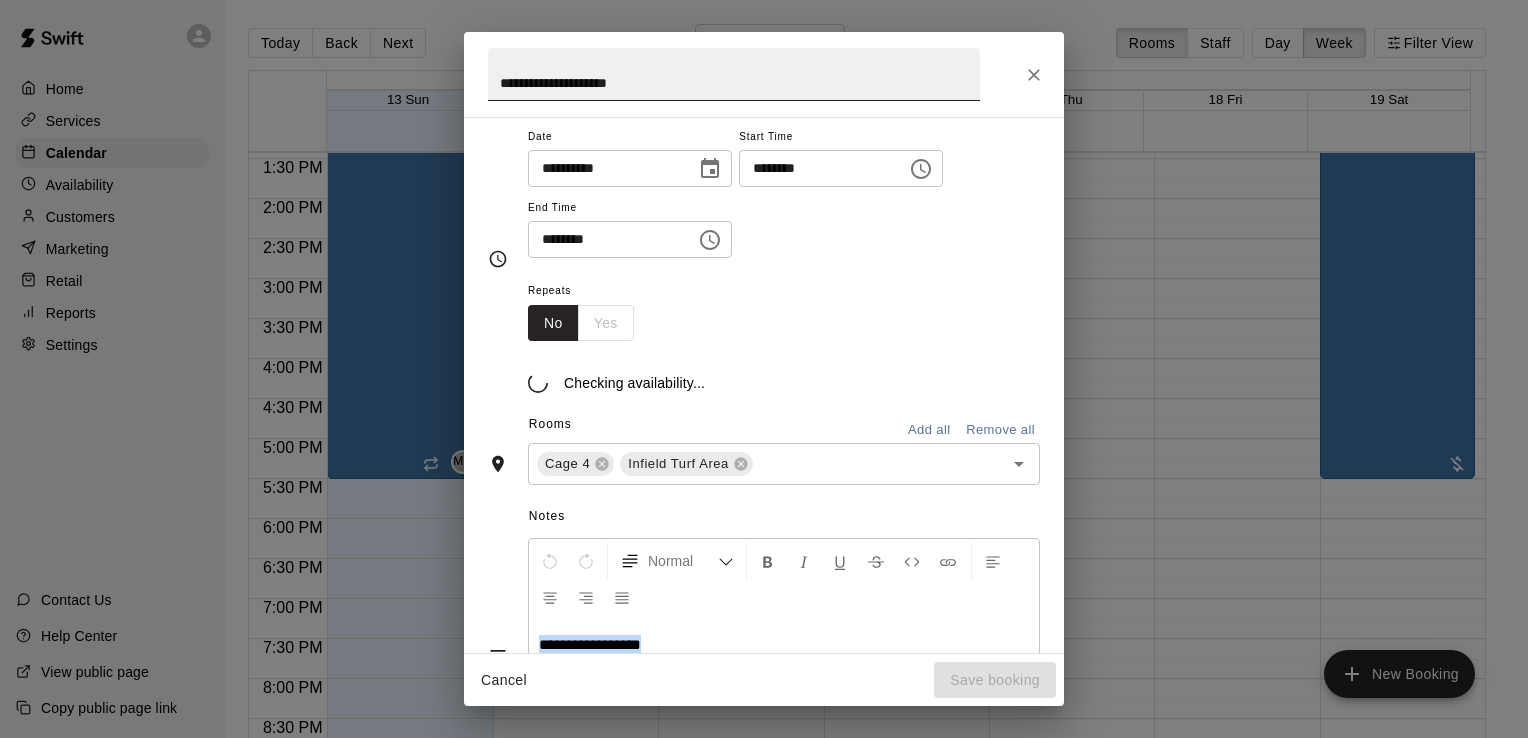 drag, startPoint x: 697, startPoint y: 76, endPoint x: 520, endPoint y: 54, distance: 178.36198 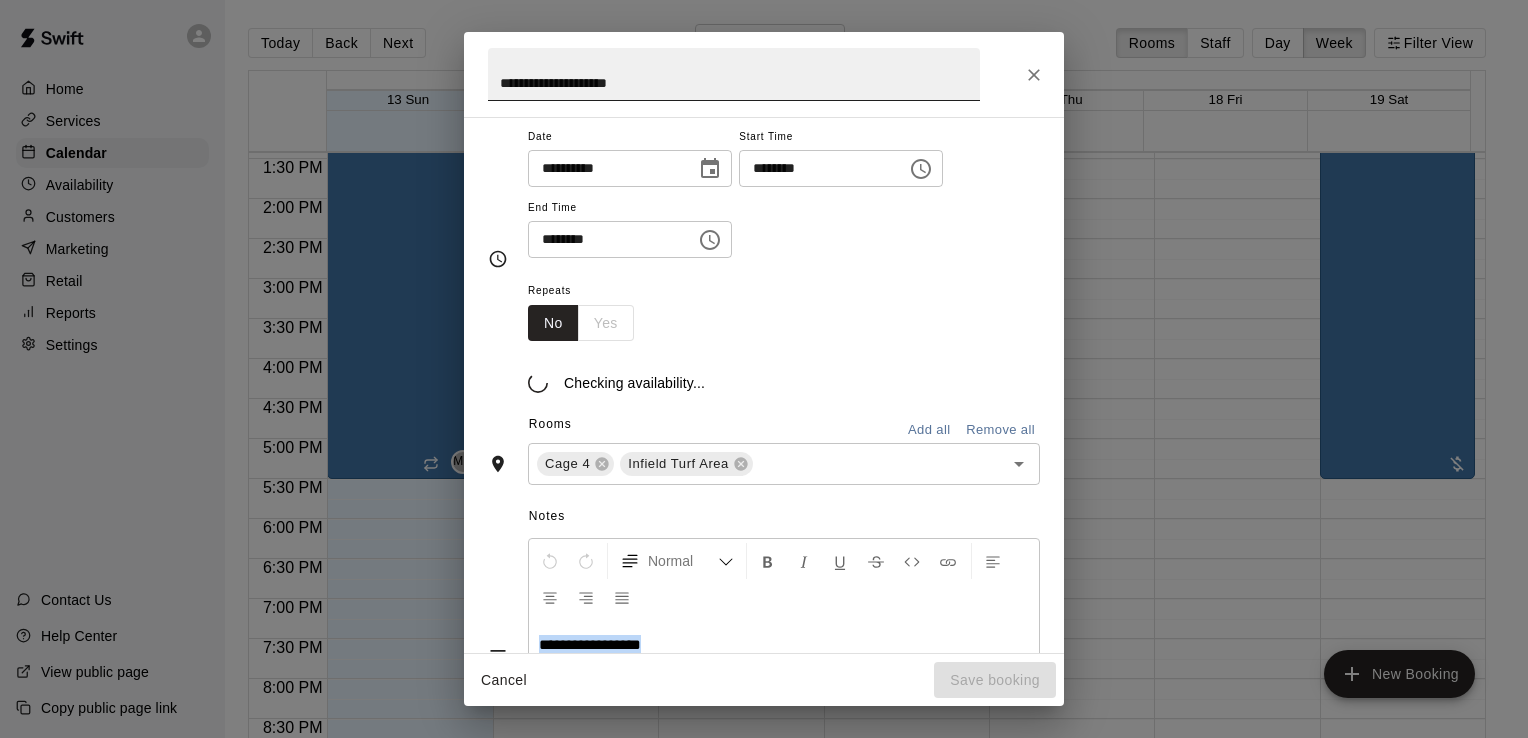 click on "**********" at bounding box center [734, 74] 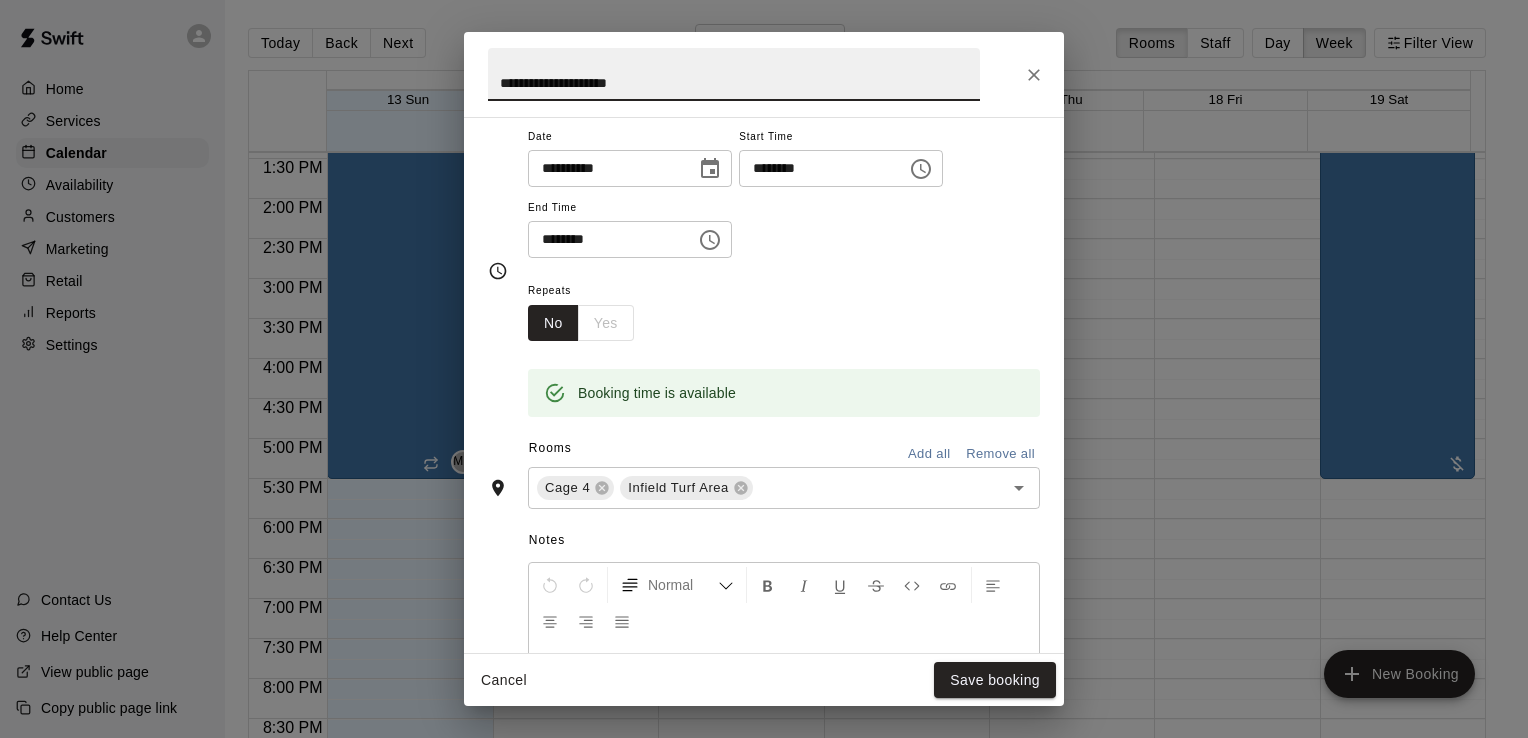 drag, startPoint x: 662, startPoint y: 90, endPoint x: 426, endPoint y: 82, distance: 236.13556 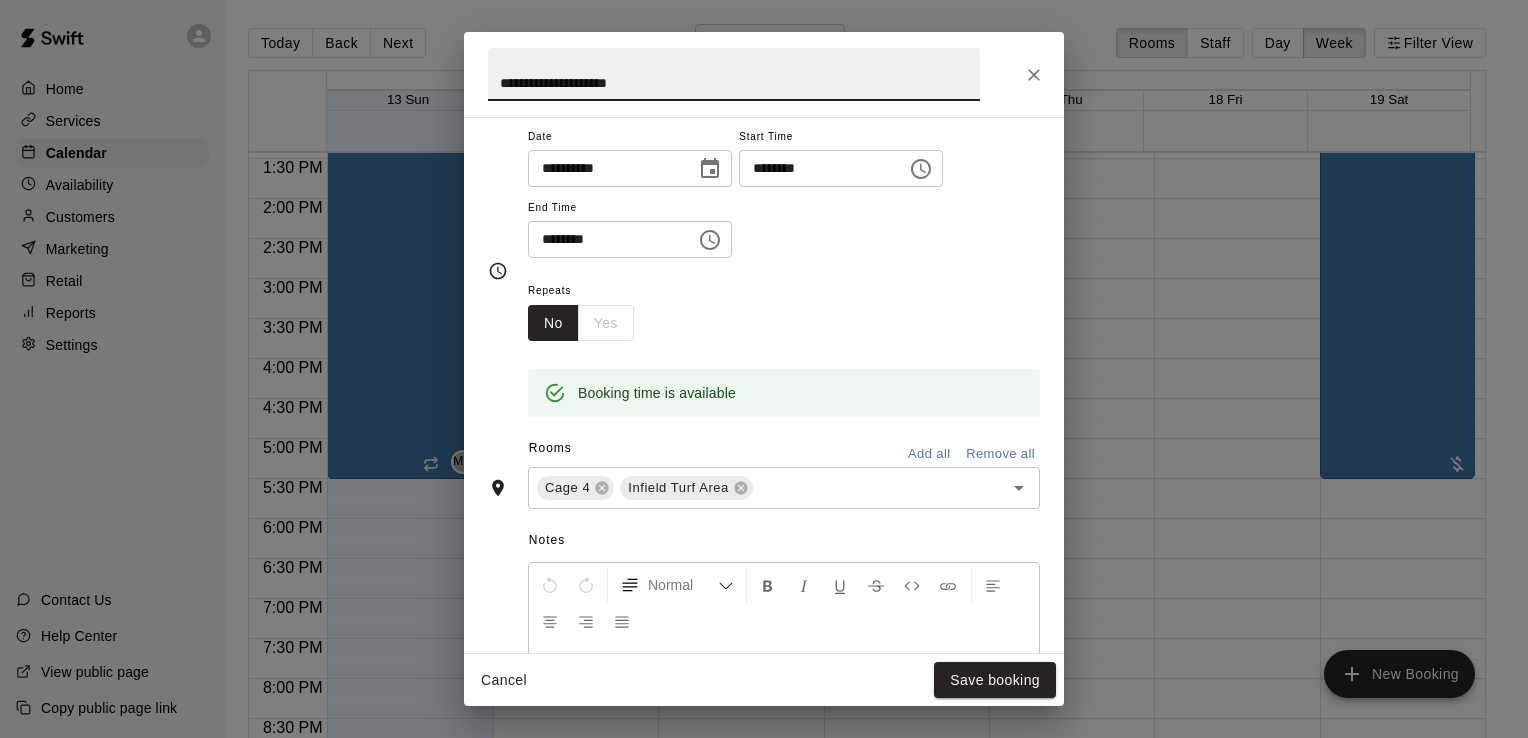 click on "**********" at bounding box center (764, 369) 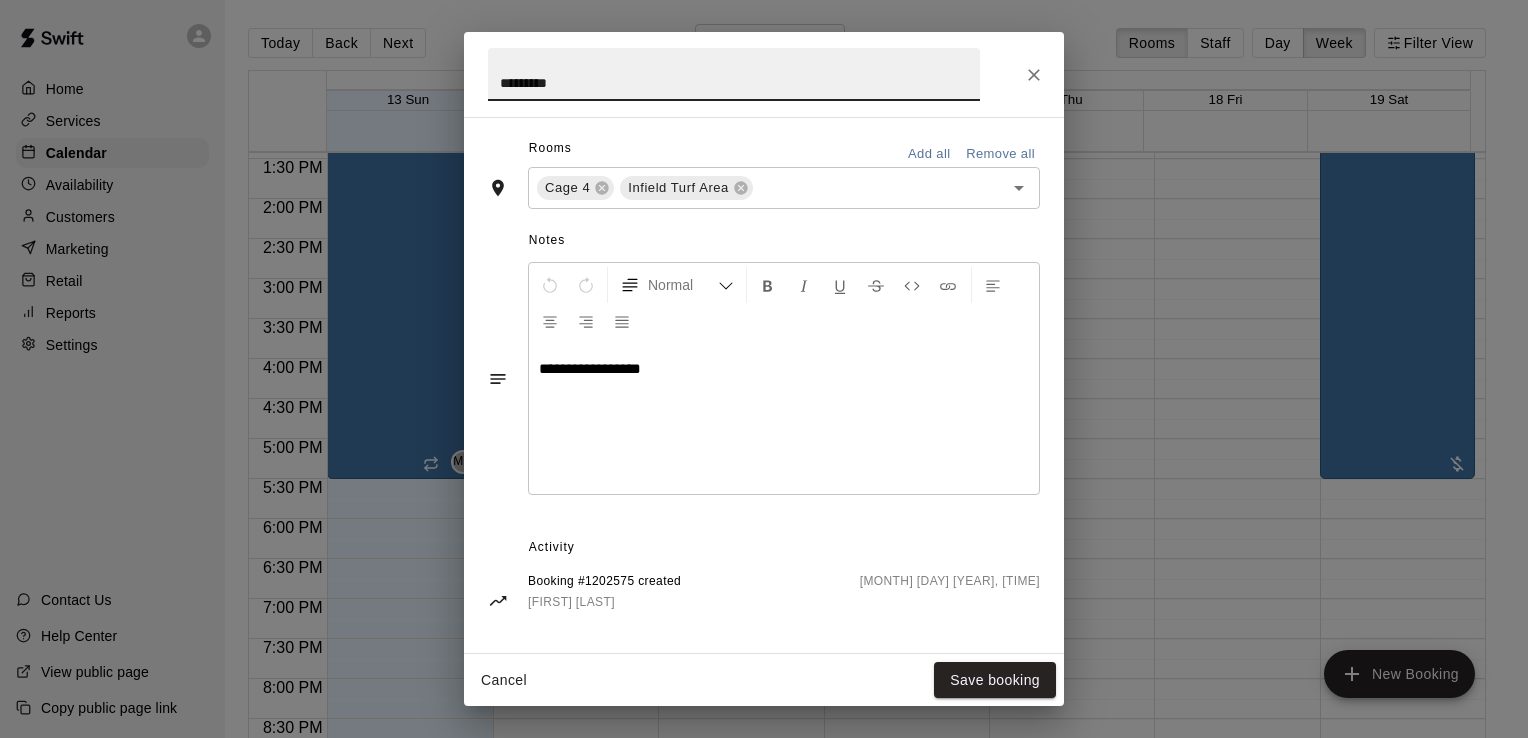 scroll, scrollTop: 473, scrollLeft: 0, axis: vertical 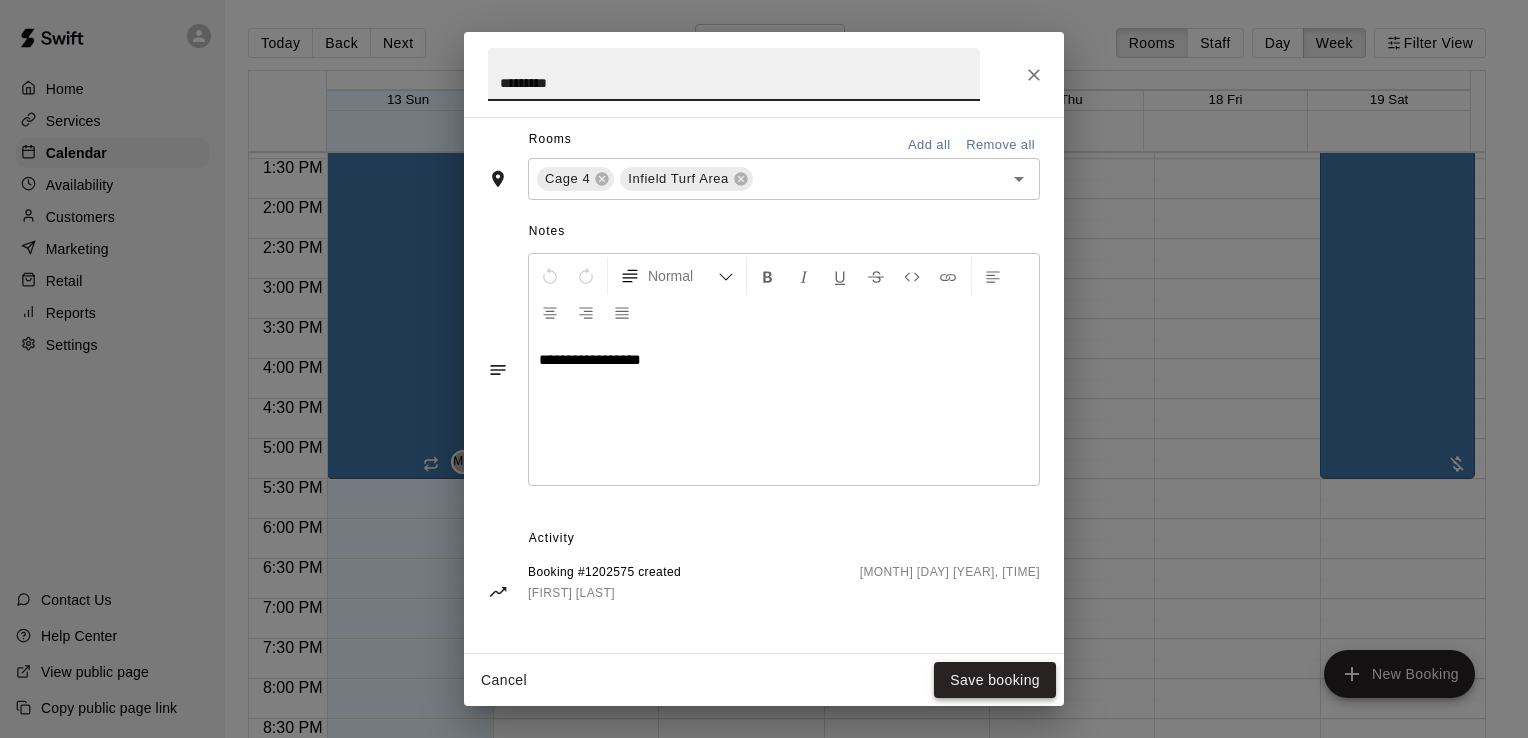 type on "*********" 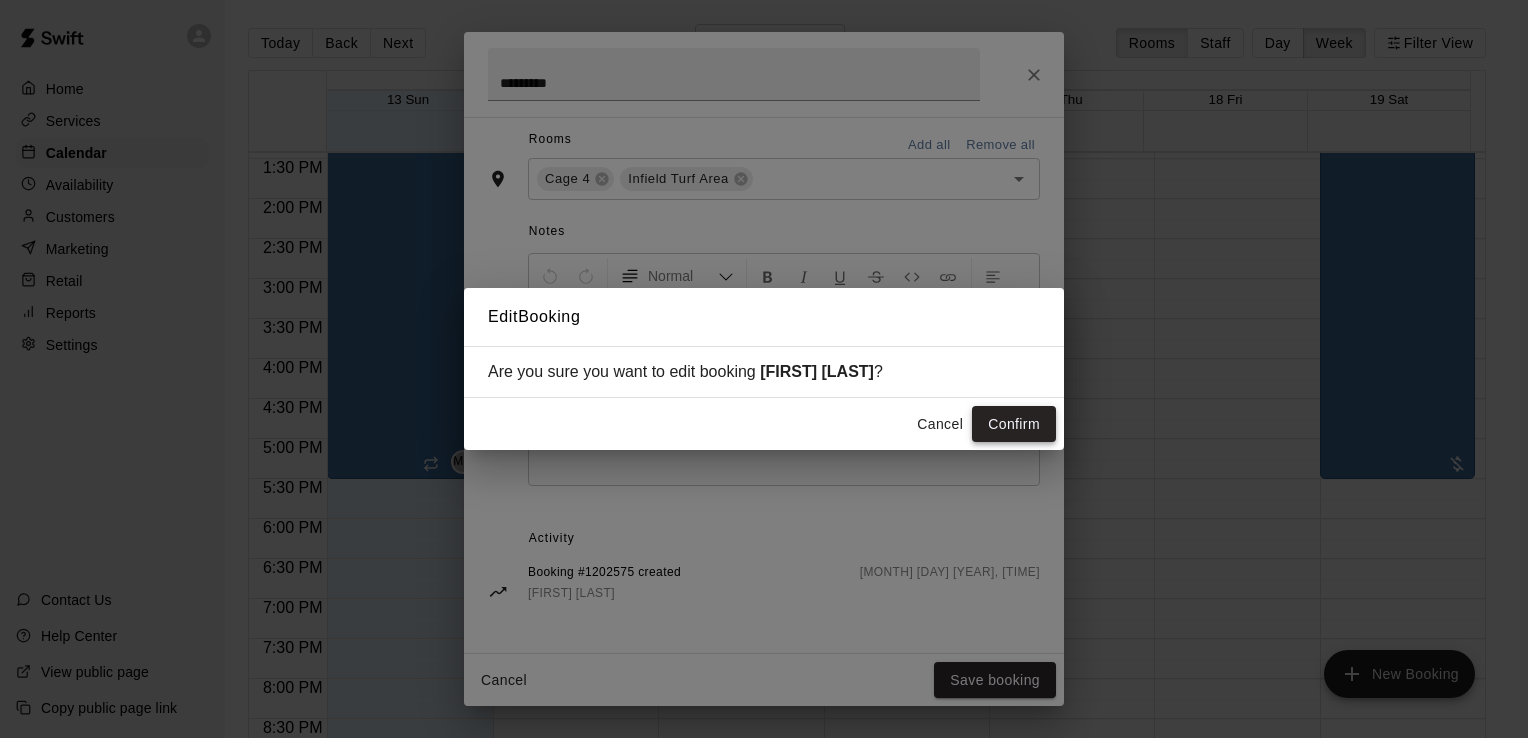 click on "Confirm" at bounding box center (1014, 424) 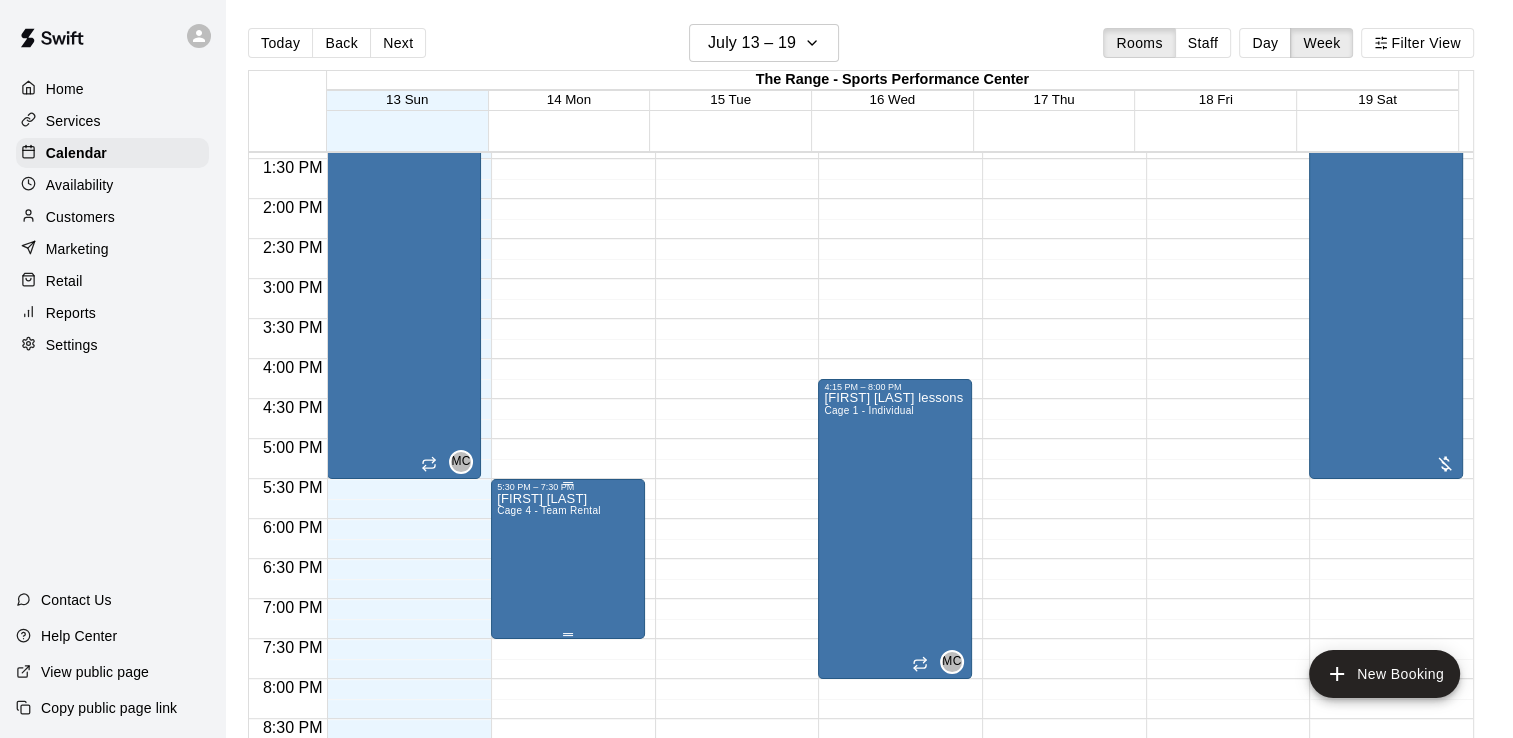 click on "[FIRST] [LAST] Cage 4 - Team Rental" at bounding box center [549, 861] 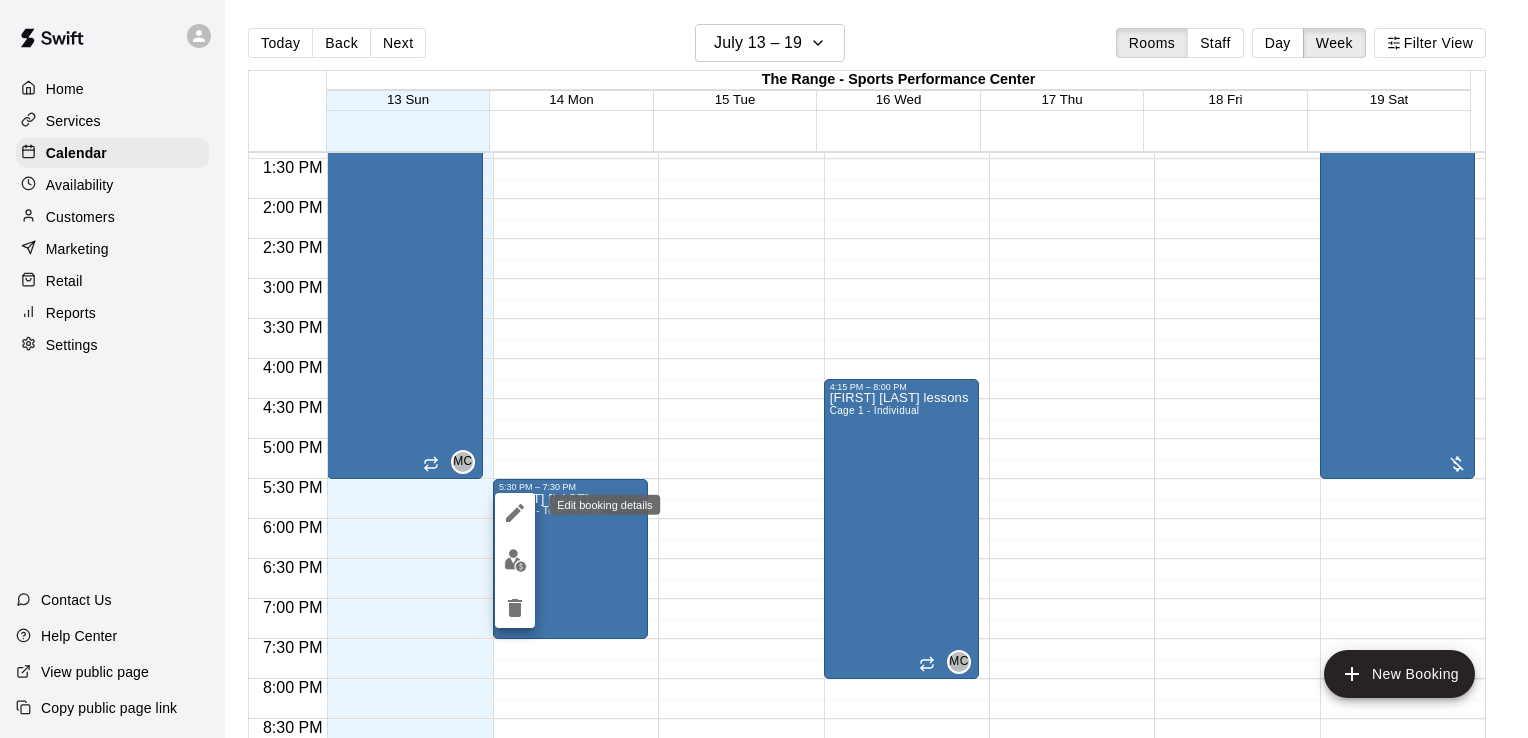 click 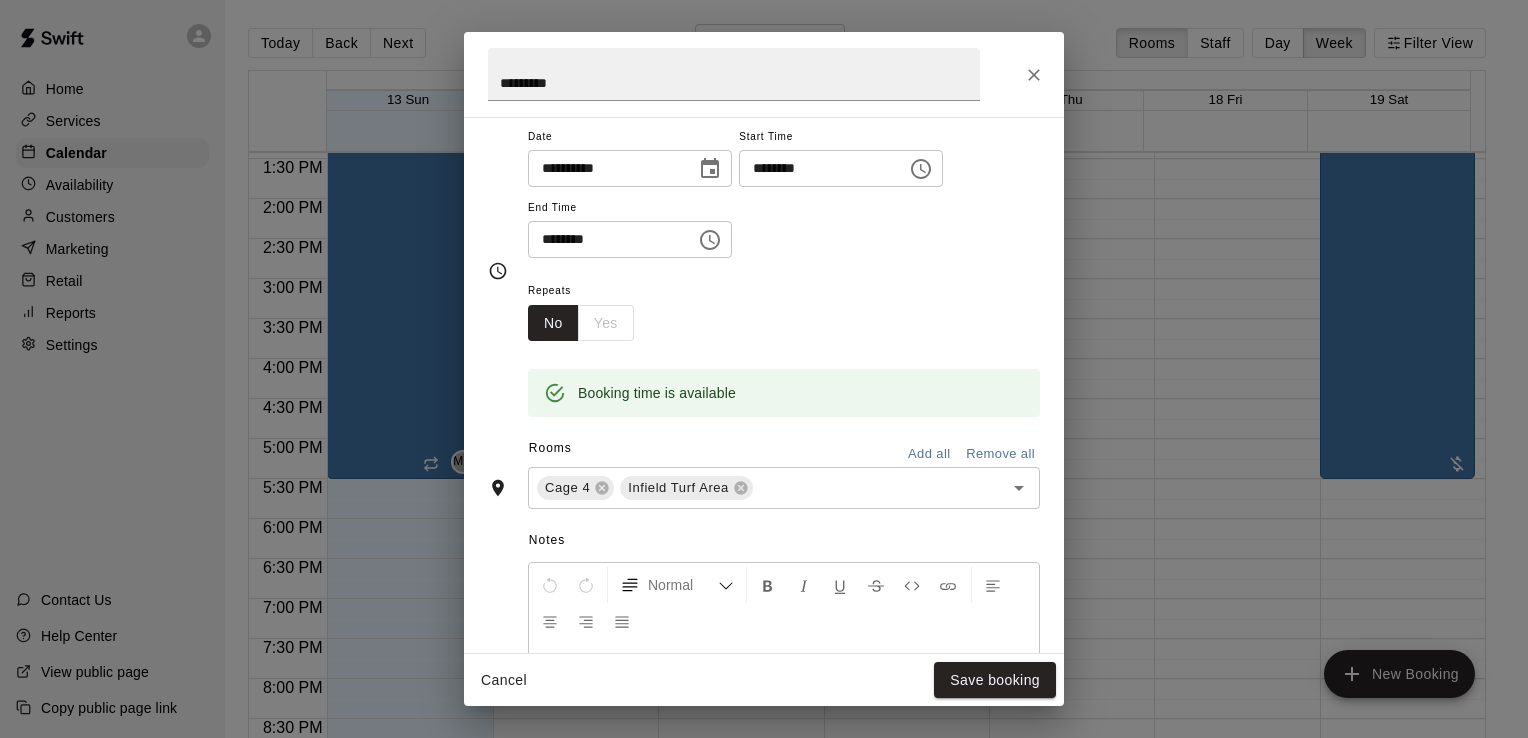 scroll, scrollTop: 188, scrollLeft: 0, axis: vertical 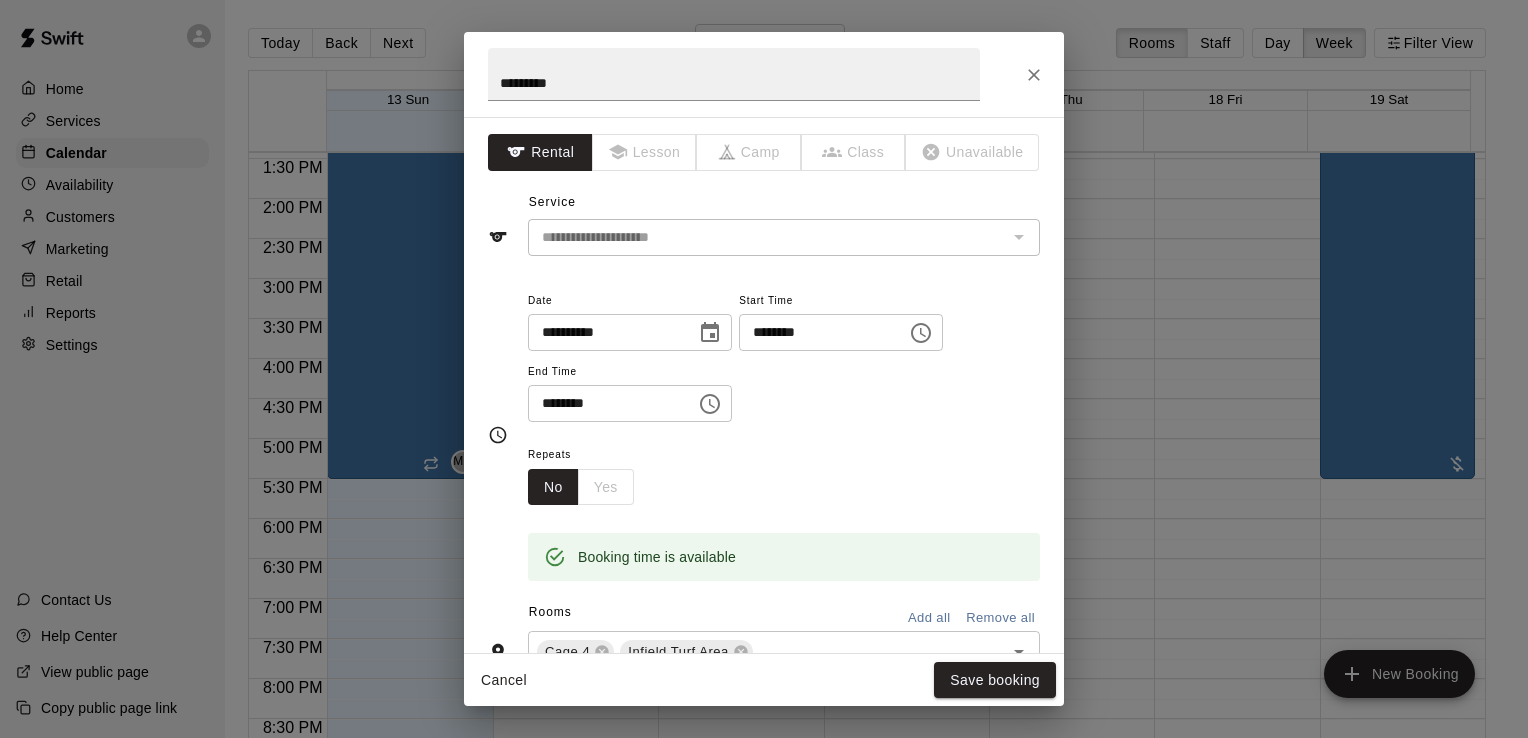 click on "Repeats No Yes" at bounding box center (784, 473) 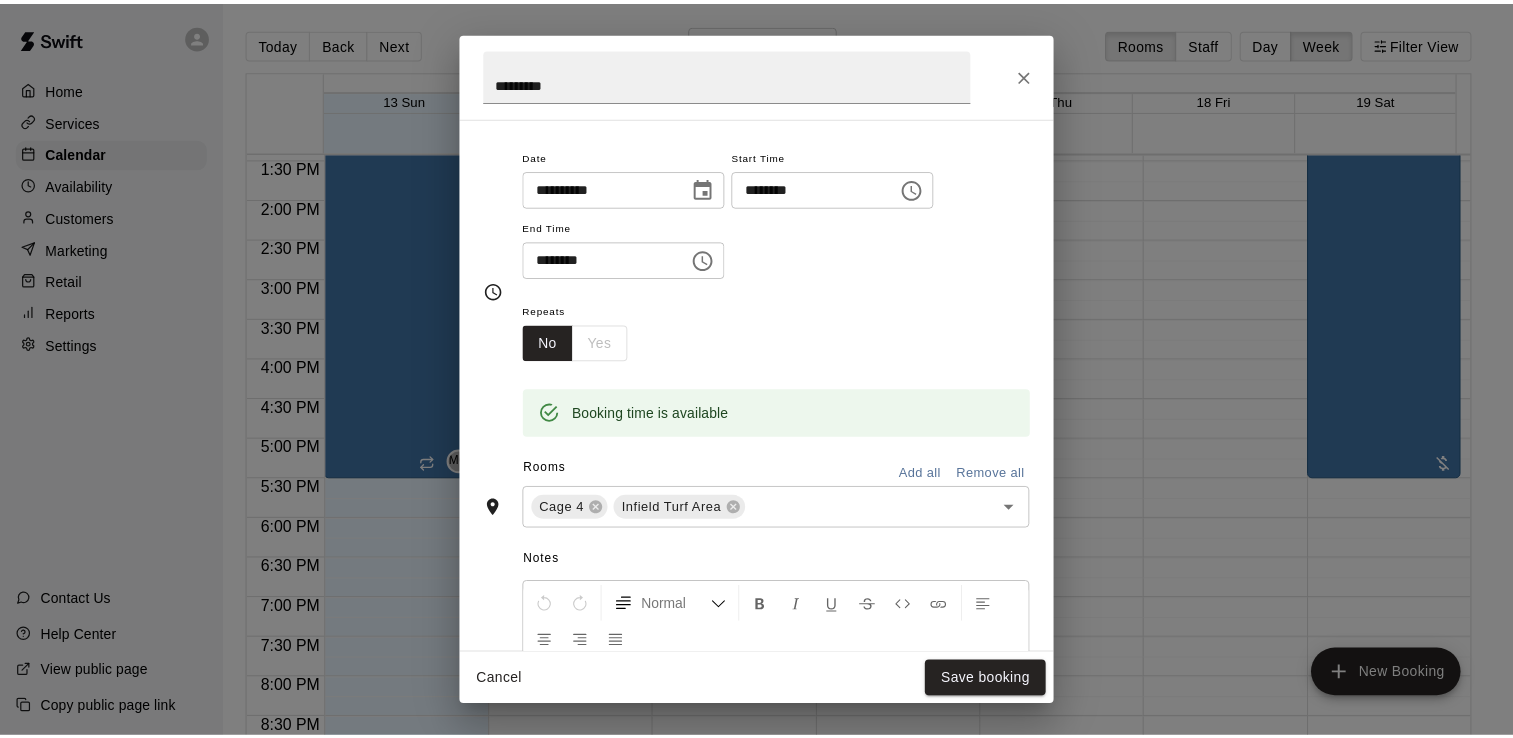 scroll, scrollTop: 400, scrollLeft: 0, axis: vertical 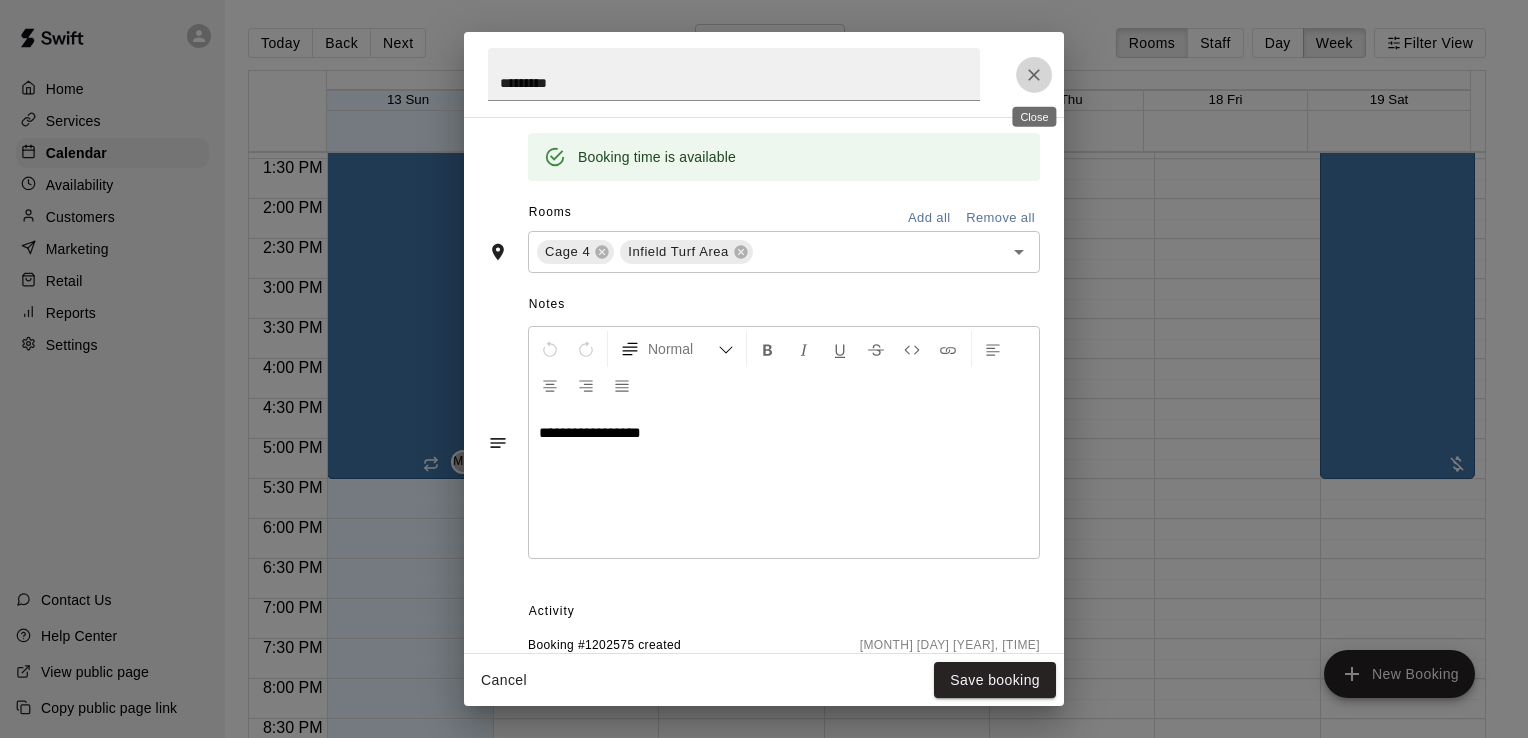click 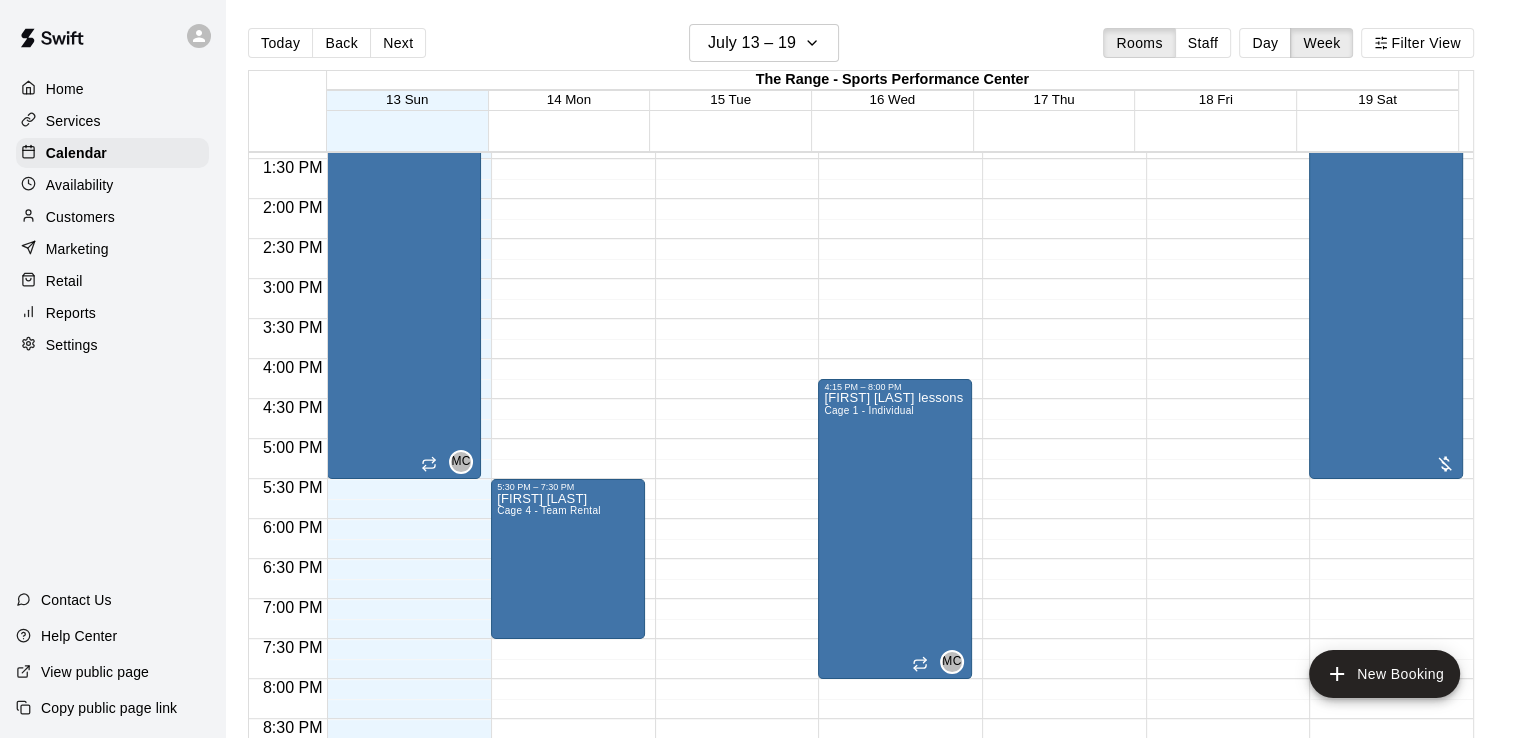 click on "Customers" at bounding box center (80, 217) 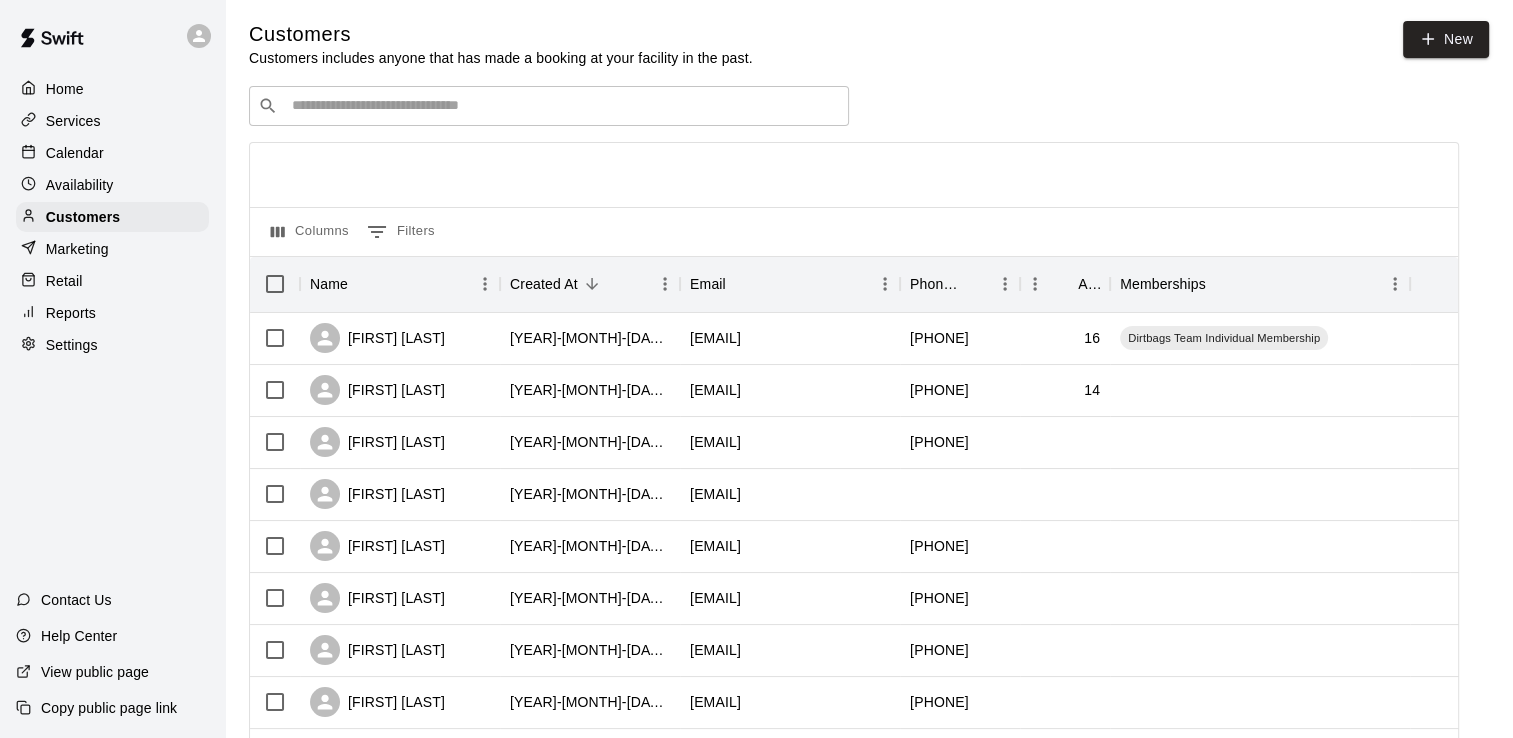 scroll, scrollTop: 0, scrollLeft: 0, axis: both 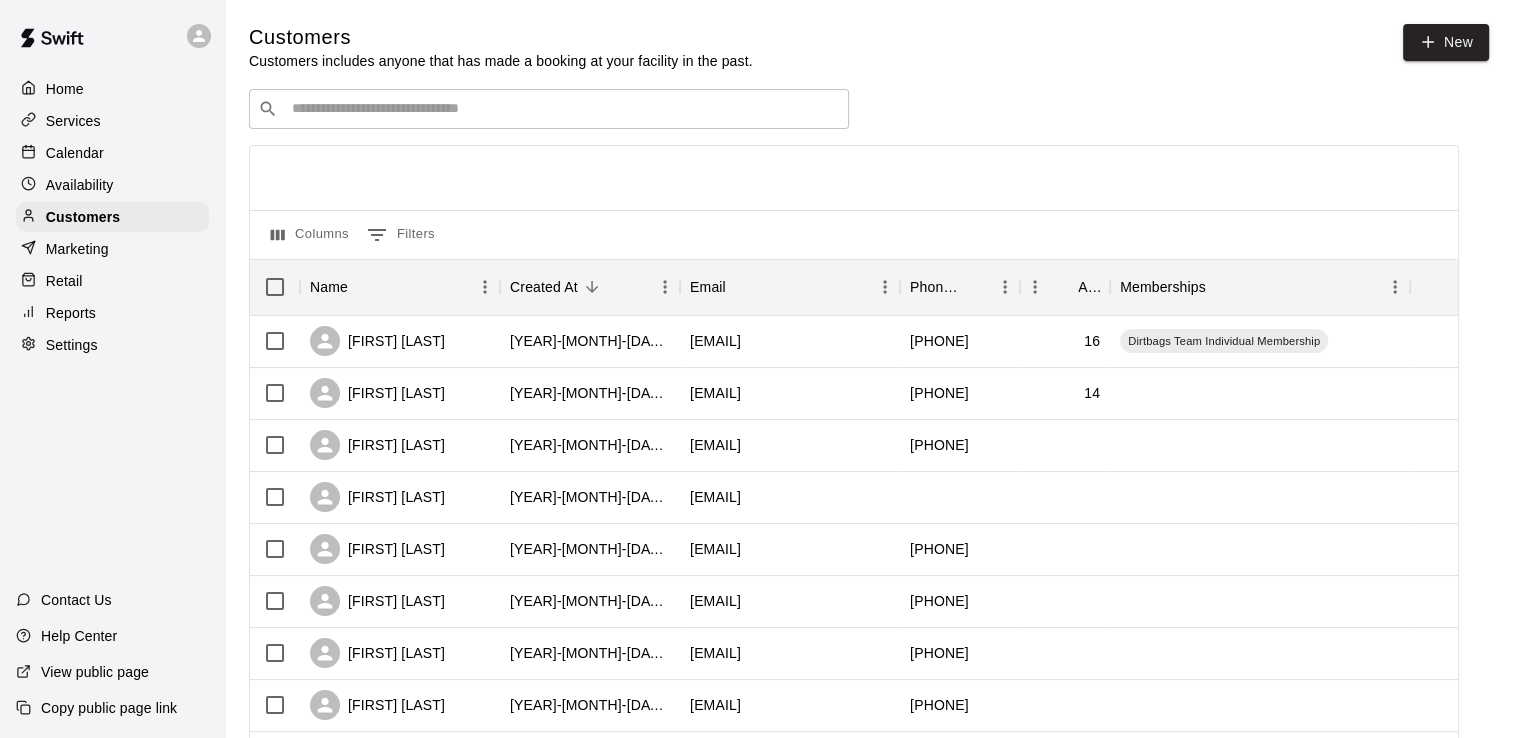 click on "Calendar" at bounding box center (75, 153) 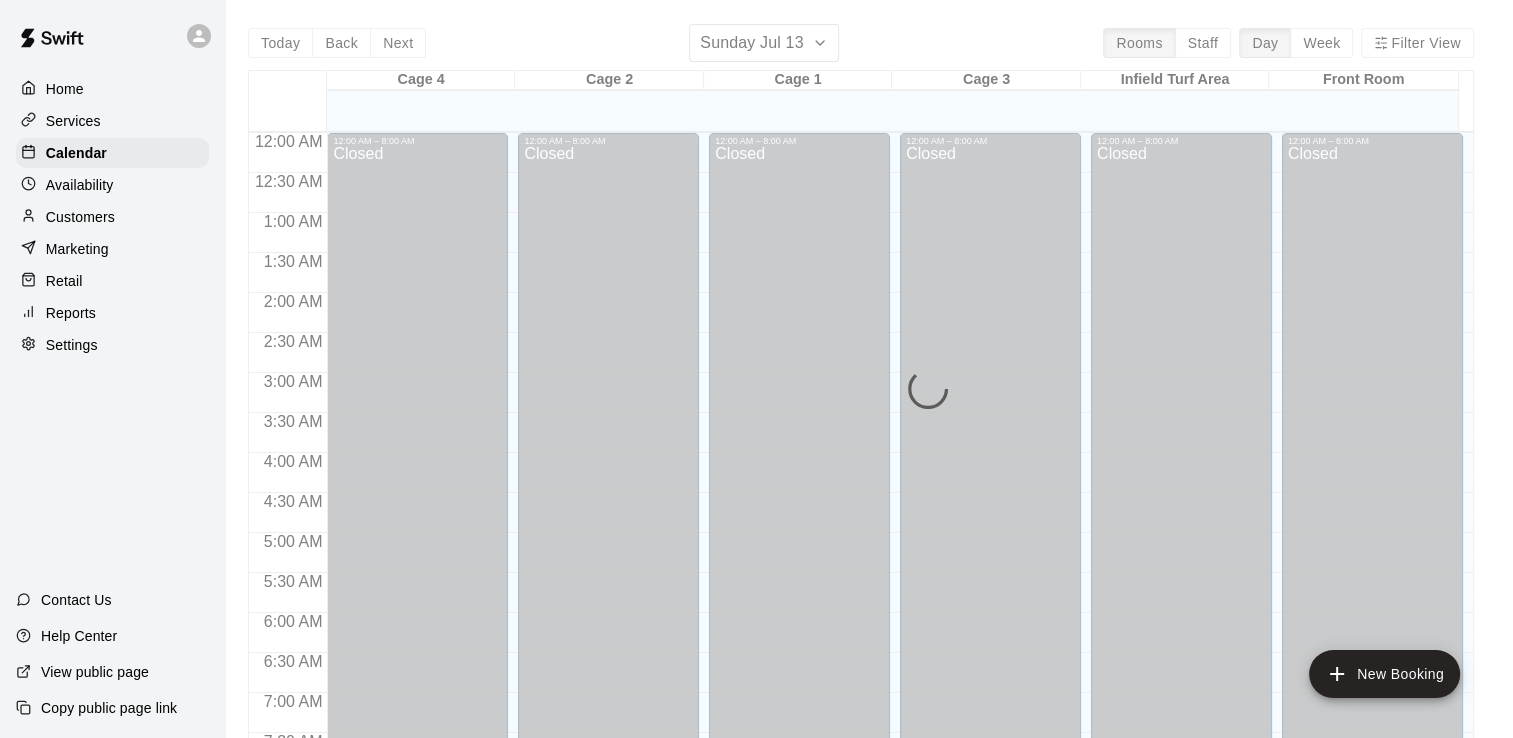 scroll, scrollTop: 875, scrollLeft: 0, axis: vertical 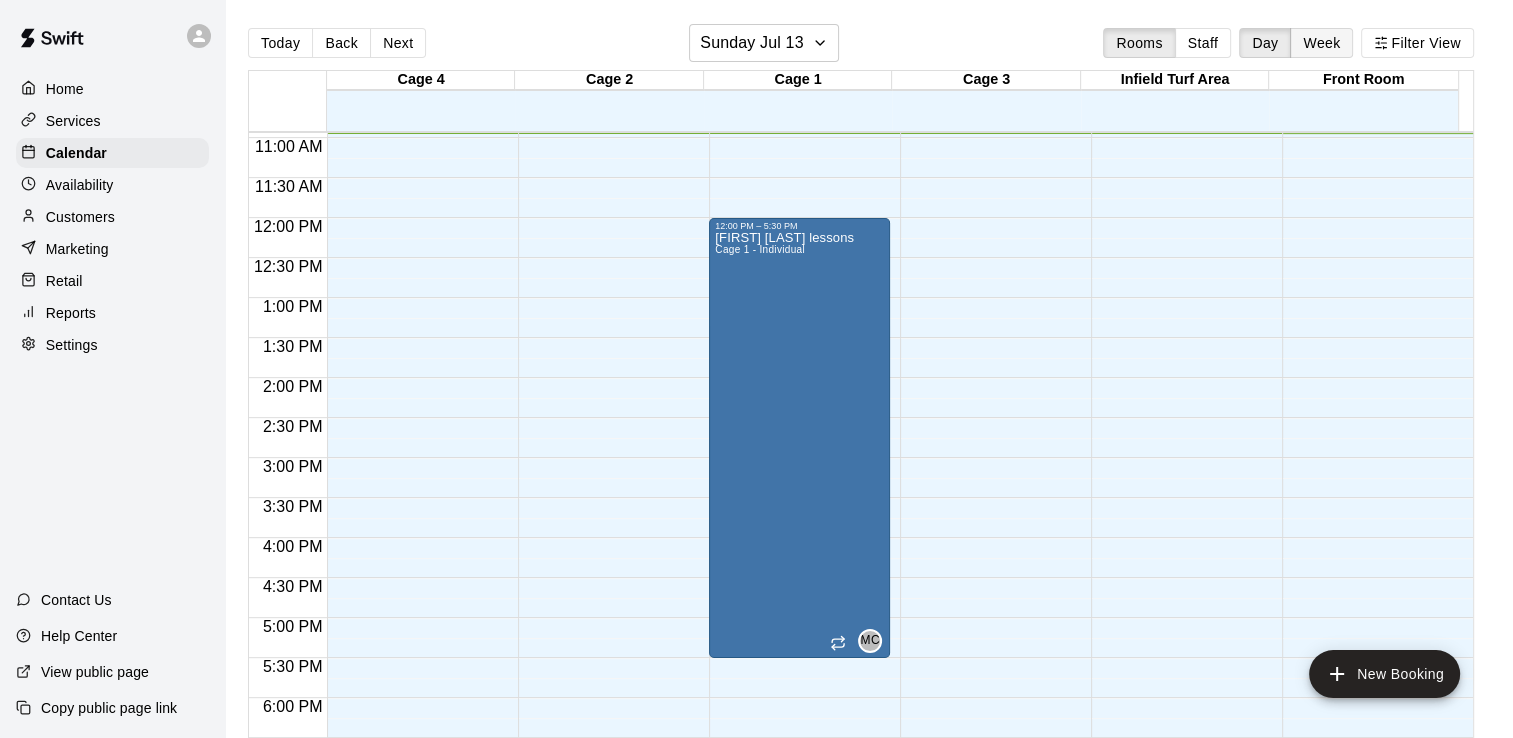 click on "Week" at bounding box center (1321, 43) 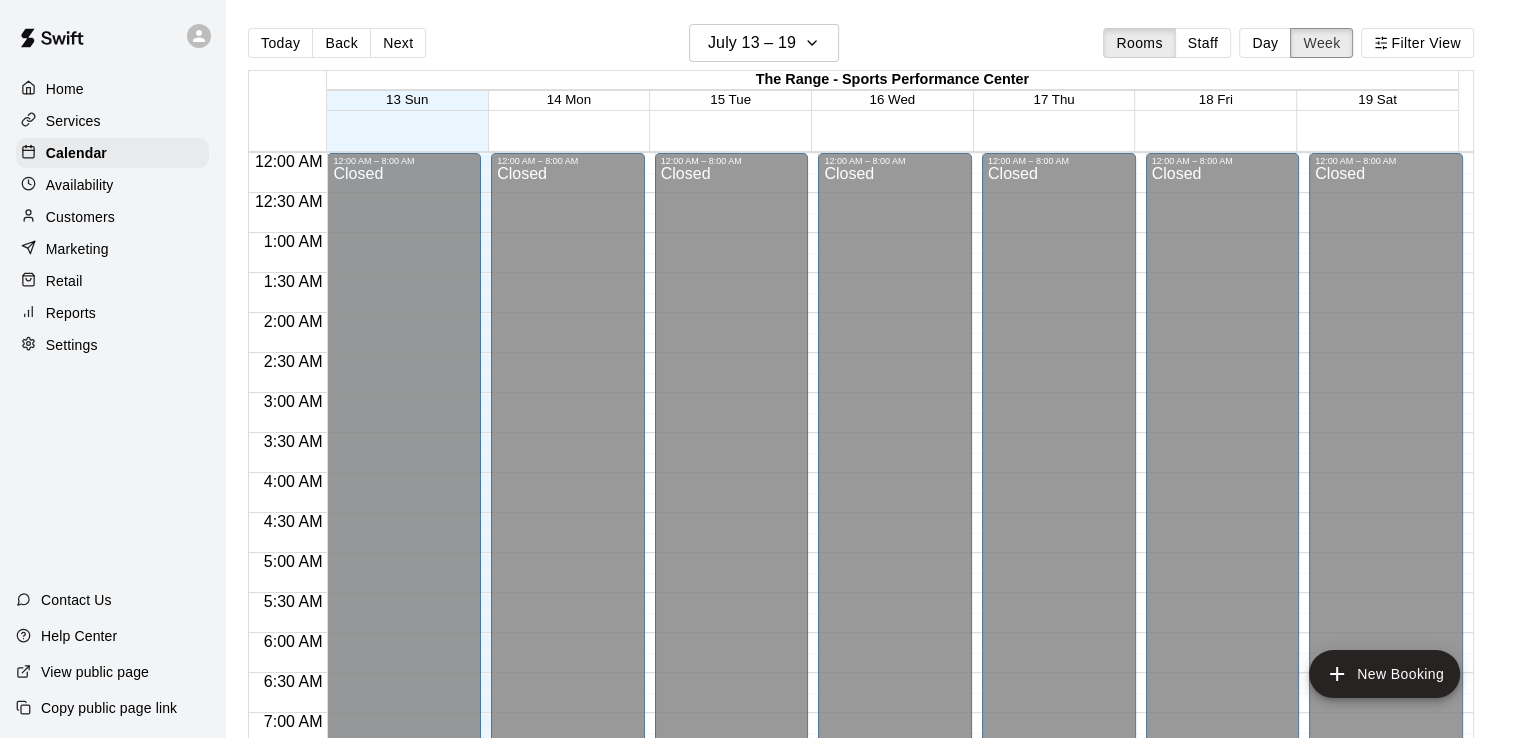 scroll, scrollTop: 876, scrollLeft: 0, axis: vertical 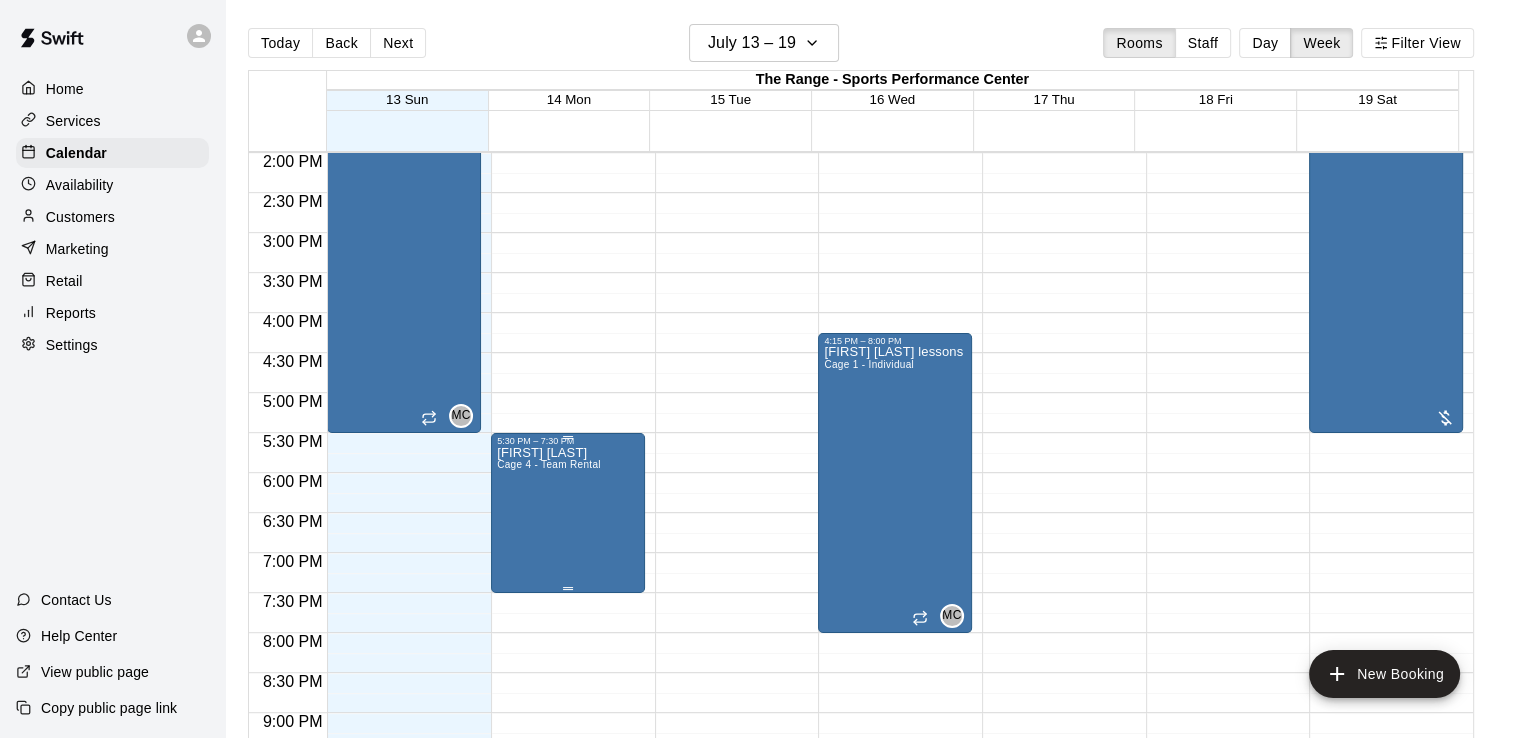 click on "[FIRST] [LAST] Cage 4 - Team Rental" at bounding box center [568, 815] 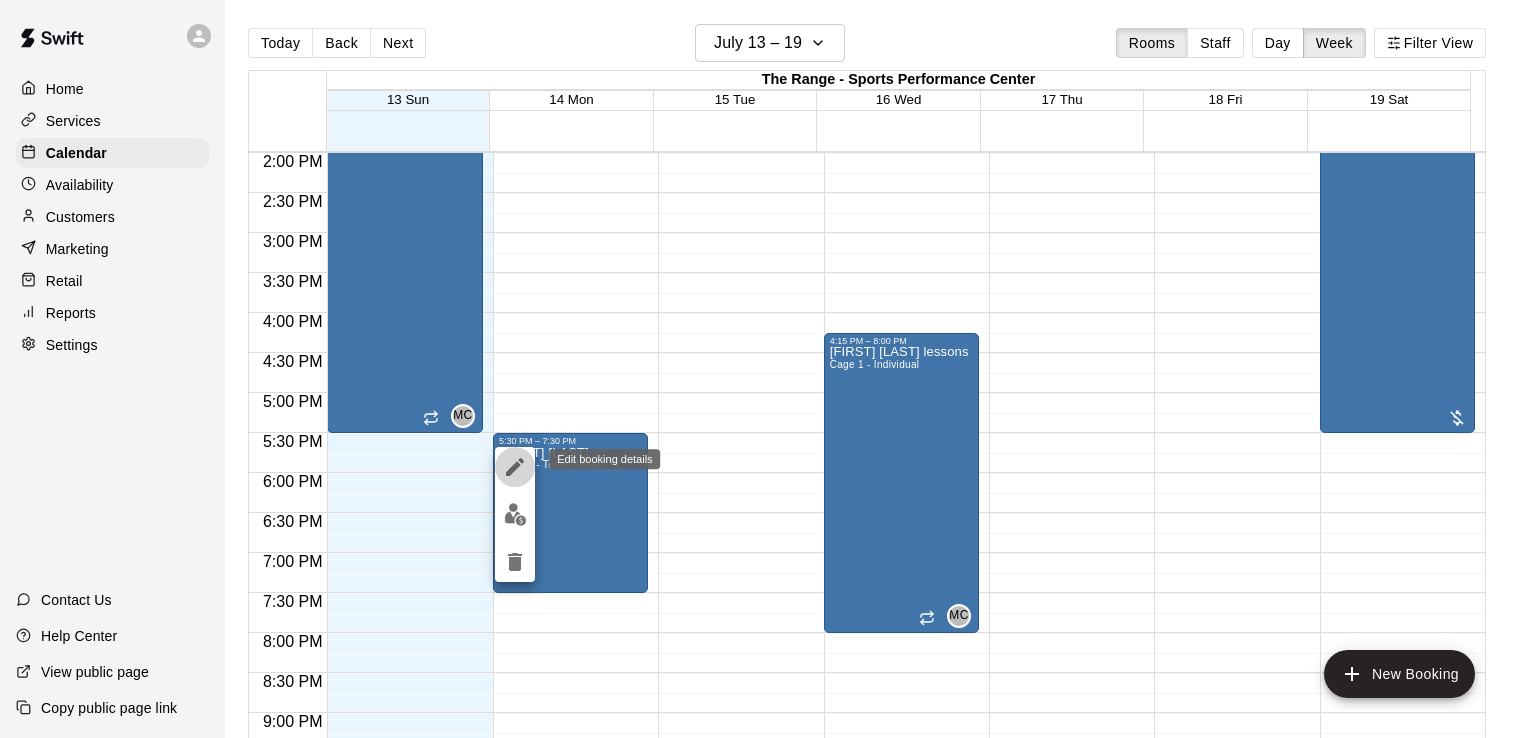 click 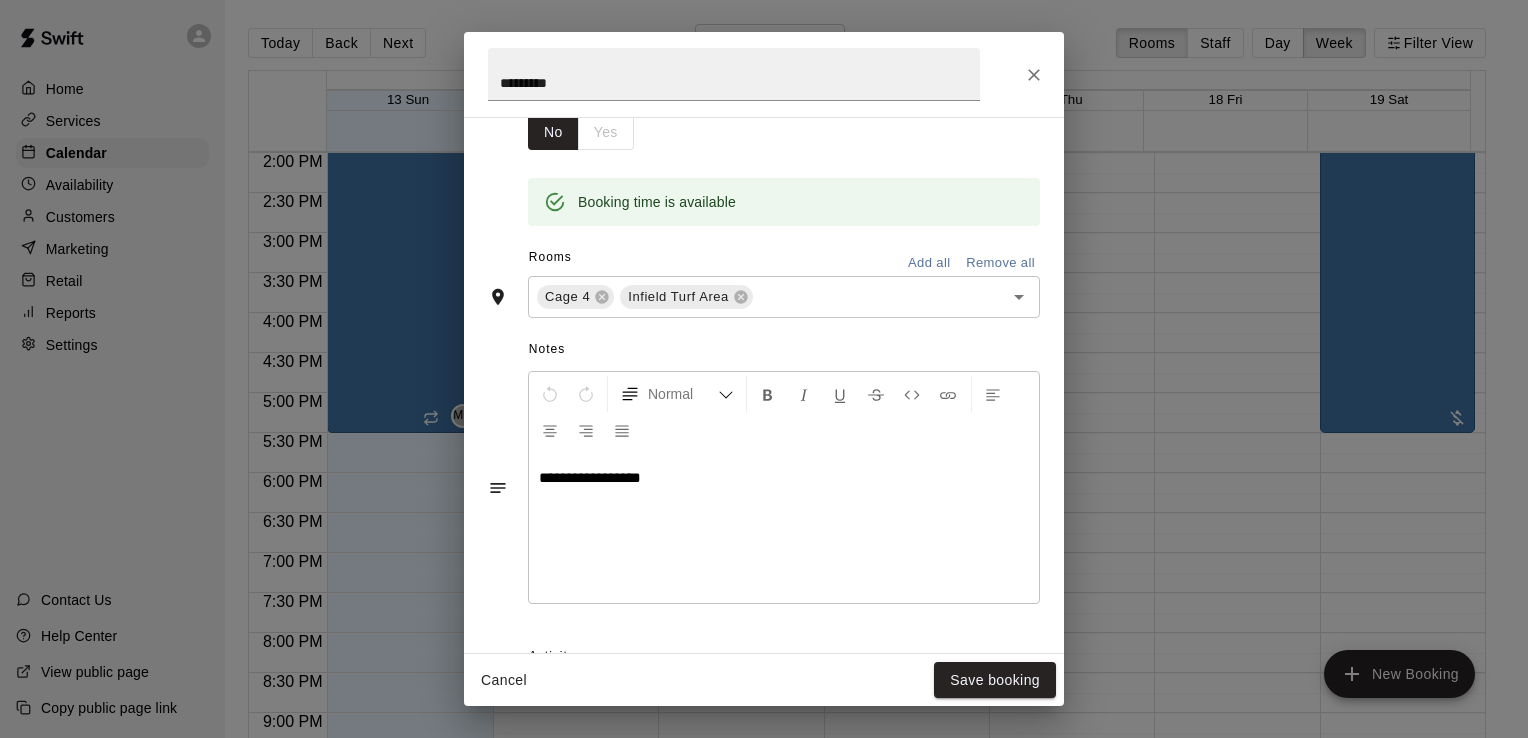 scroll, scrollTop: 473, scrollLeft: 0, axis: vertical 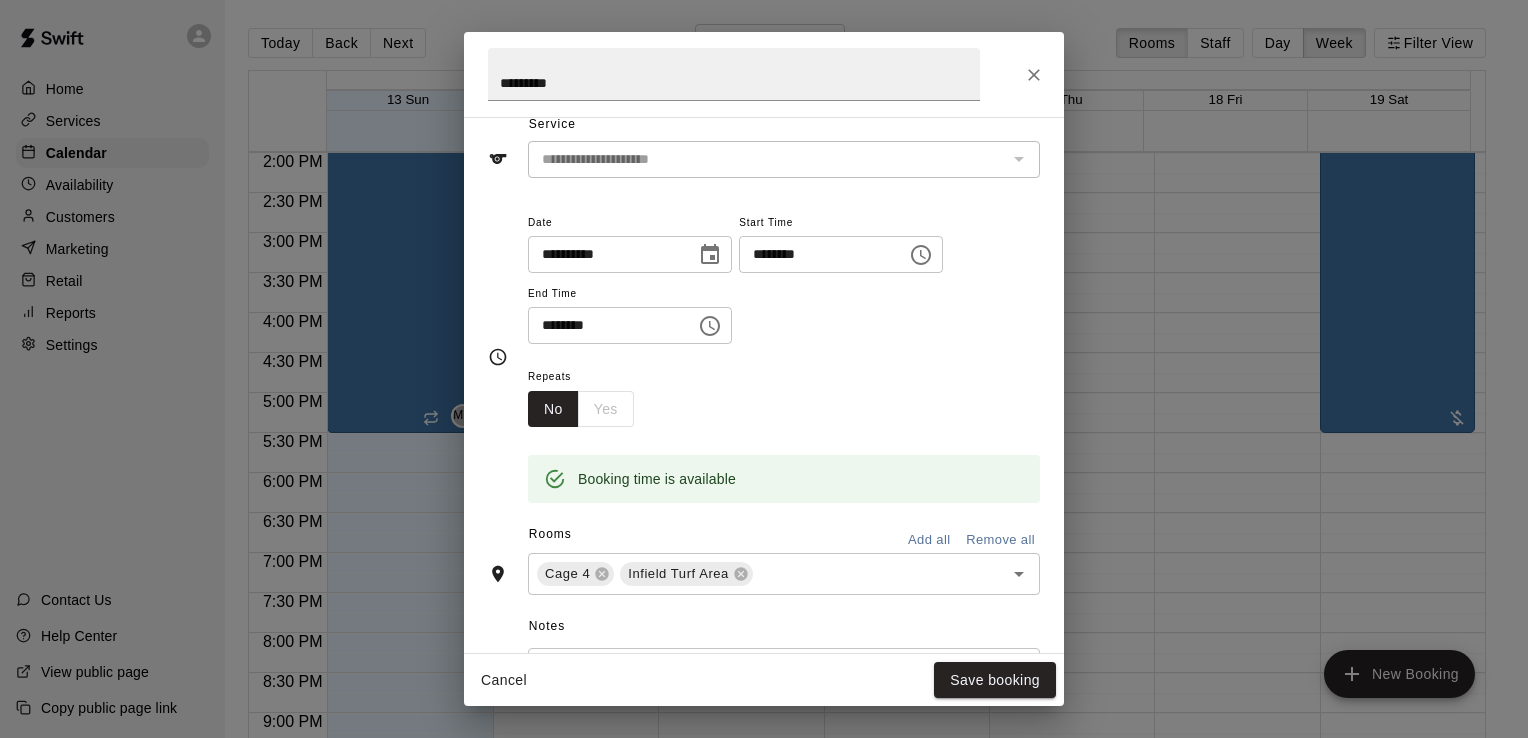 click 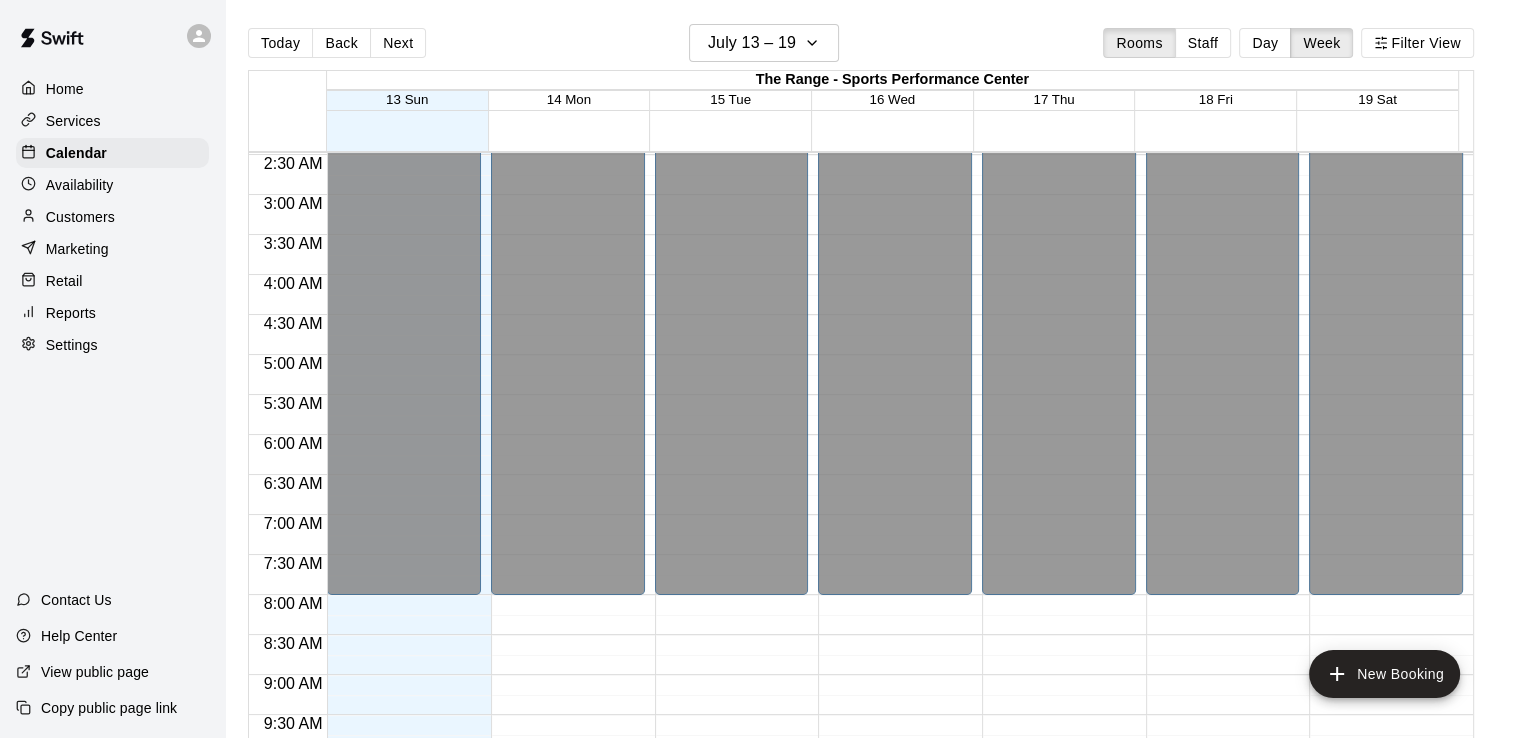 scroll, scrollTop: 196, scrollLeft: 0, axis: vertical 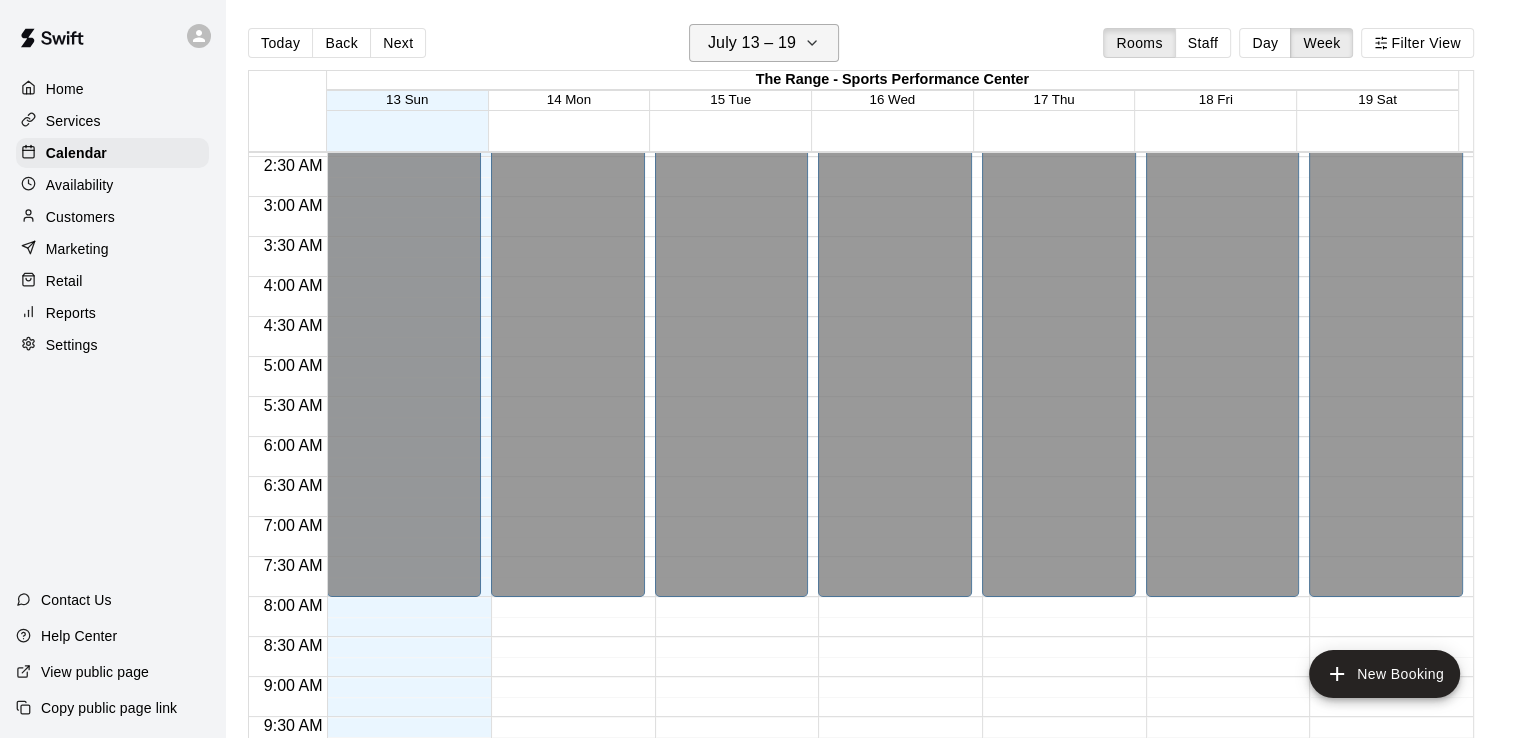 click on "July 13 – 19" at bounding box center (752, 43) 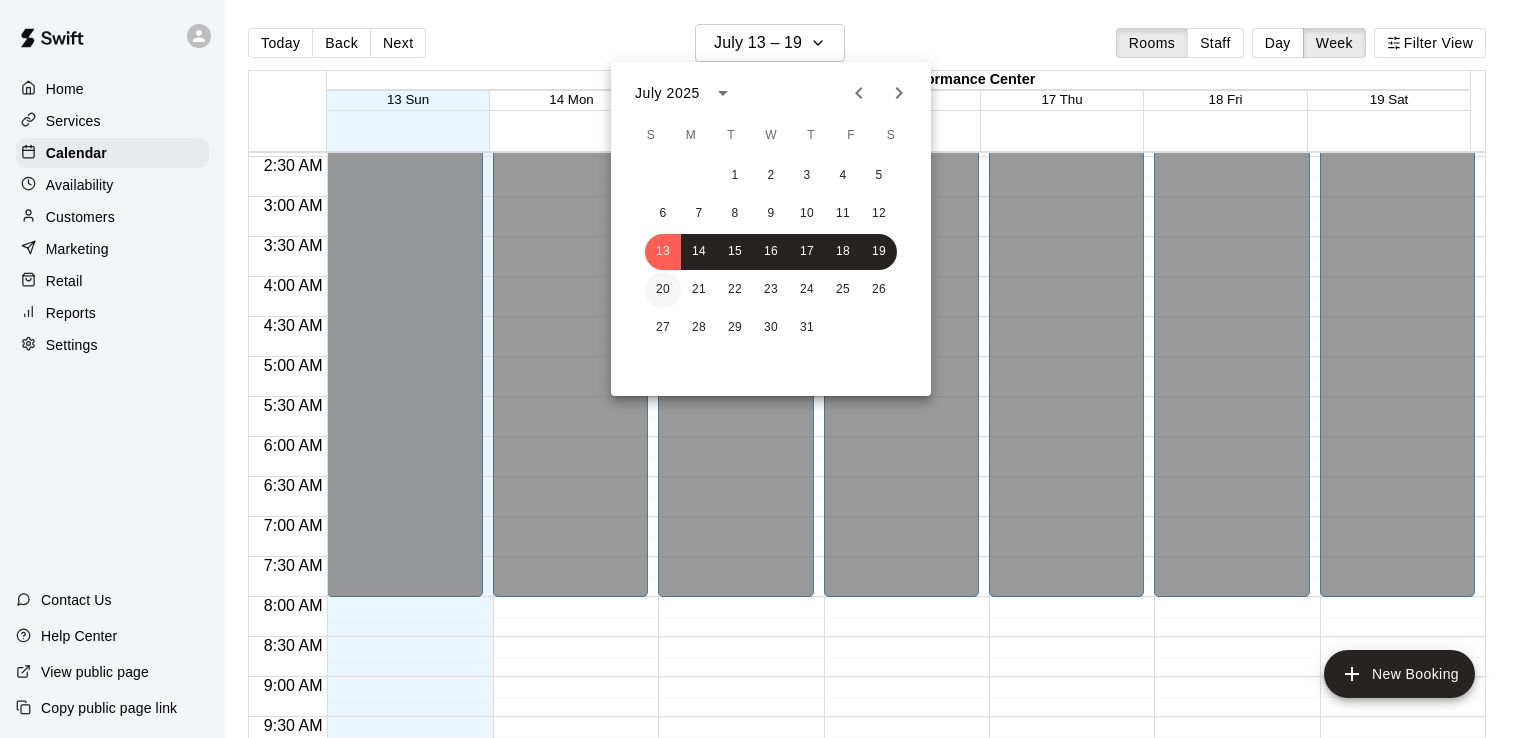 click on "20" at bounding box center [663, 290] 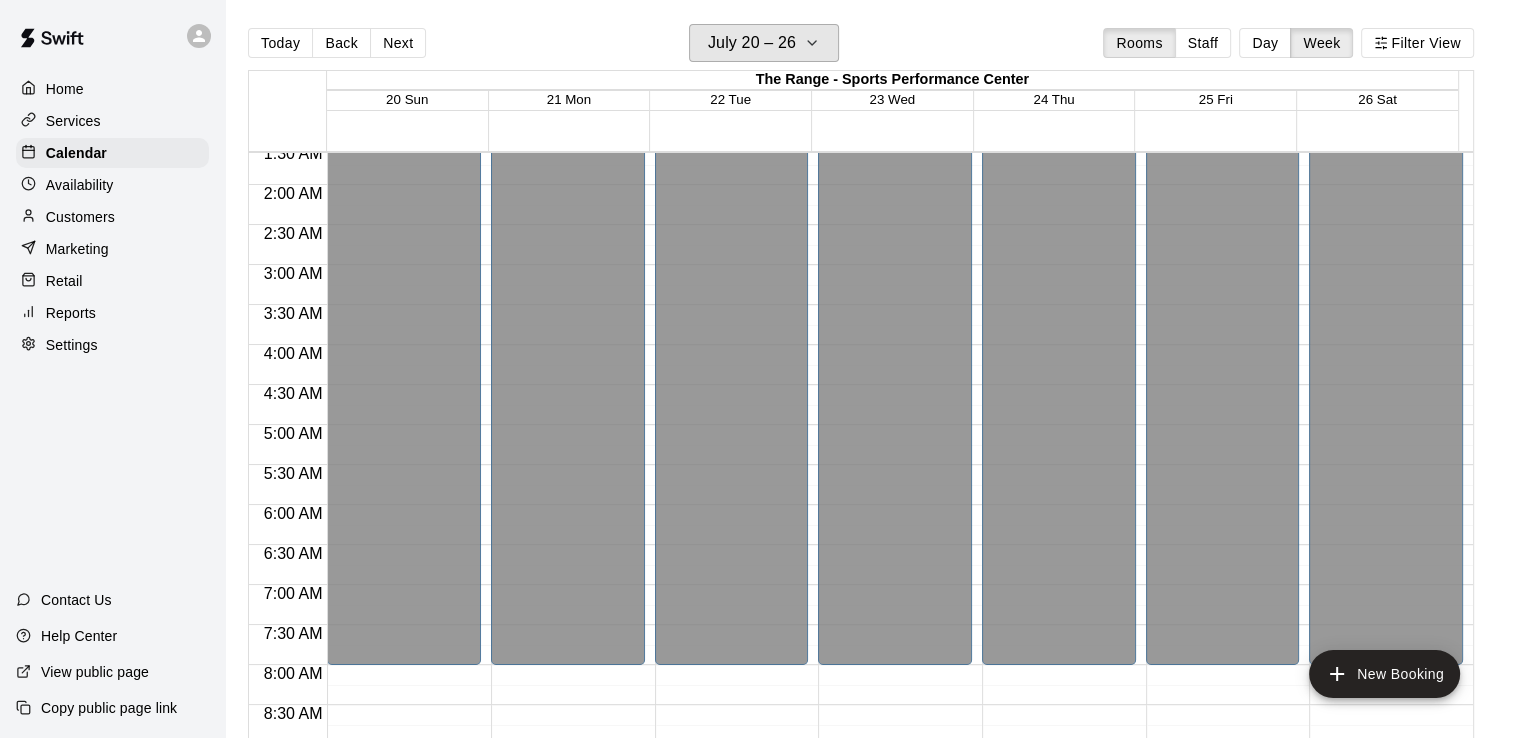 scroll, scrollTop: 0, scrollLeft: 0, axis: both 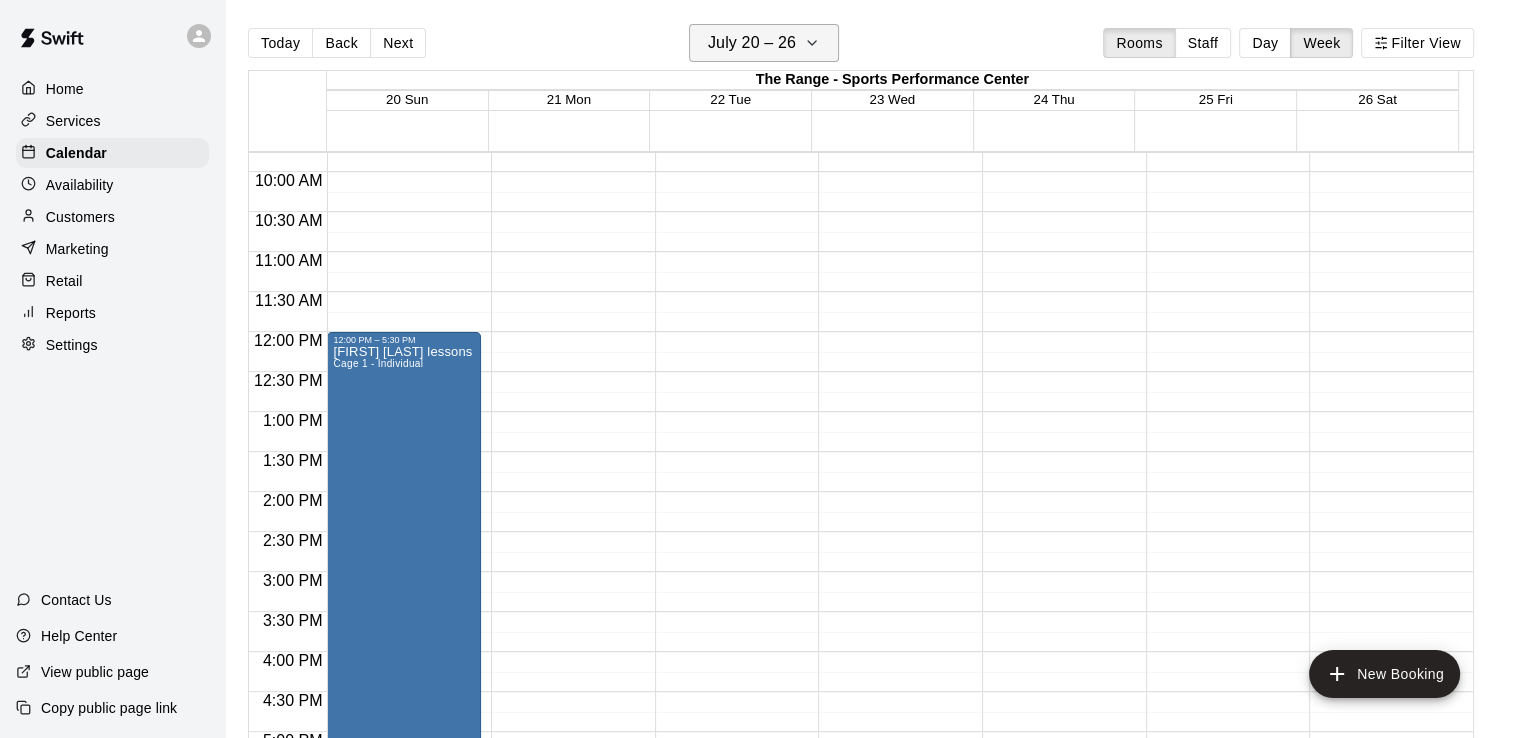 click on "July 20 – 26" at bounding box center [752, 43] 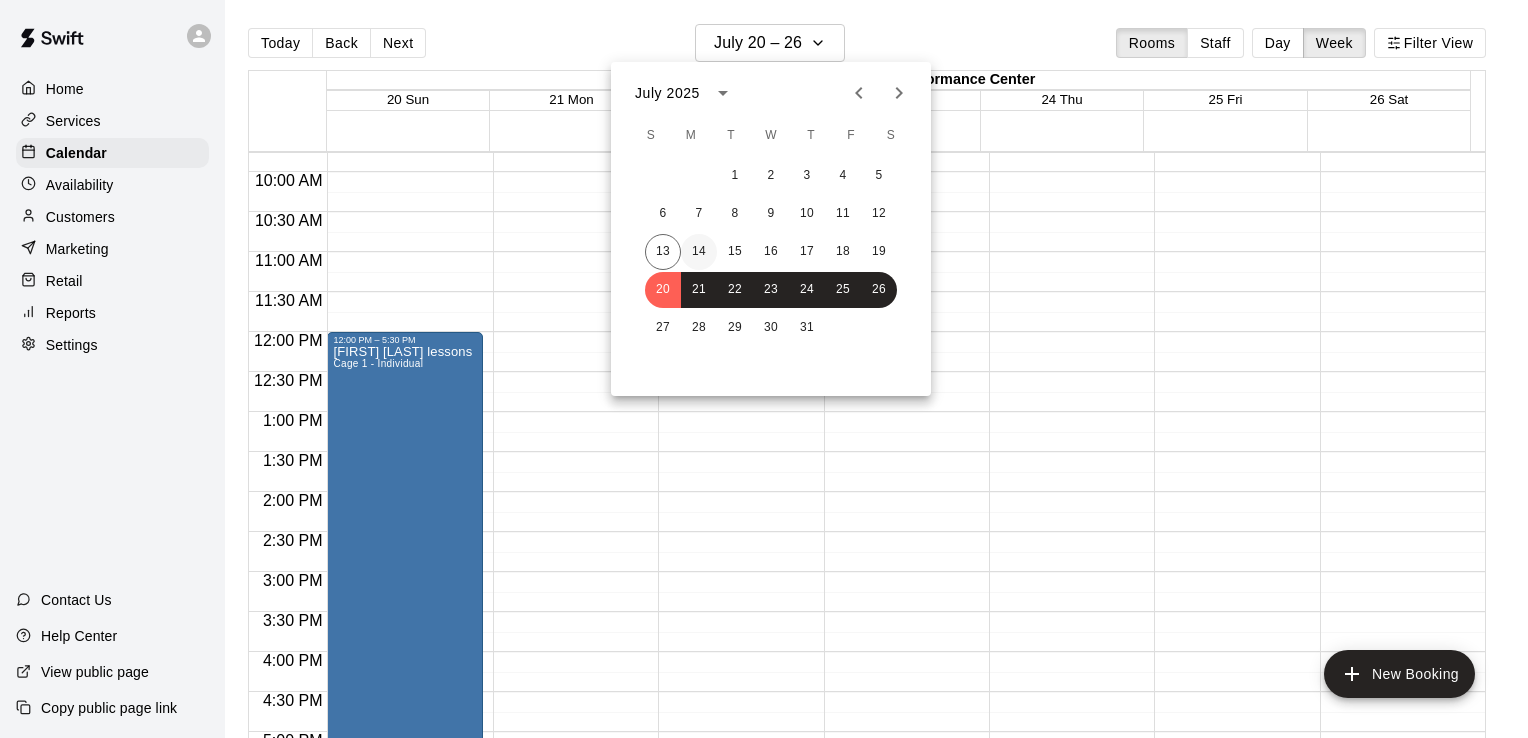 click on "14" at bounding box center [699, 252] 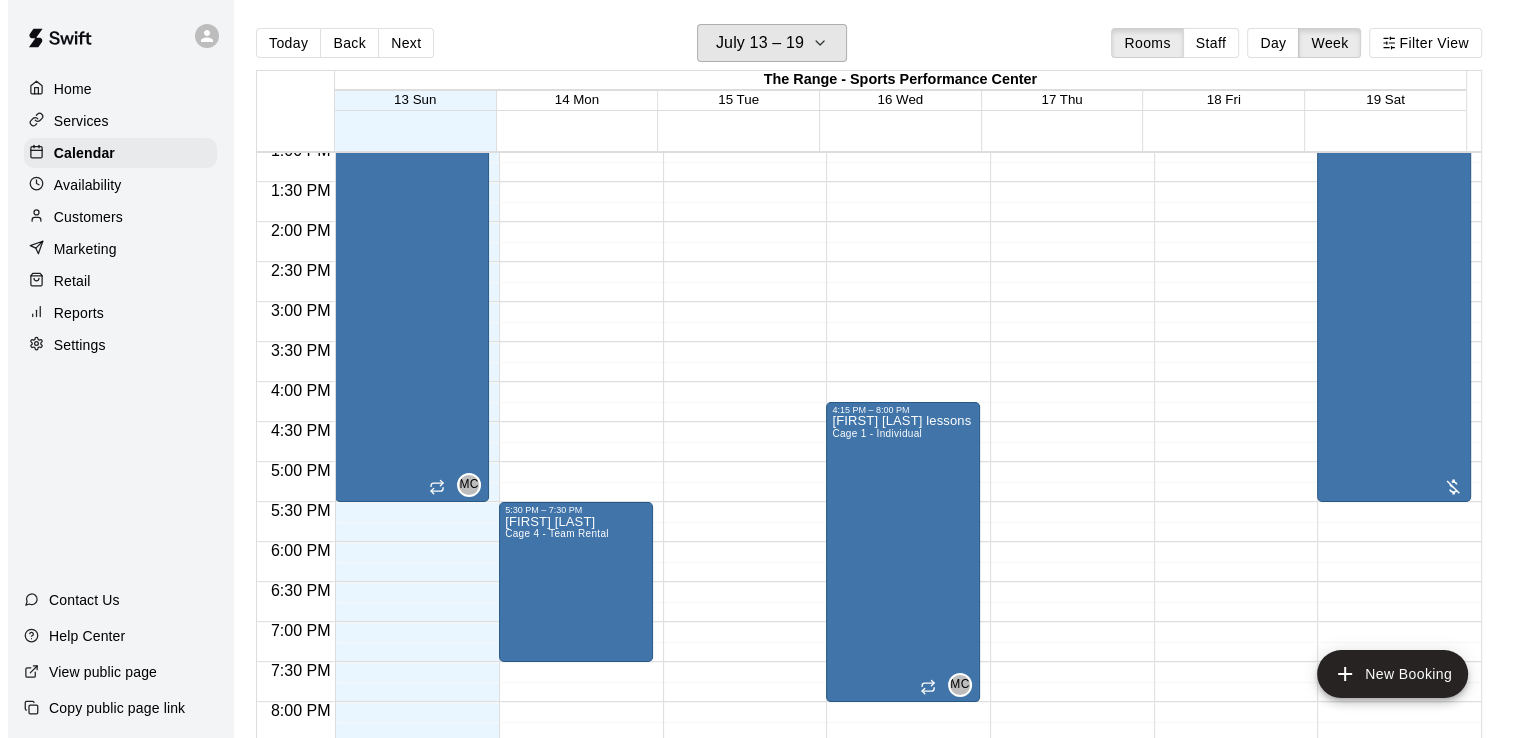 scroll, scrollTop: 1081, scrollLeft: 0, axis: vertical 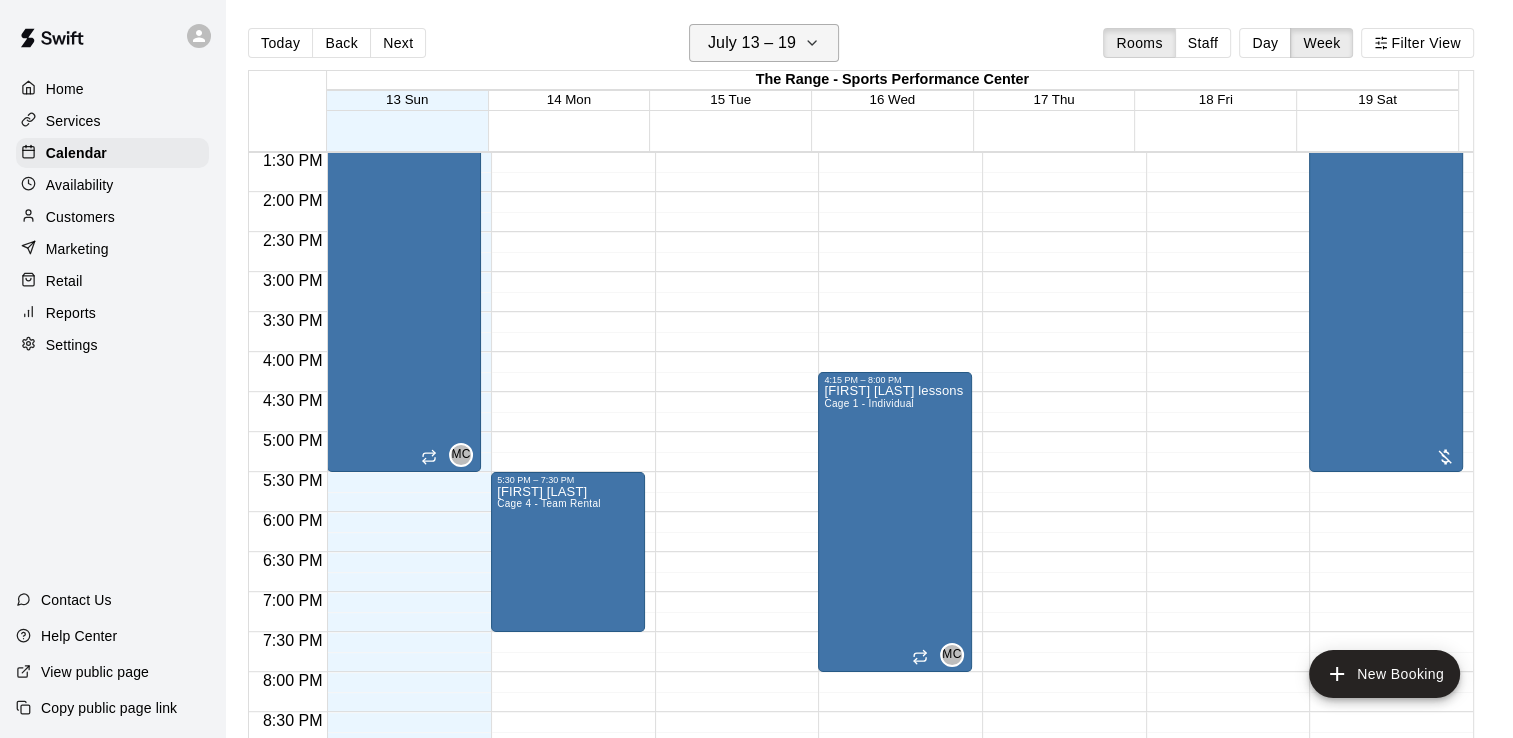 click on "July 13 – 19" at bounding box center [752, 43] 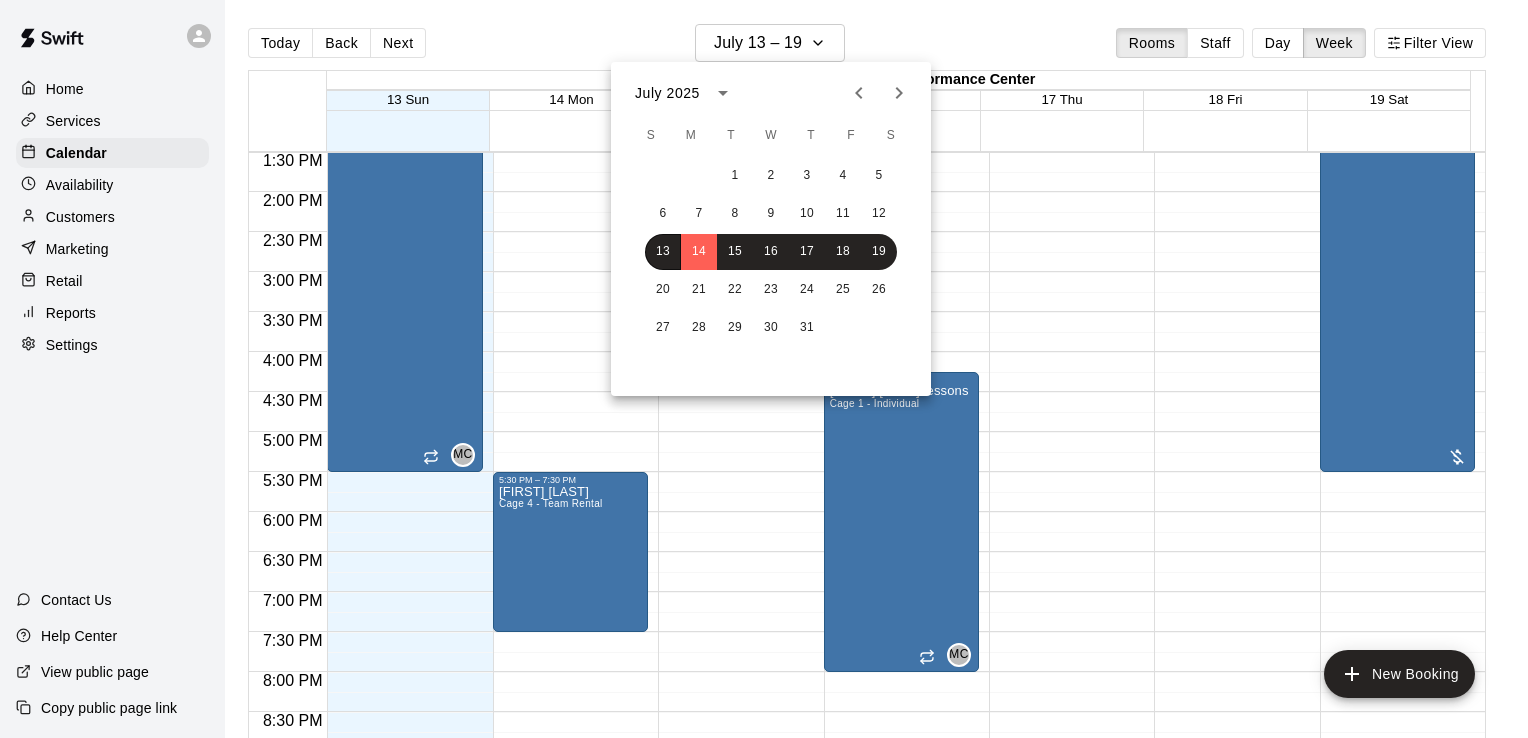 click 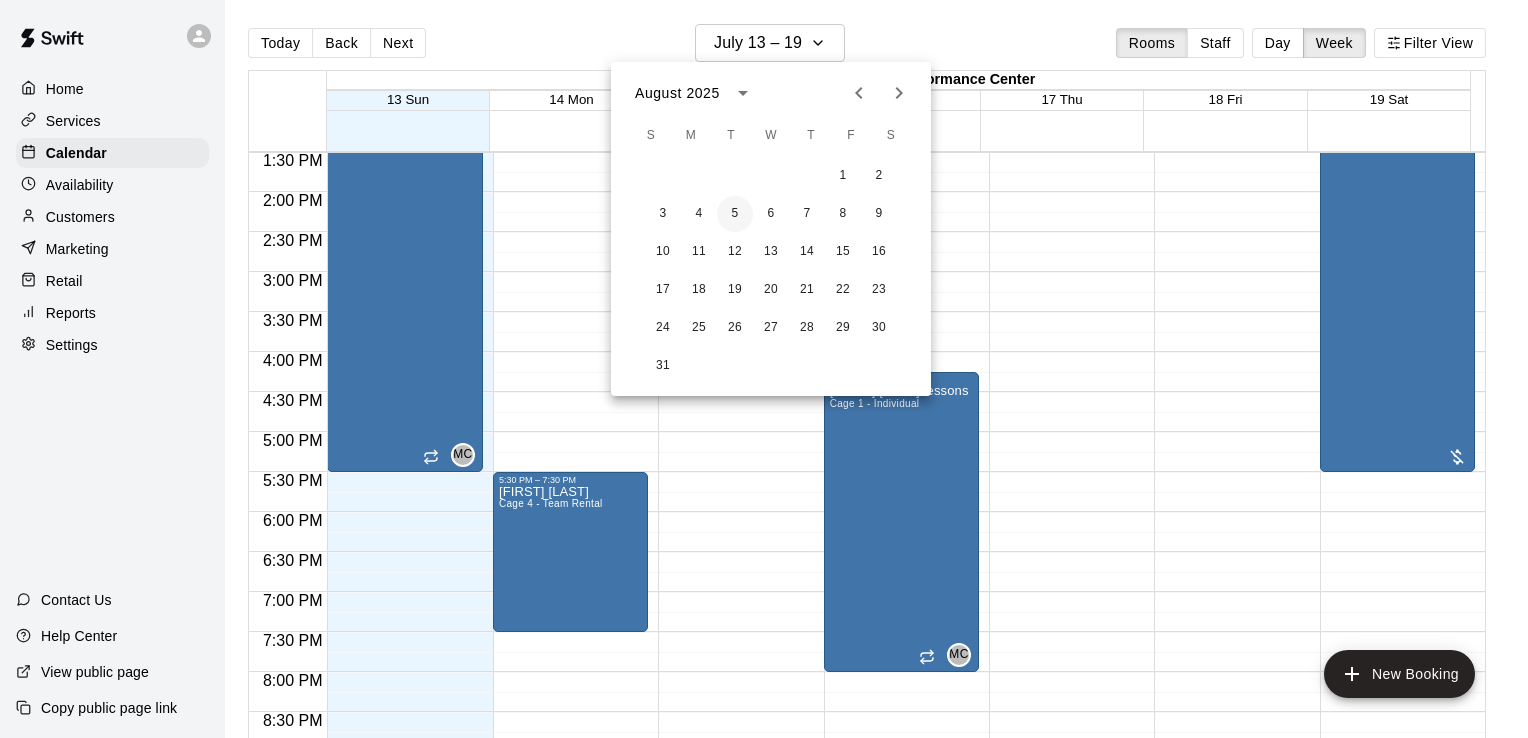 click on "5" at bounding box center [735, 214] 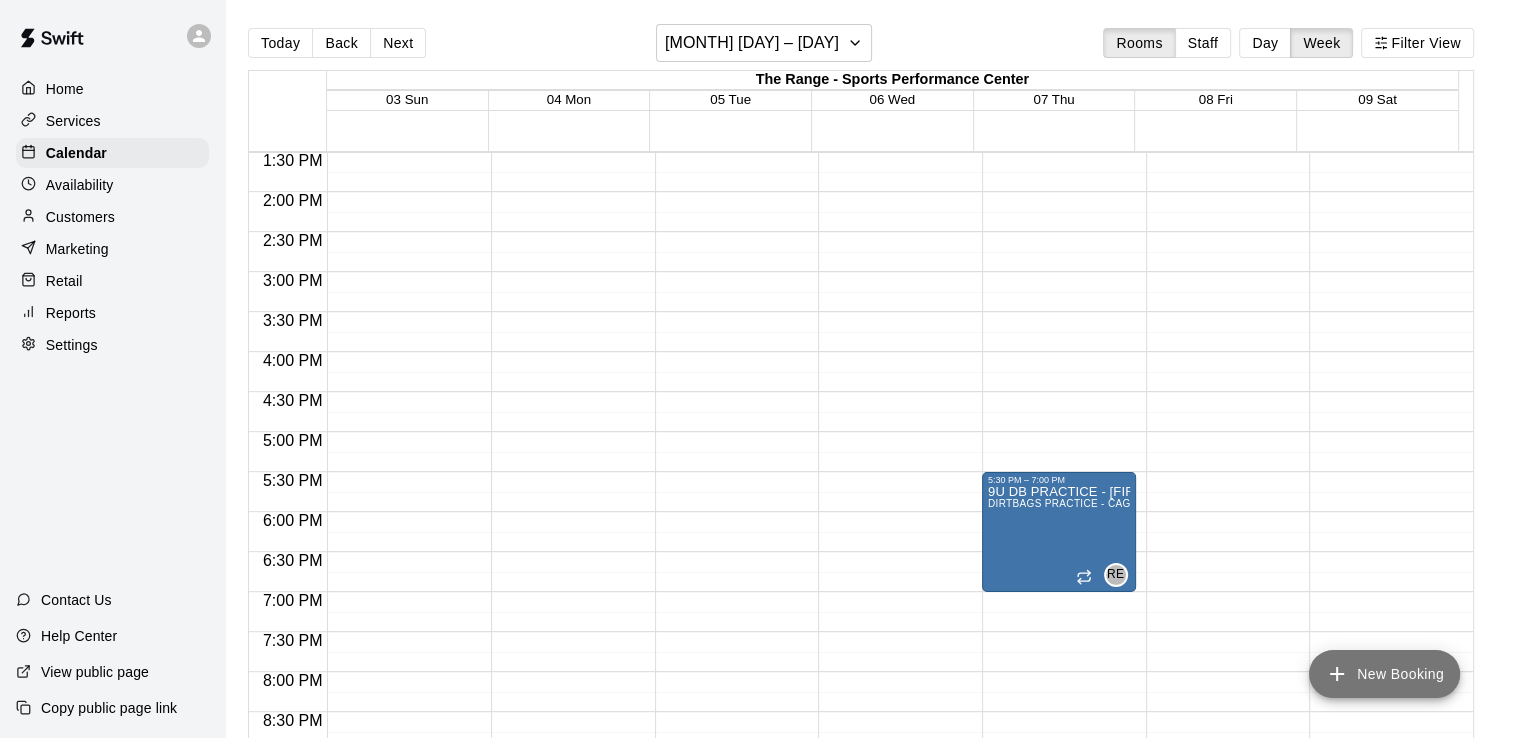 click on "New Booking" at bounding box center (1384, 674) 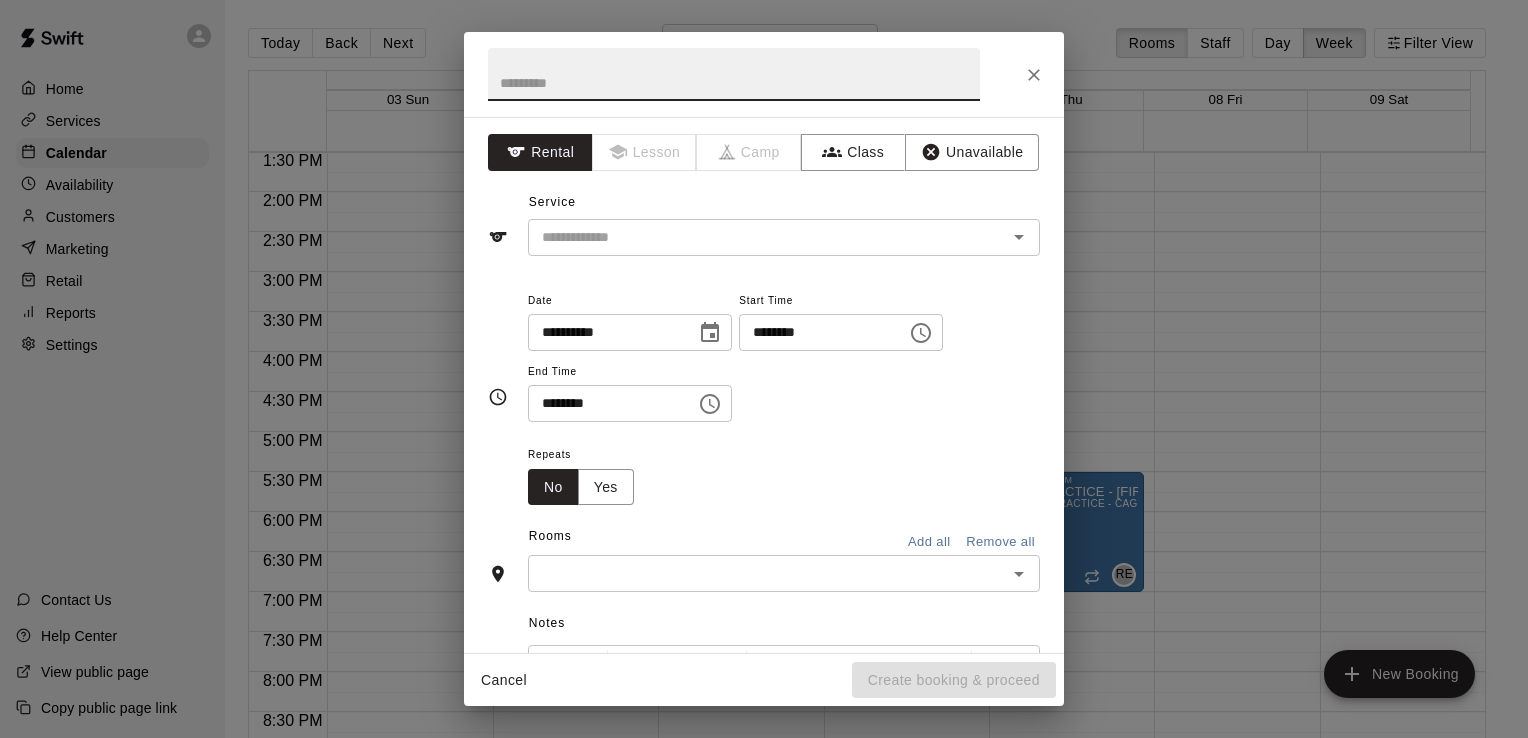 click at bounding box center (734, 74) 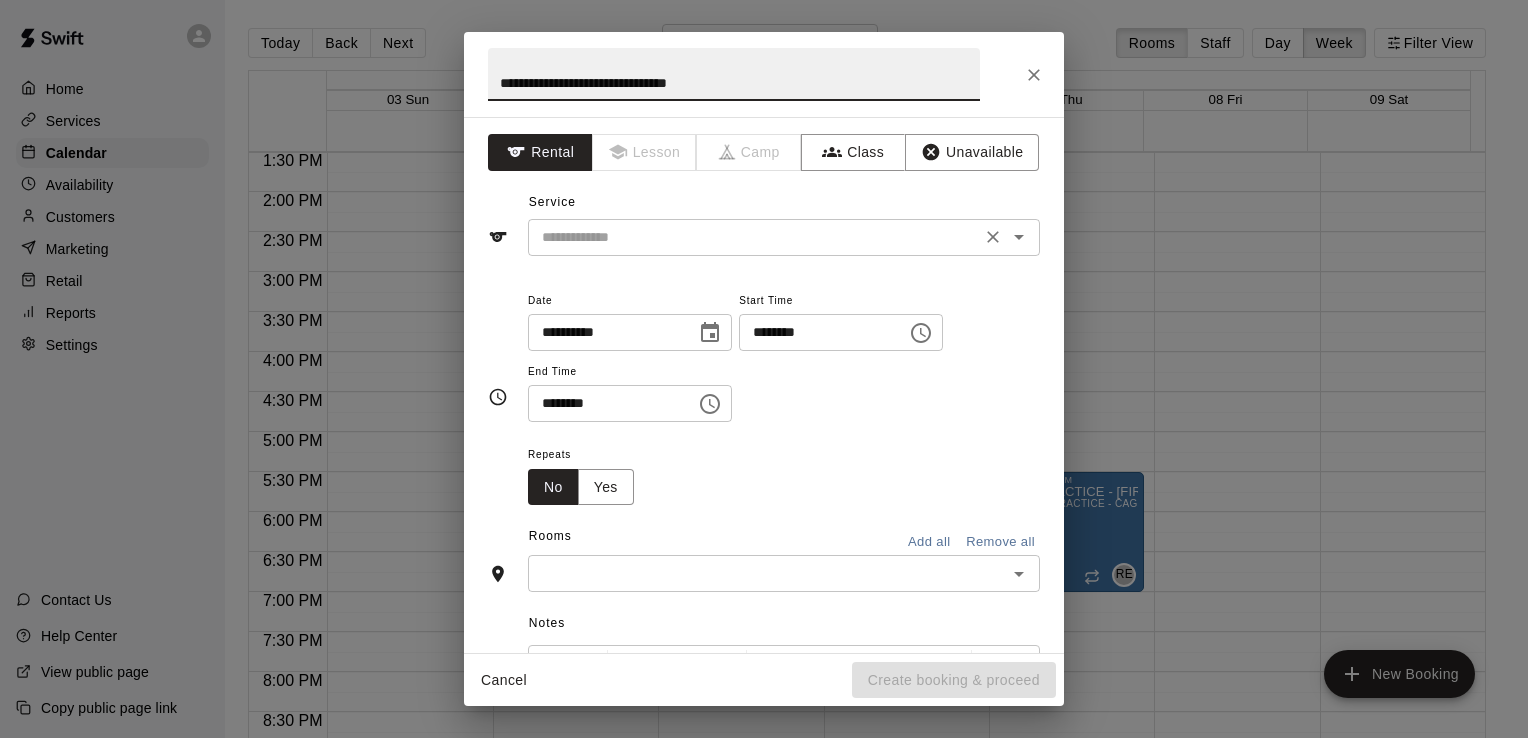 type on "**********" 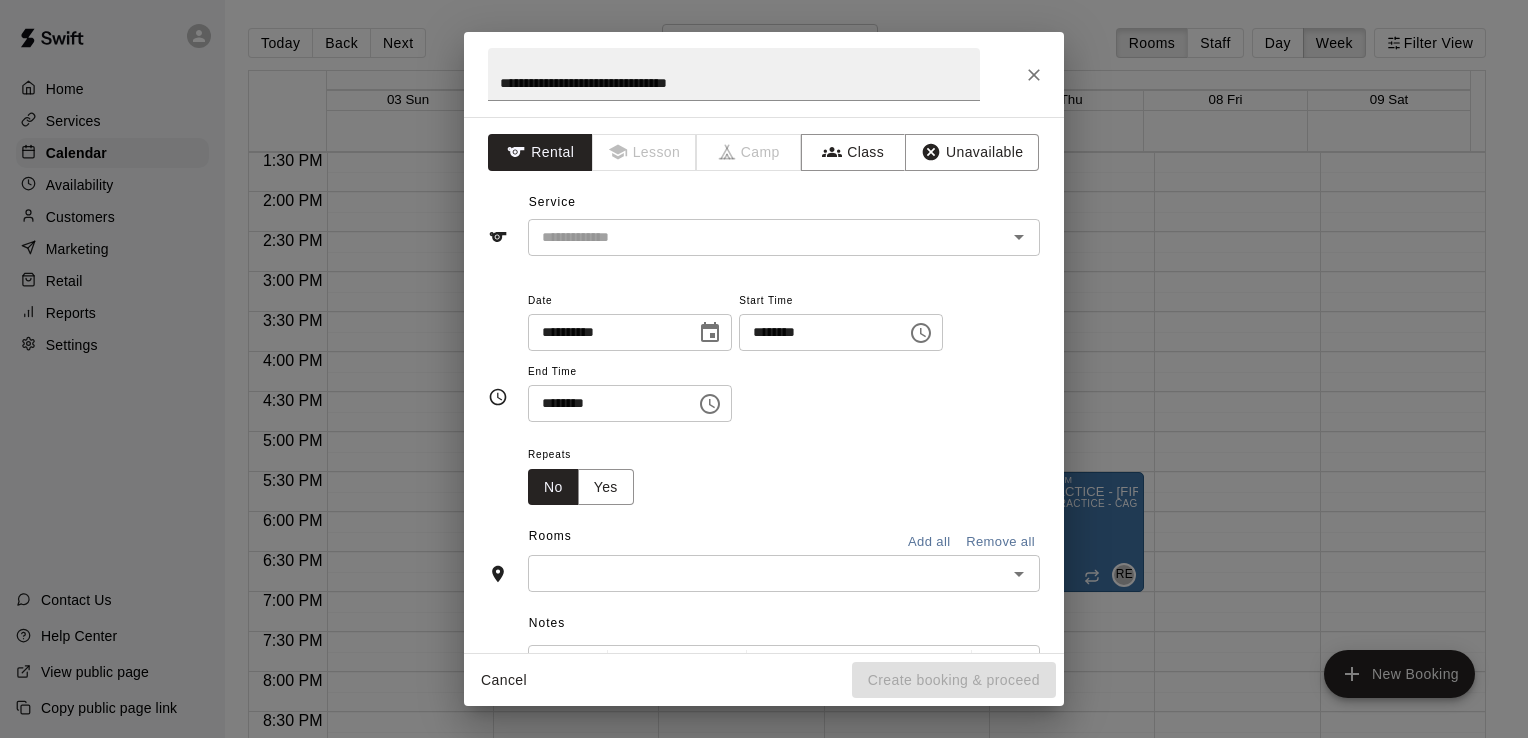 drag, startPoint x: 1034, startPoint y: 315, endPoint x: 1055, endPoint y: 353, distance: 43.416588 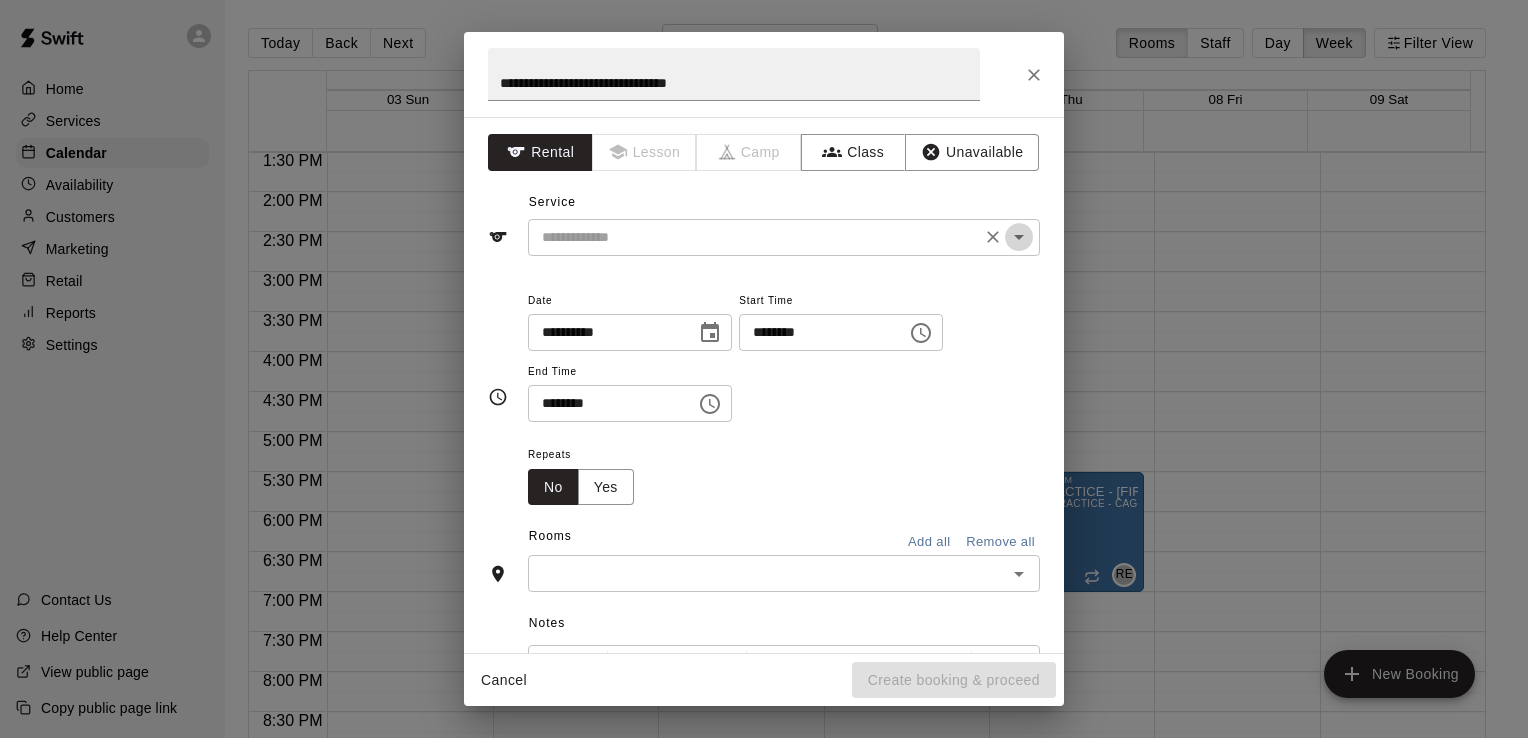 click 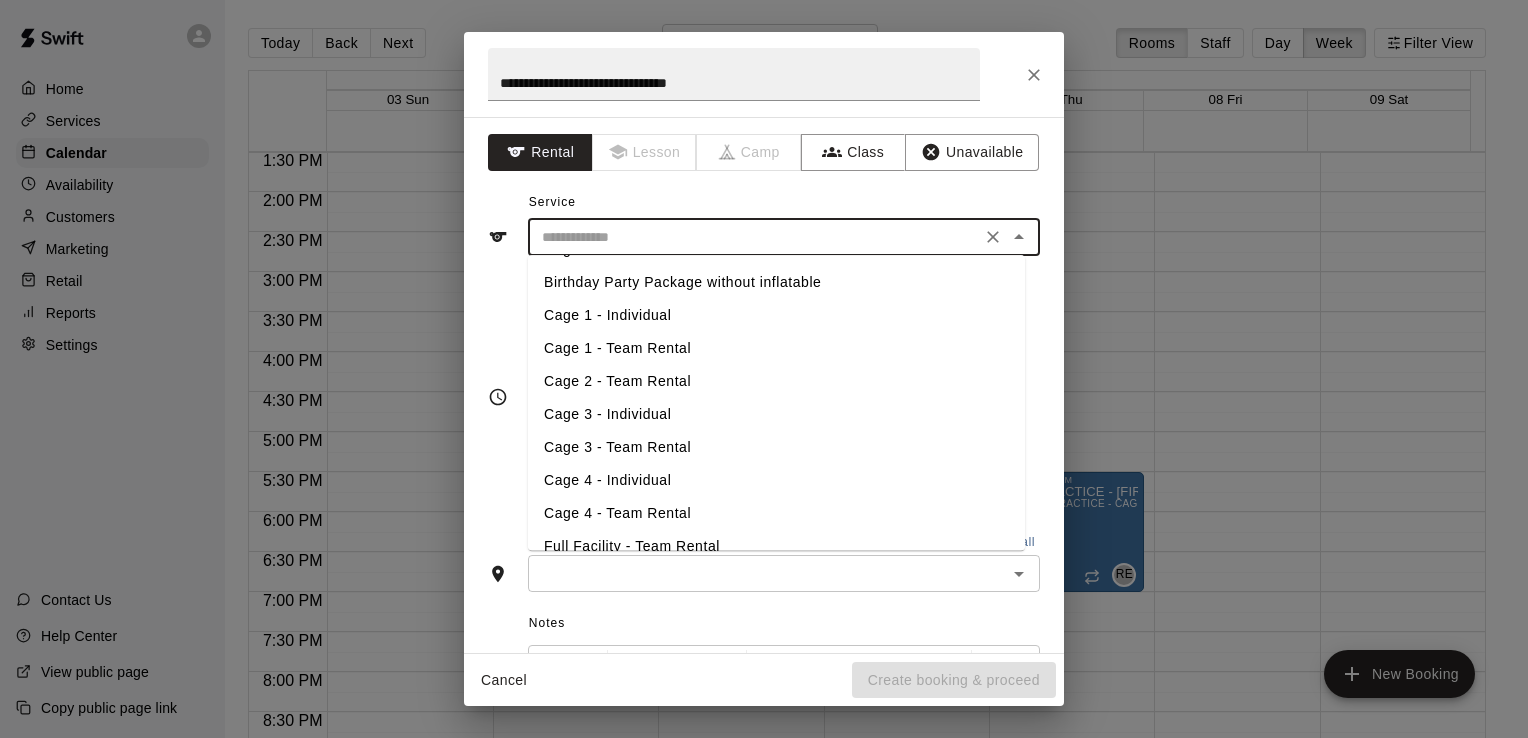 scroll, scrollTop: 65, scrollLeft: 0, axis: vertical 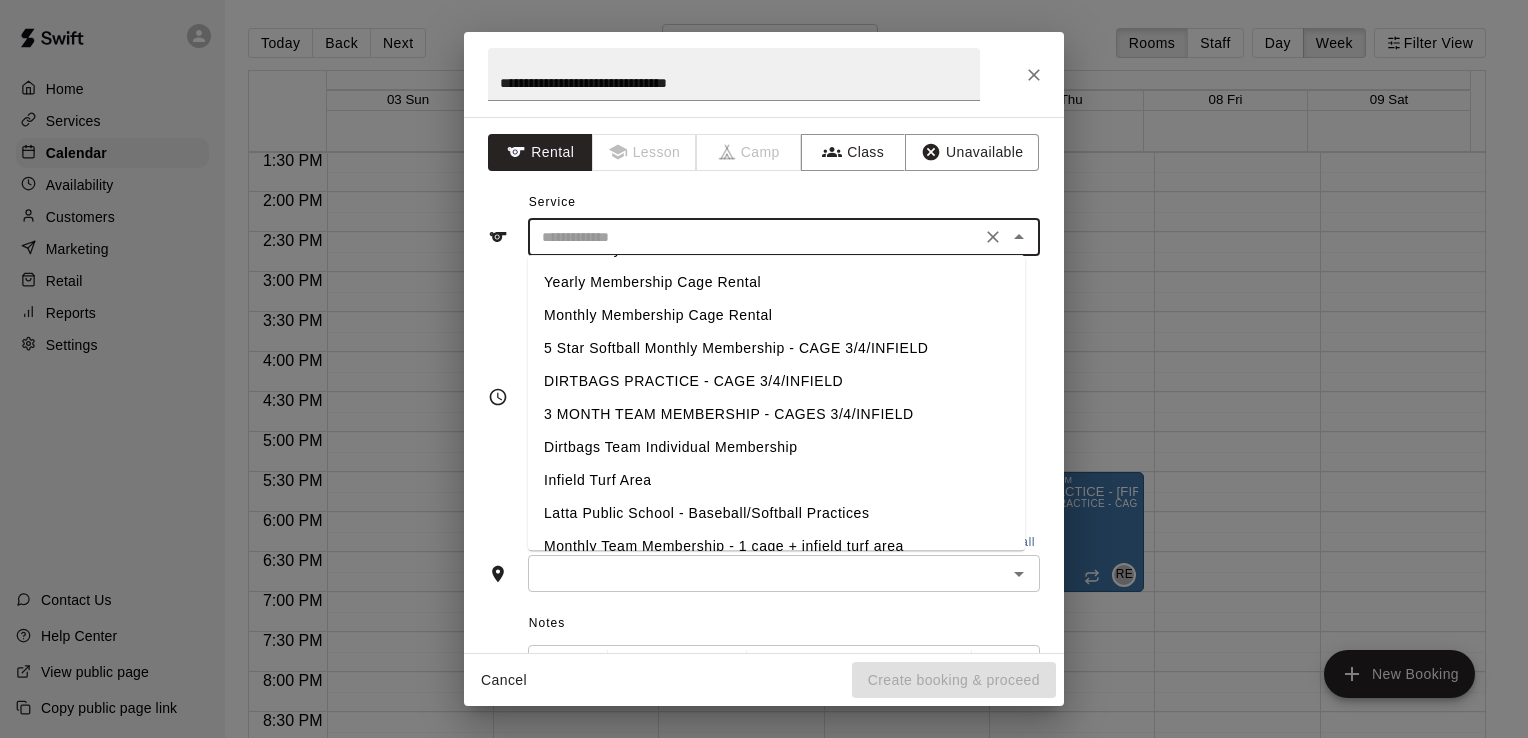 click on "DIRTBAGS PRACTICE - CAGE 3/4/INFIELD" at bounding box center [776, 381] 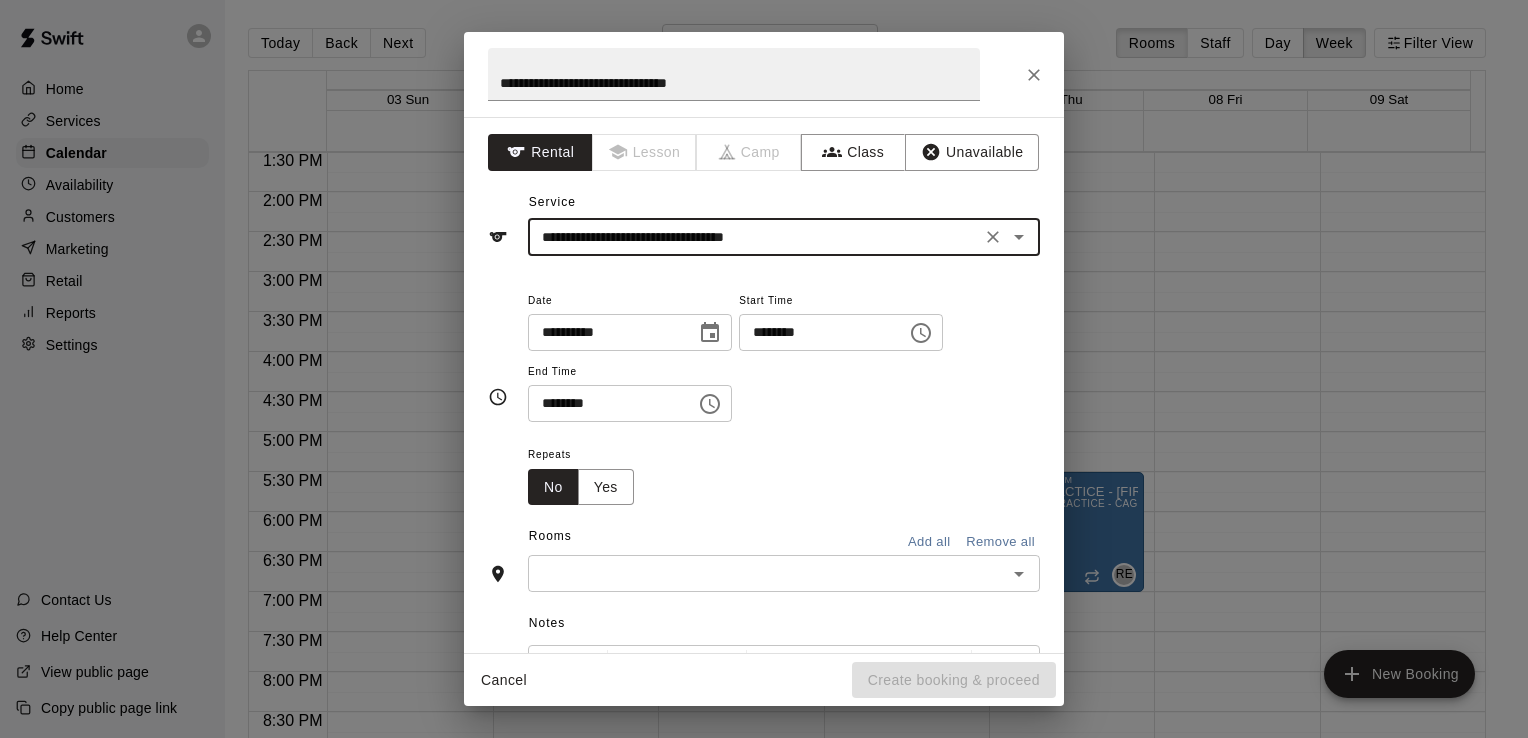 click 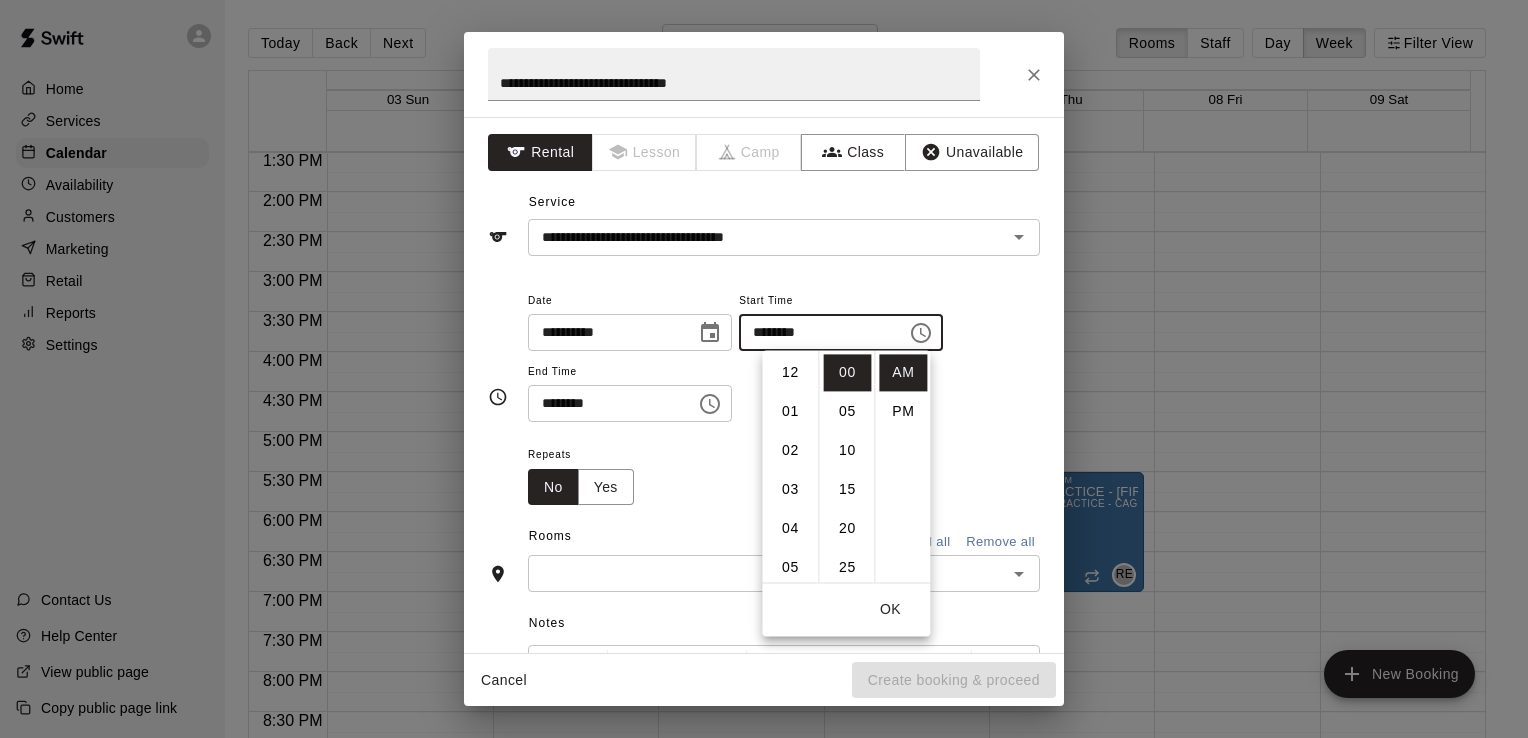 scroll, scrollTop: 390, scrollLeft: 0, axis: vertical 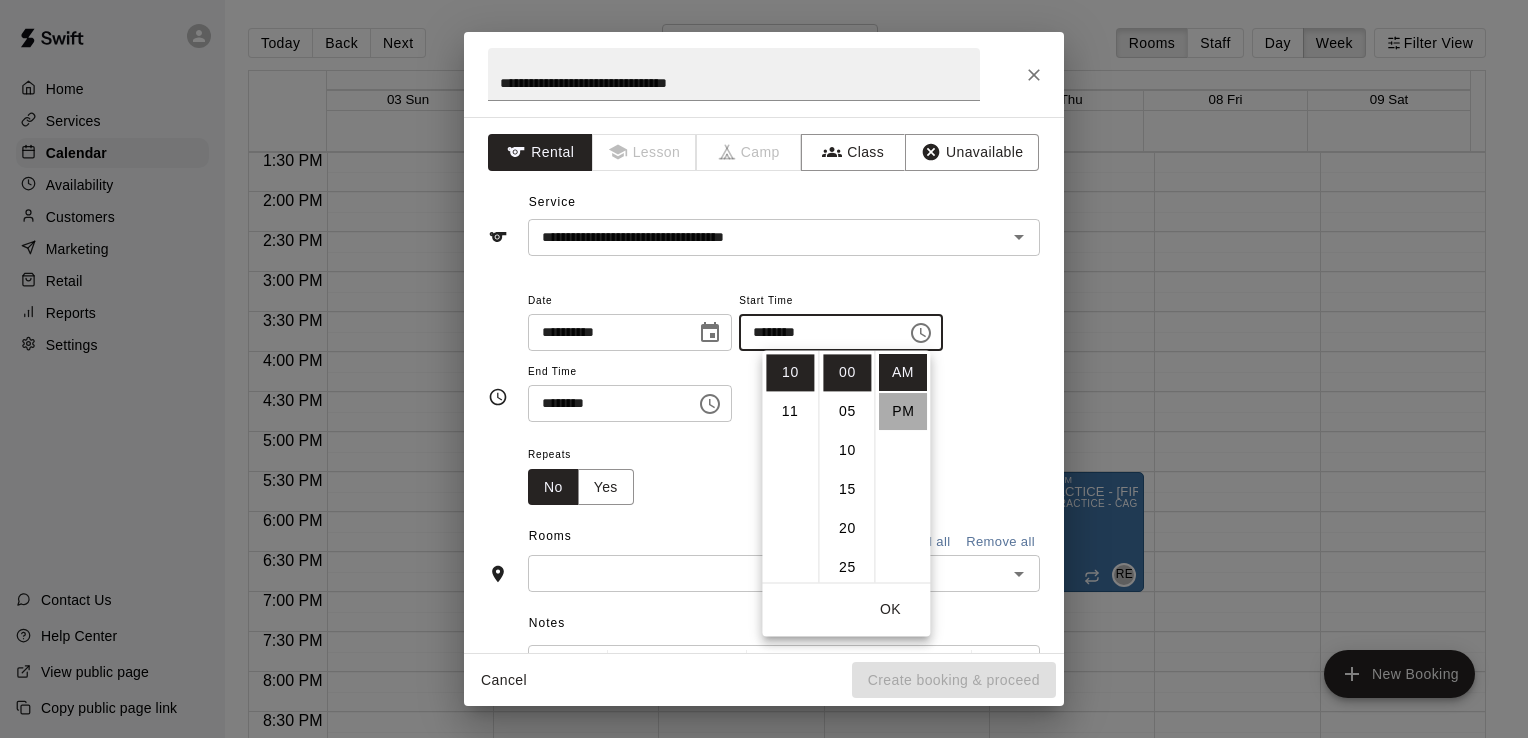 click on "PM" at bounding box center [903, 411] 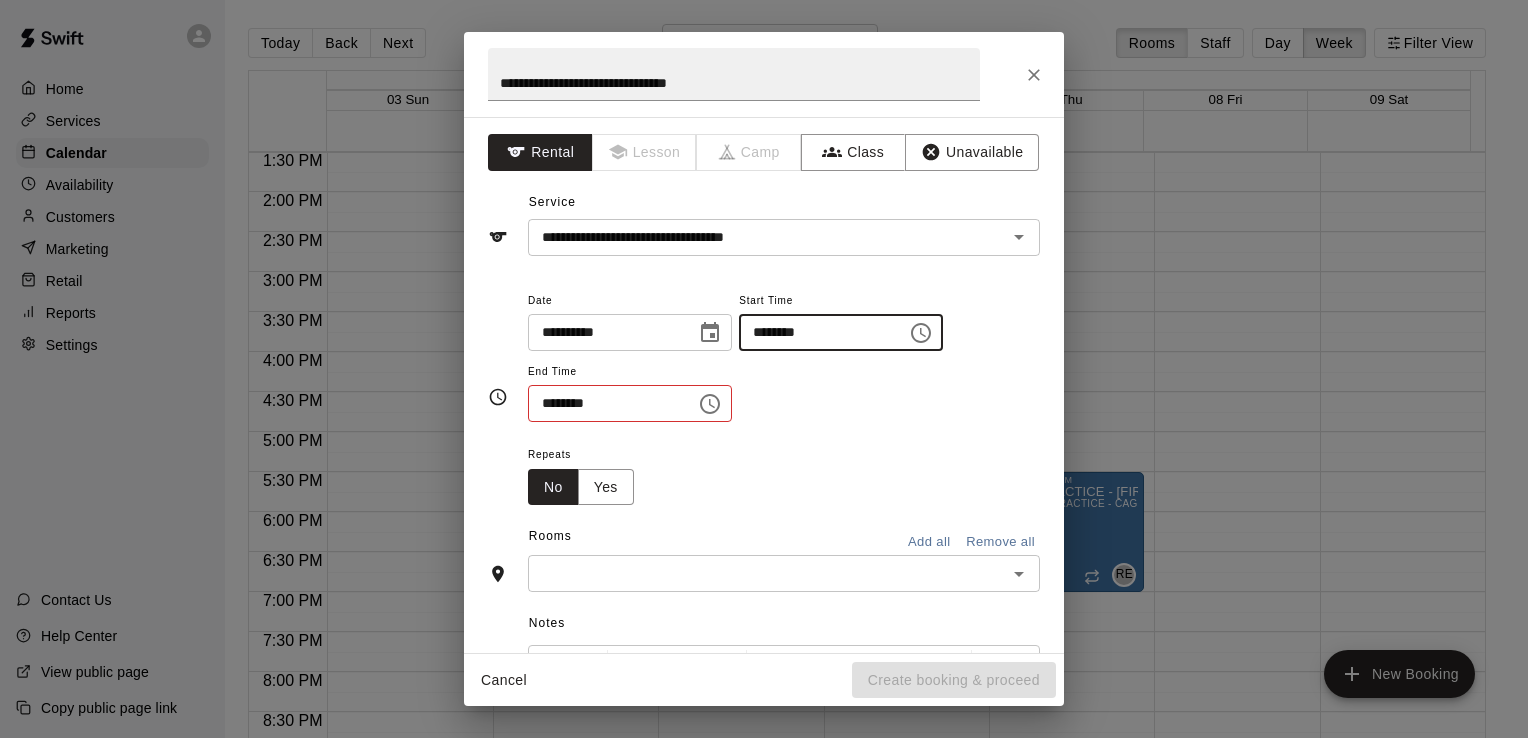click on "********" at bounding box center [816, 332] 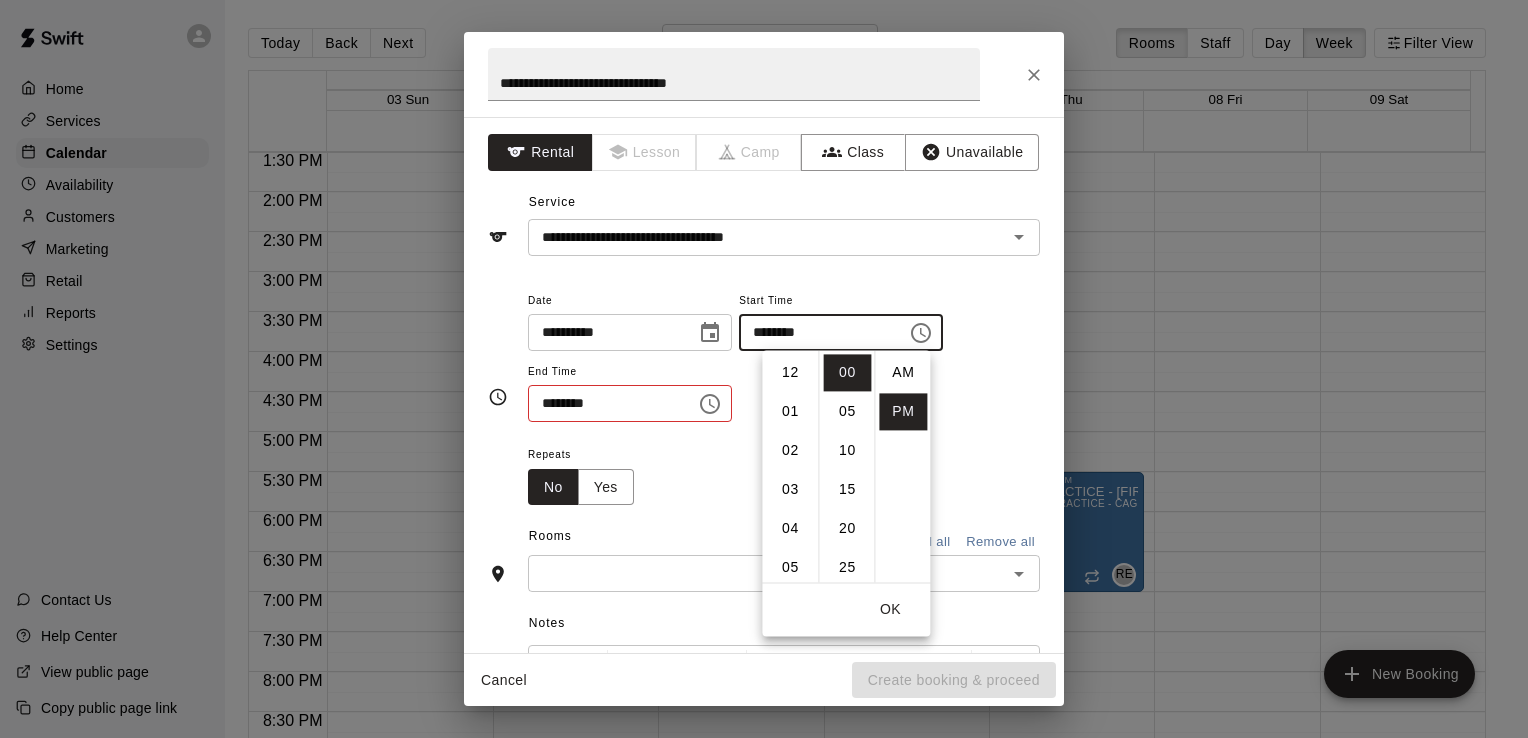 scroll, scrollTop: 390, scrollLeft: 0, axis: vertical 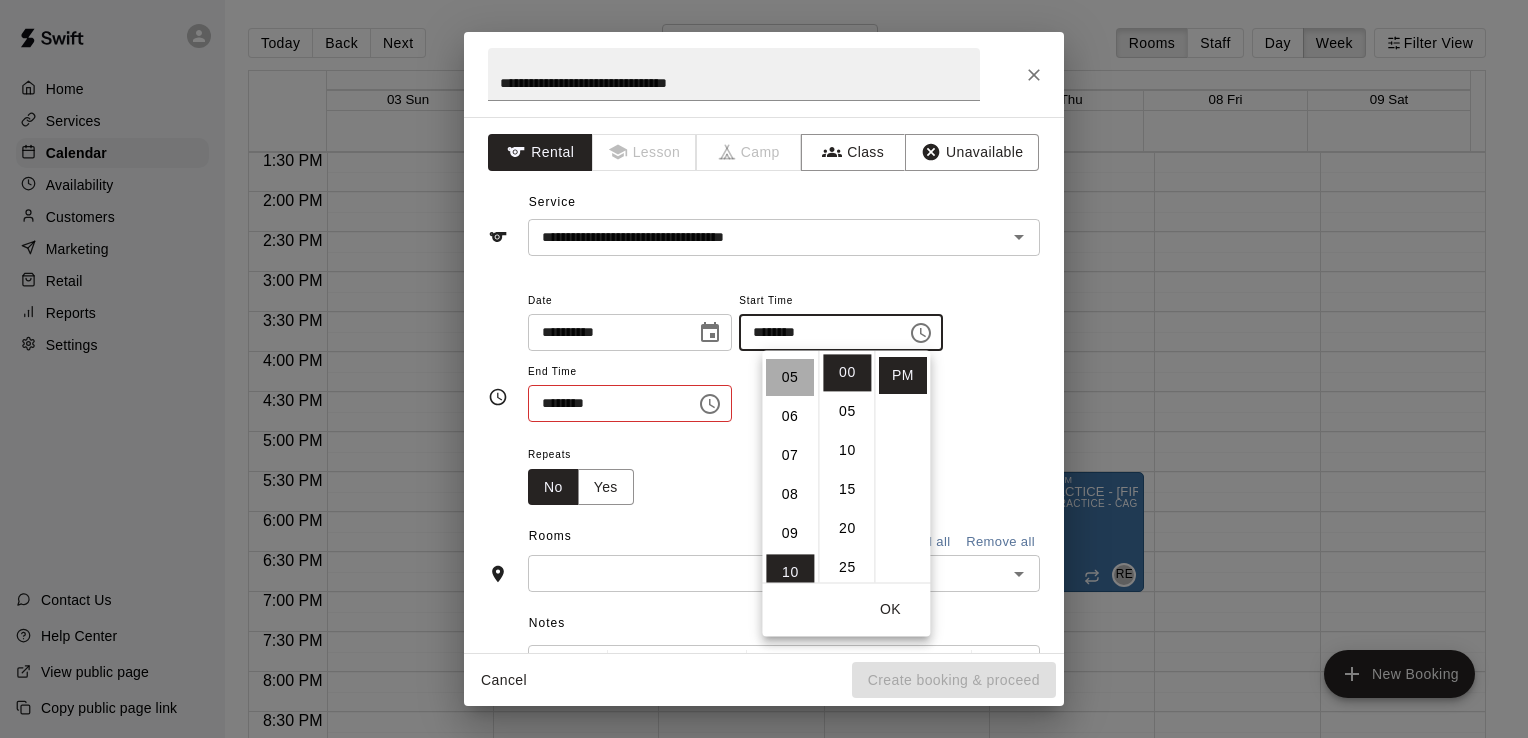 click on "05" at bounding box center (790, 377) 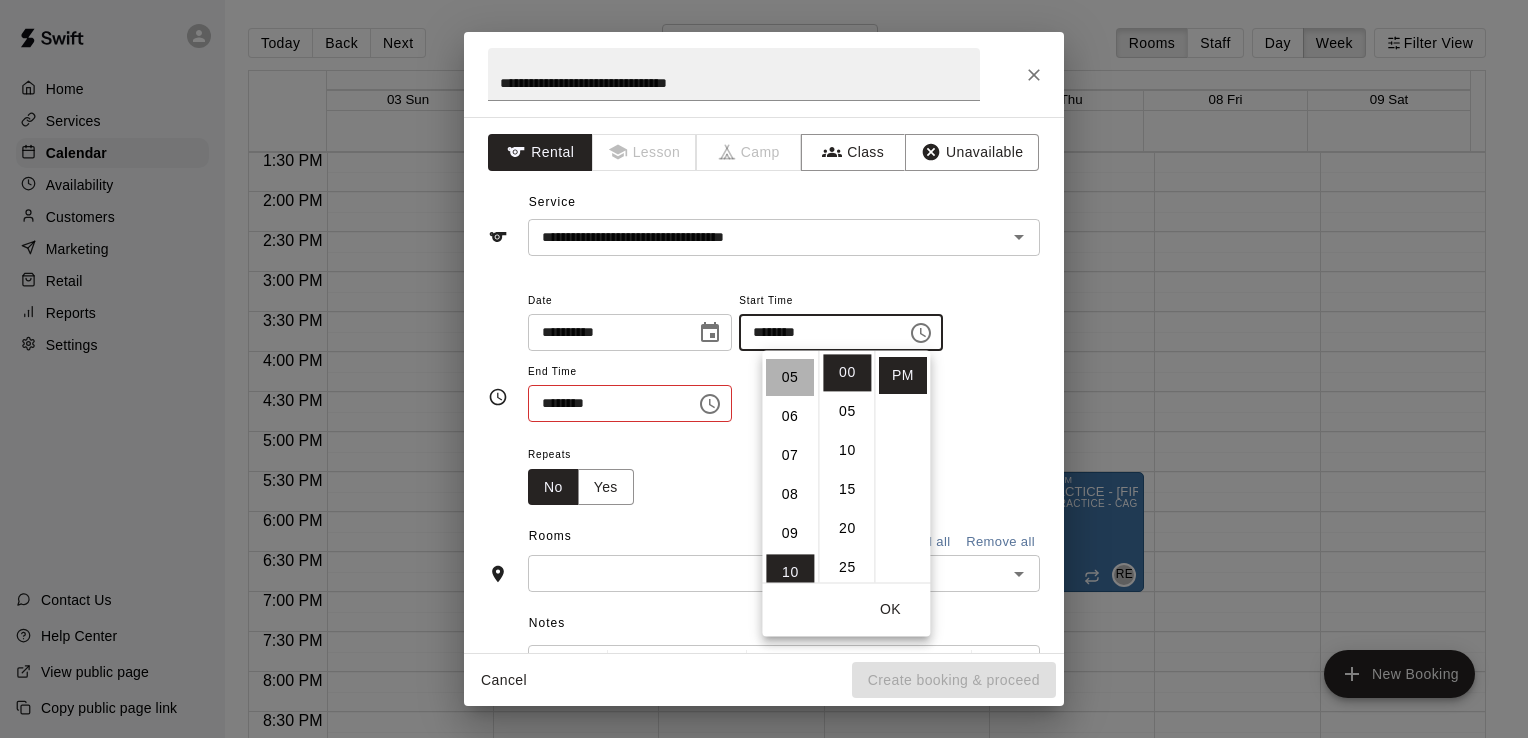 scroll, scrollTop: 195, scrollLeft: 0, axis: vertical 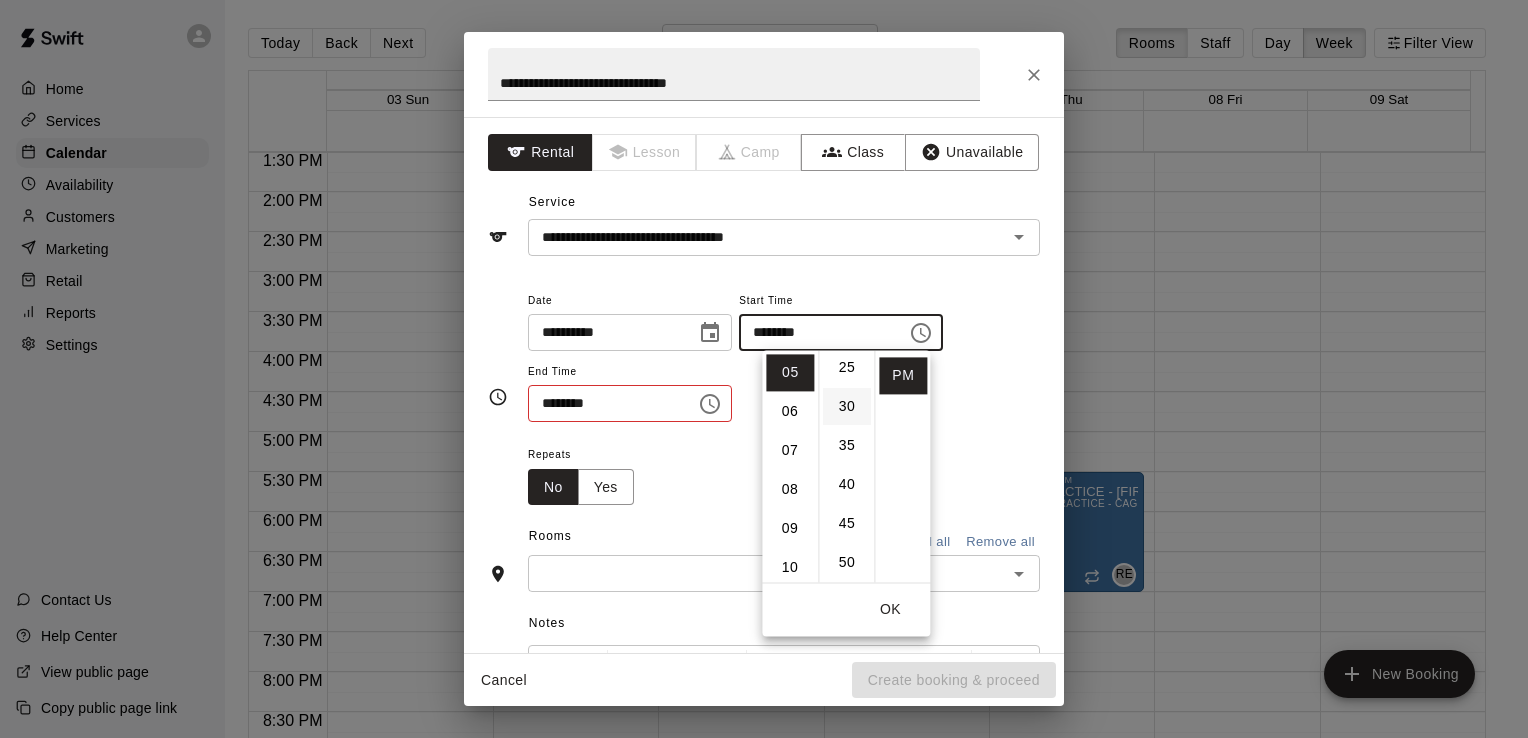 click on "30" at bounding box center [847, 406] 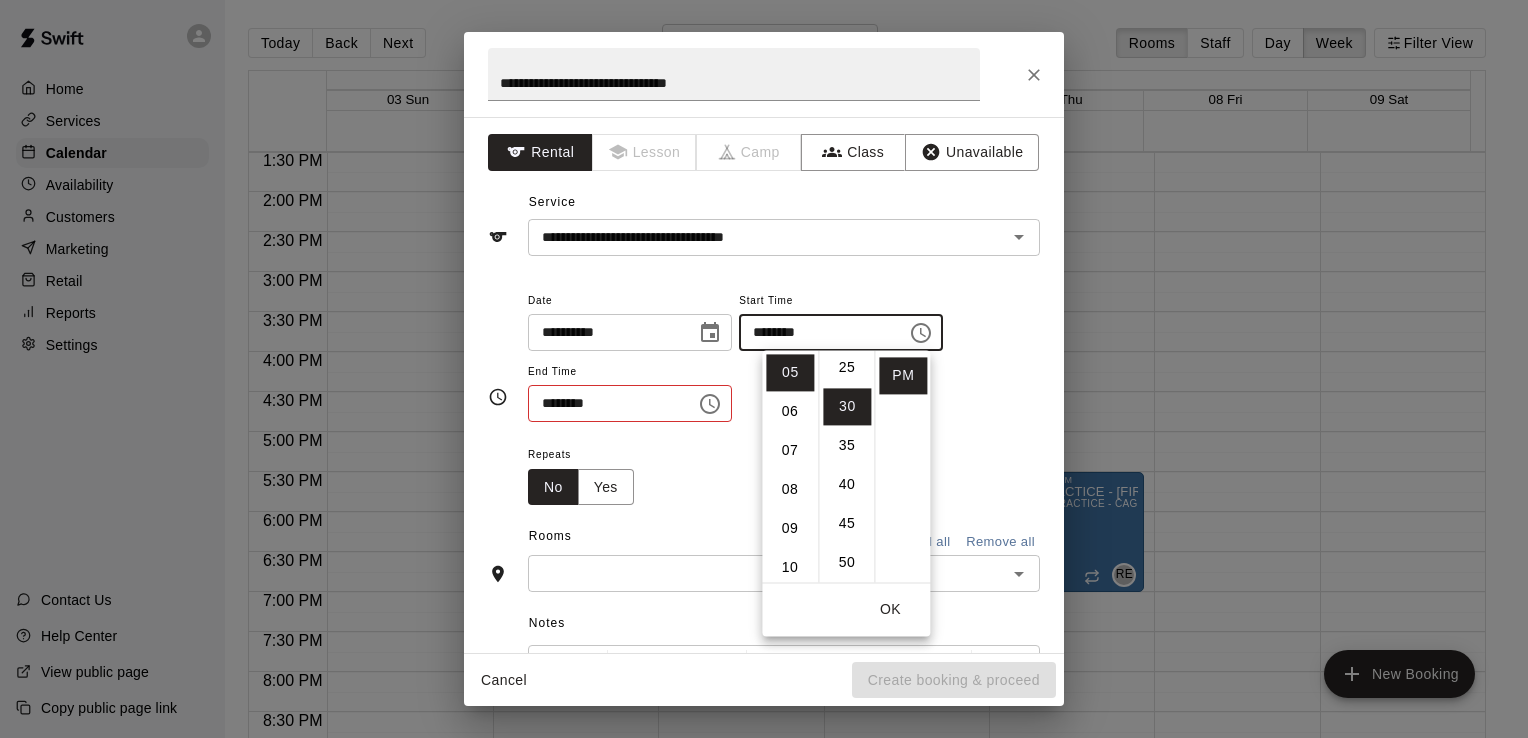 scroll, scrollTop: 234, scrollLeft: 0, axis: vertical 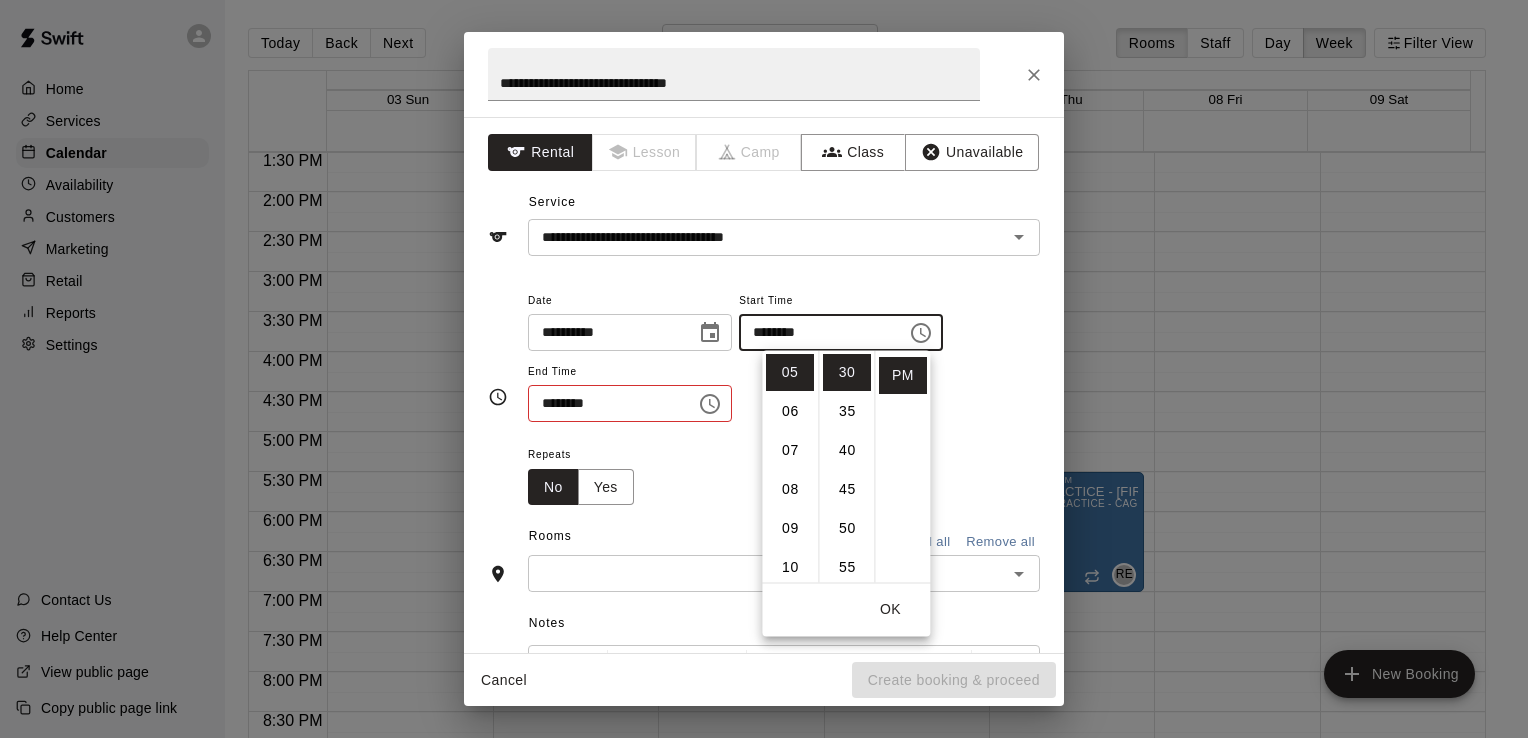 click 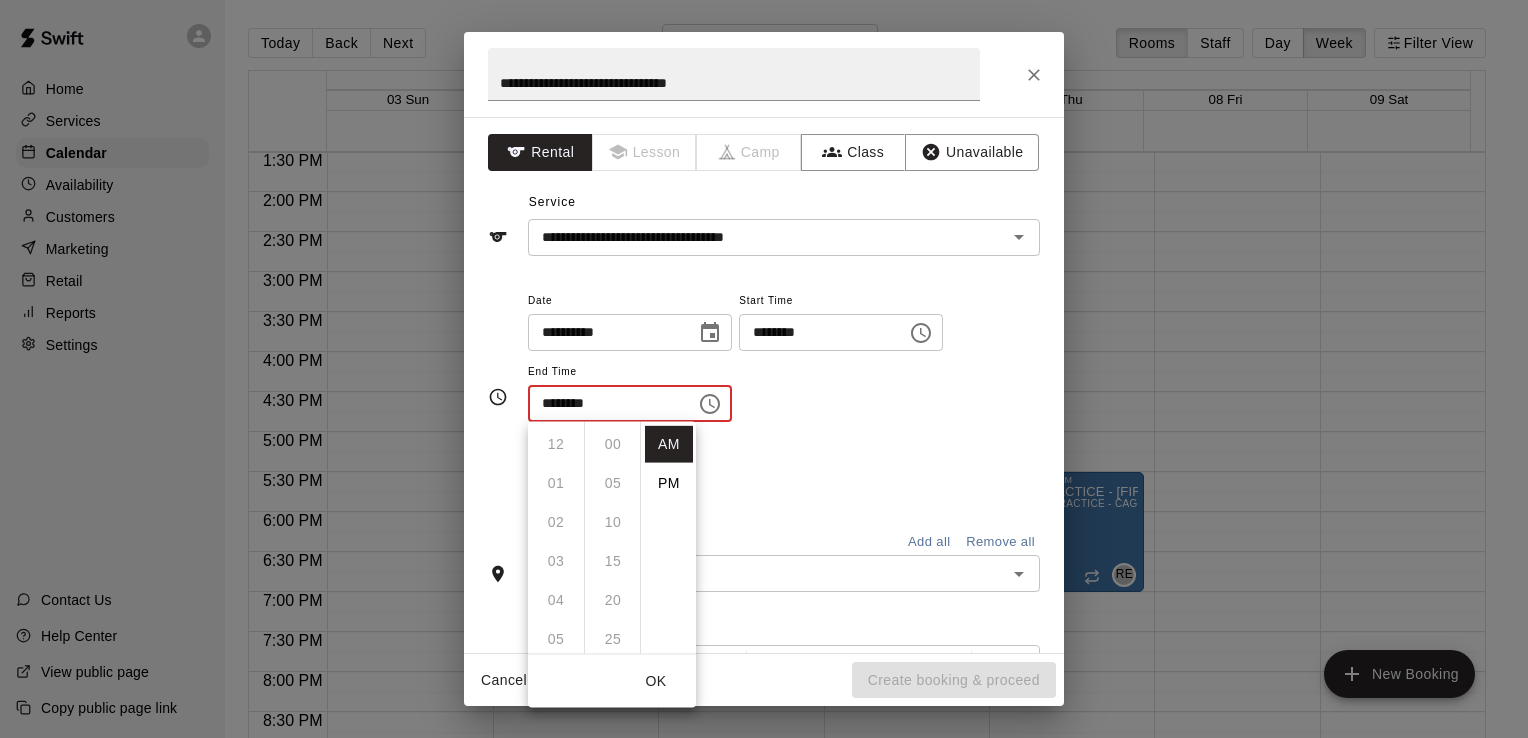 scroll, scrollTop: 390, scrollLeft: 0, axis: vertical 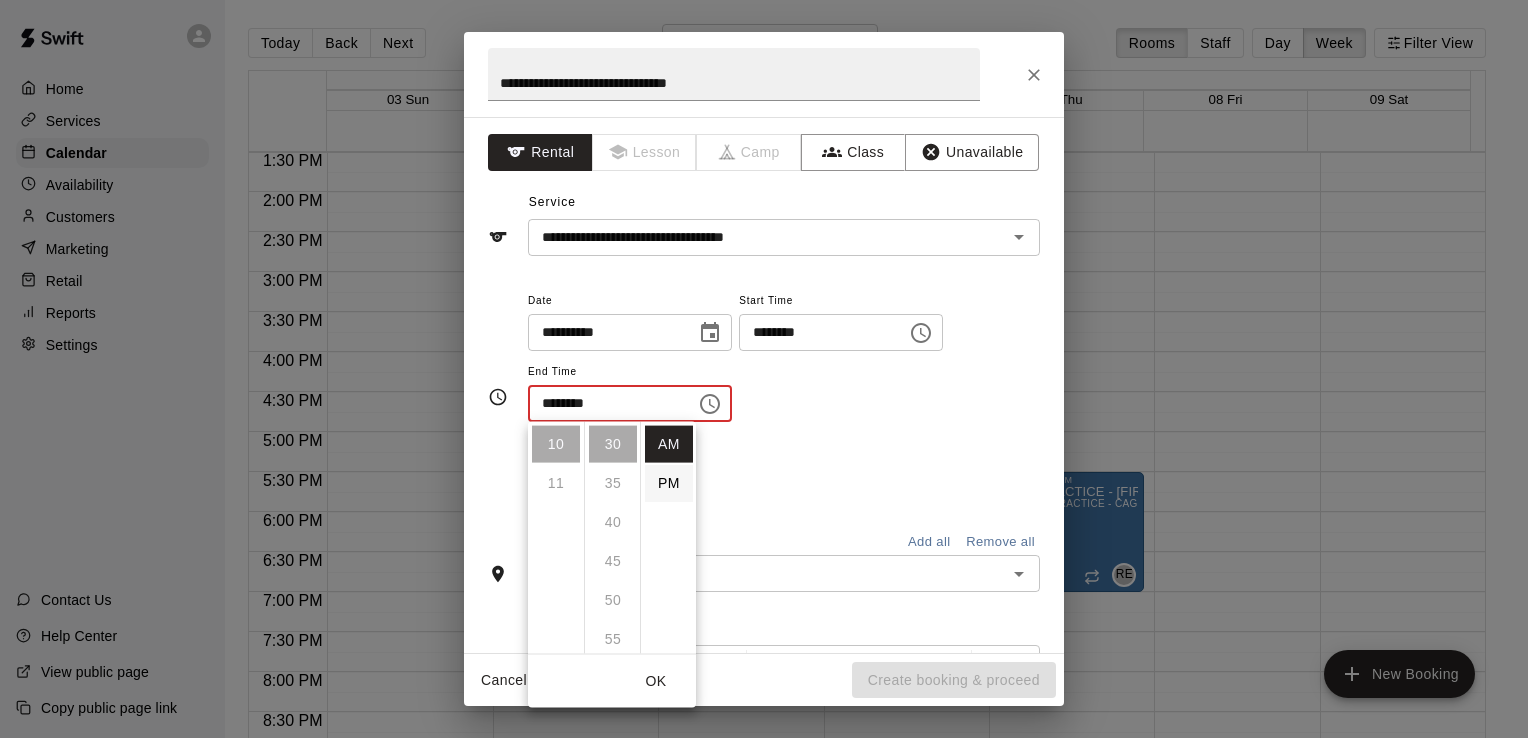 click on "PM" at bounding box center (669, 483) 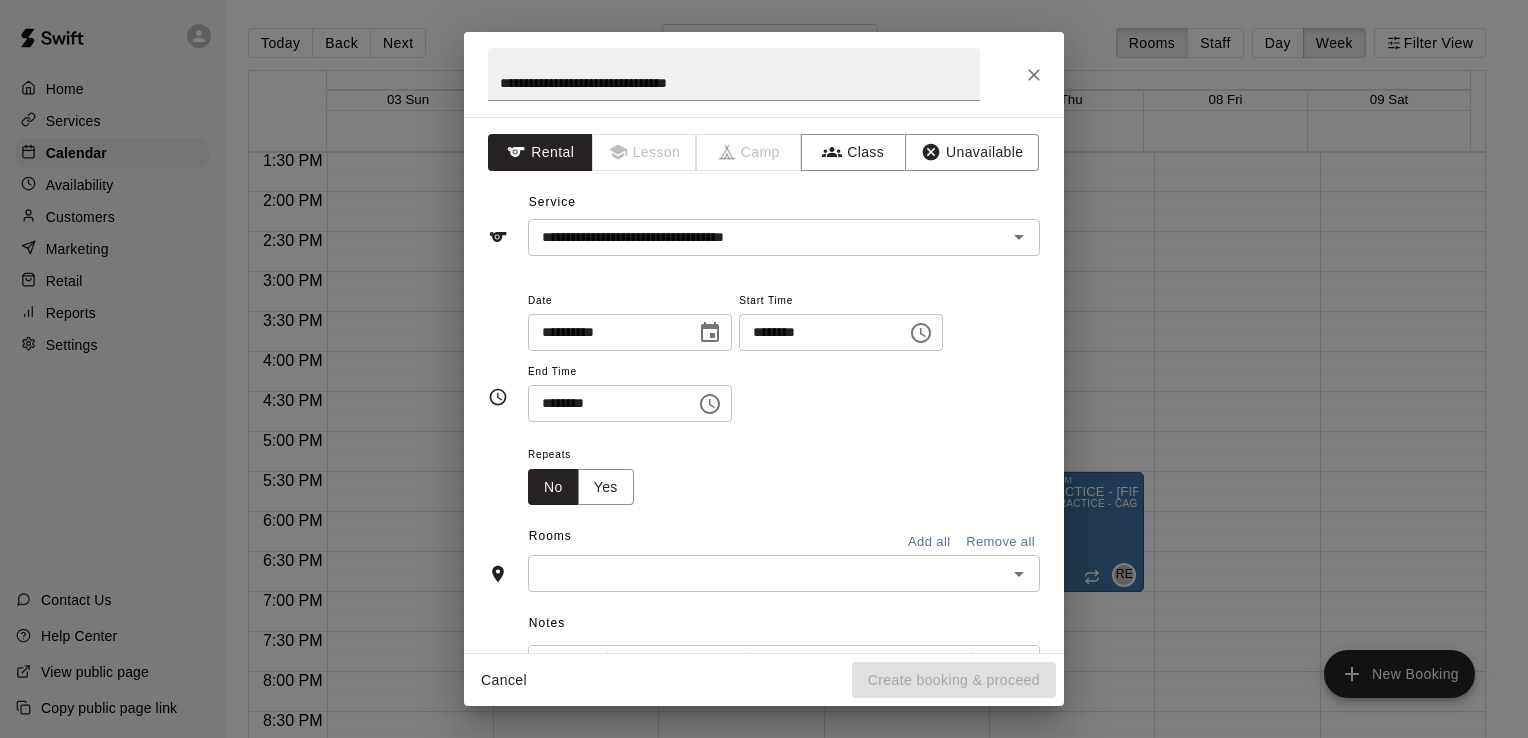 scroll, scrollTop: 36, scrollLeft: 0, axis: vertical 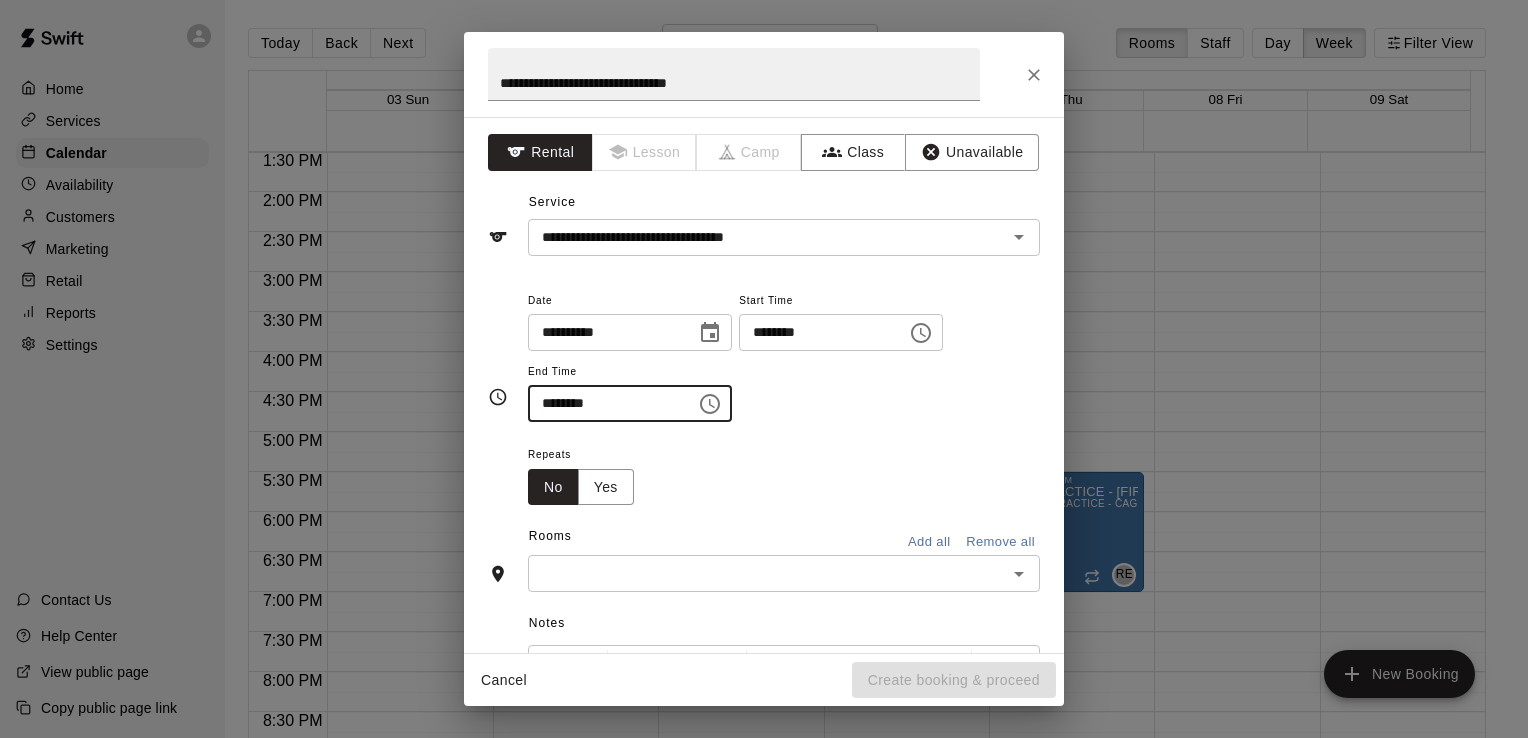 click 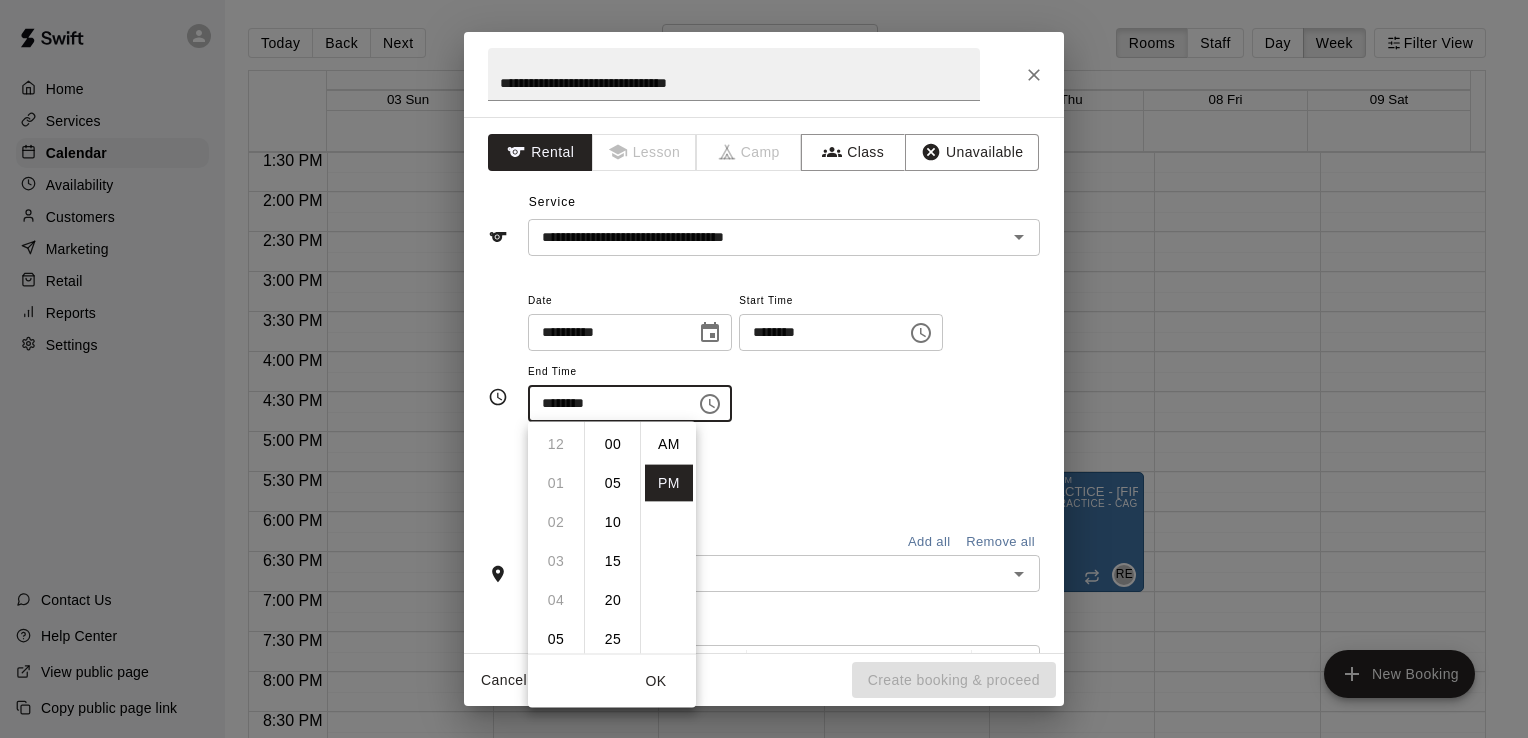 scroll, scrollTop: 390, scrollLeft: 0, axis: vertical 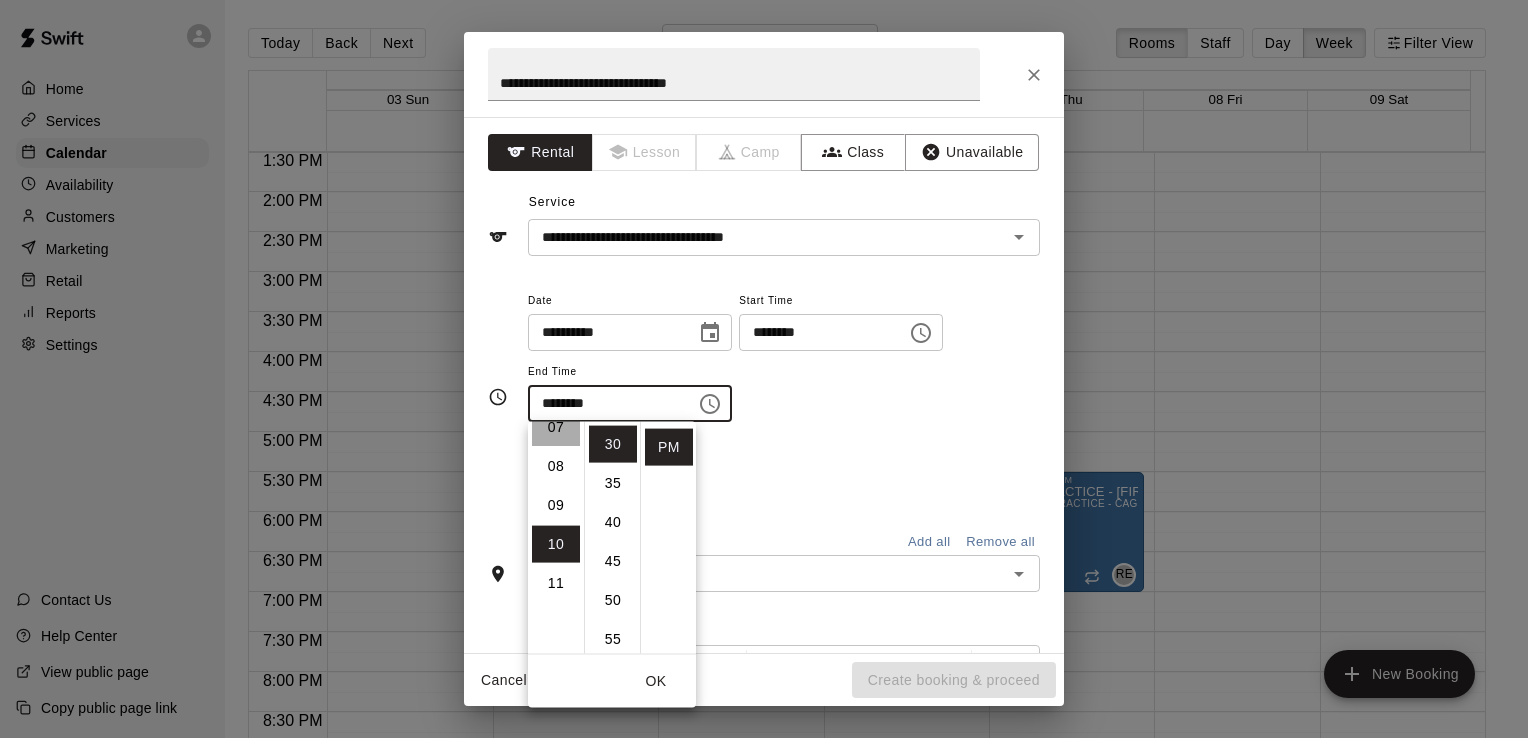 click on "07" at bounding box center (556, 427) 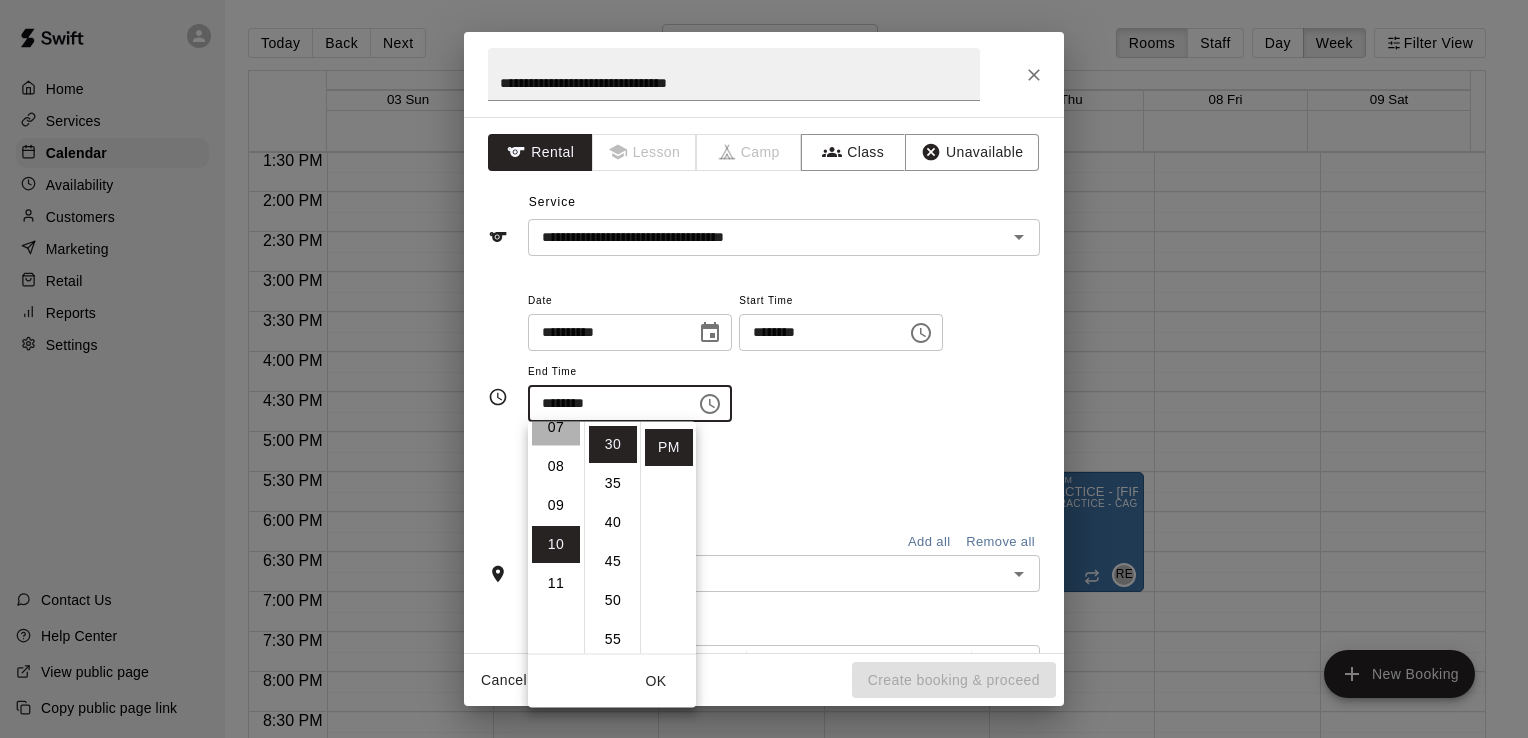 scroll, scrollTop: 272, scrollLeft: 0, axis: vertical 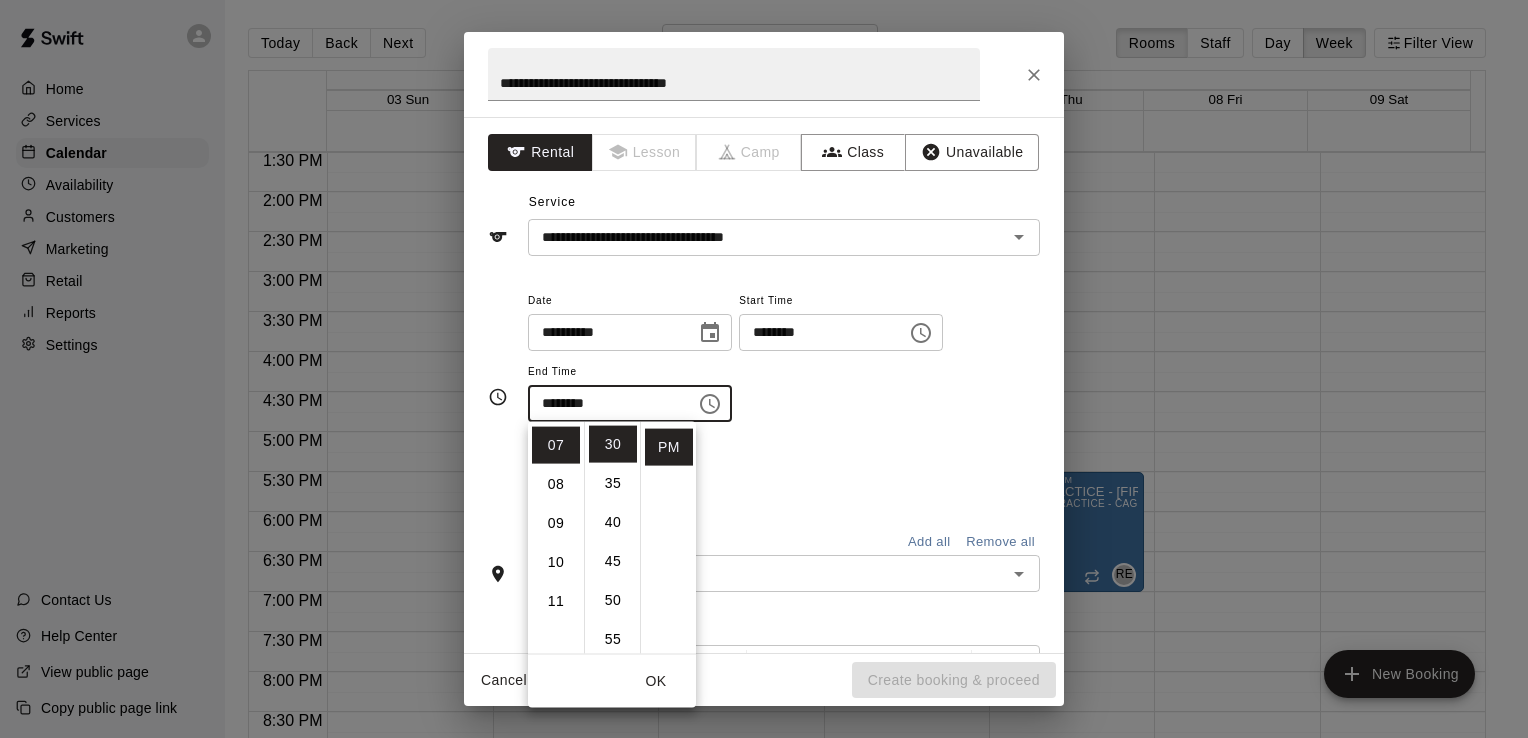 click on "********" at bounding box center (605, 403) 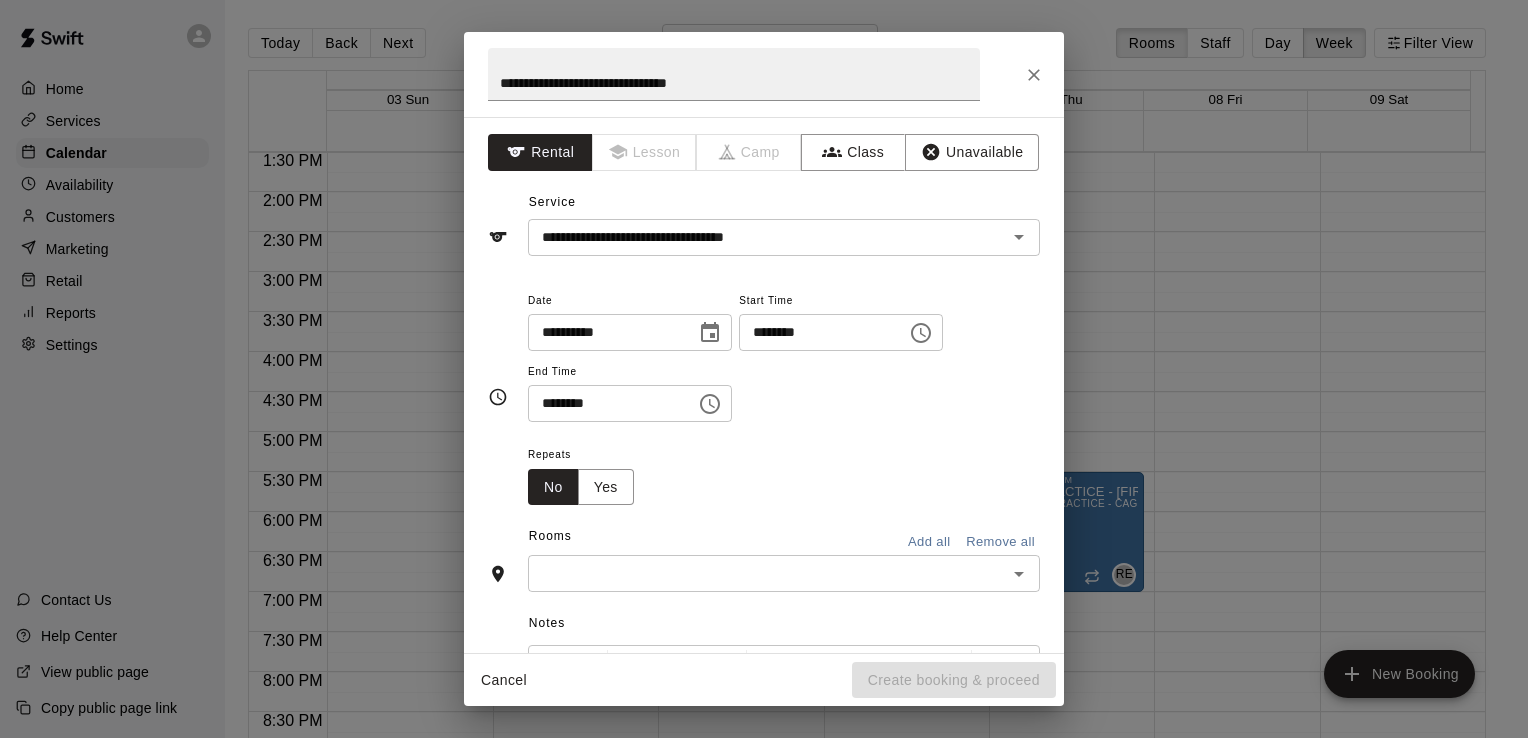 click 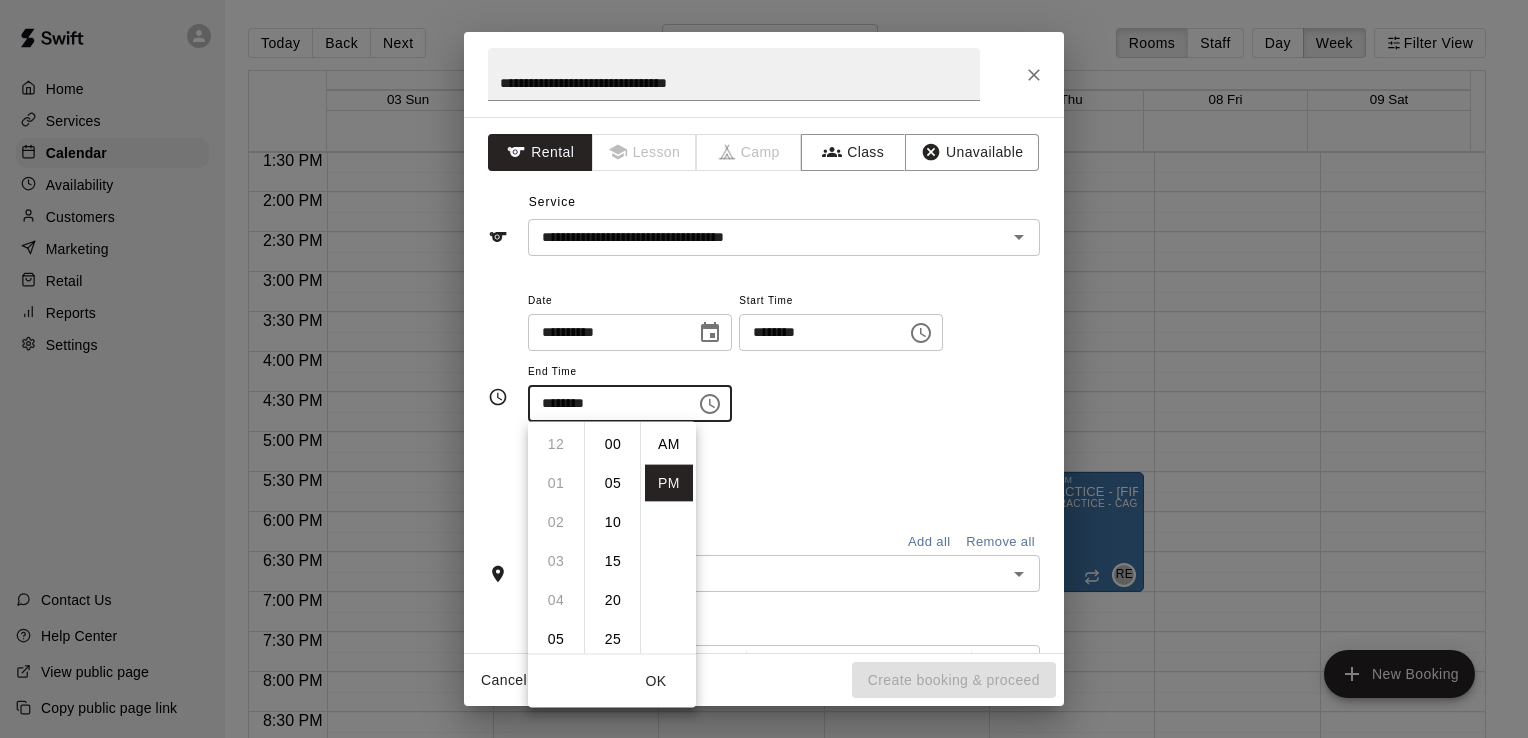 scroll, scrollTop: 272, scrollLeft: 0, axis: vertical 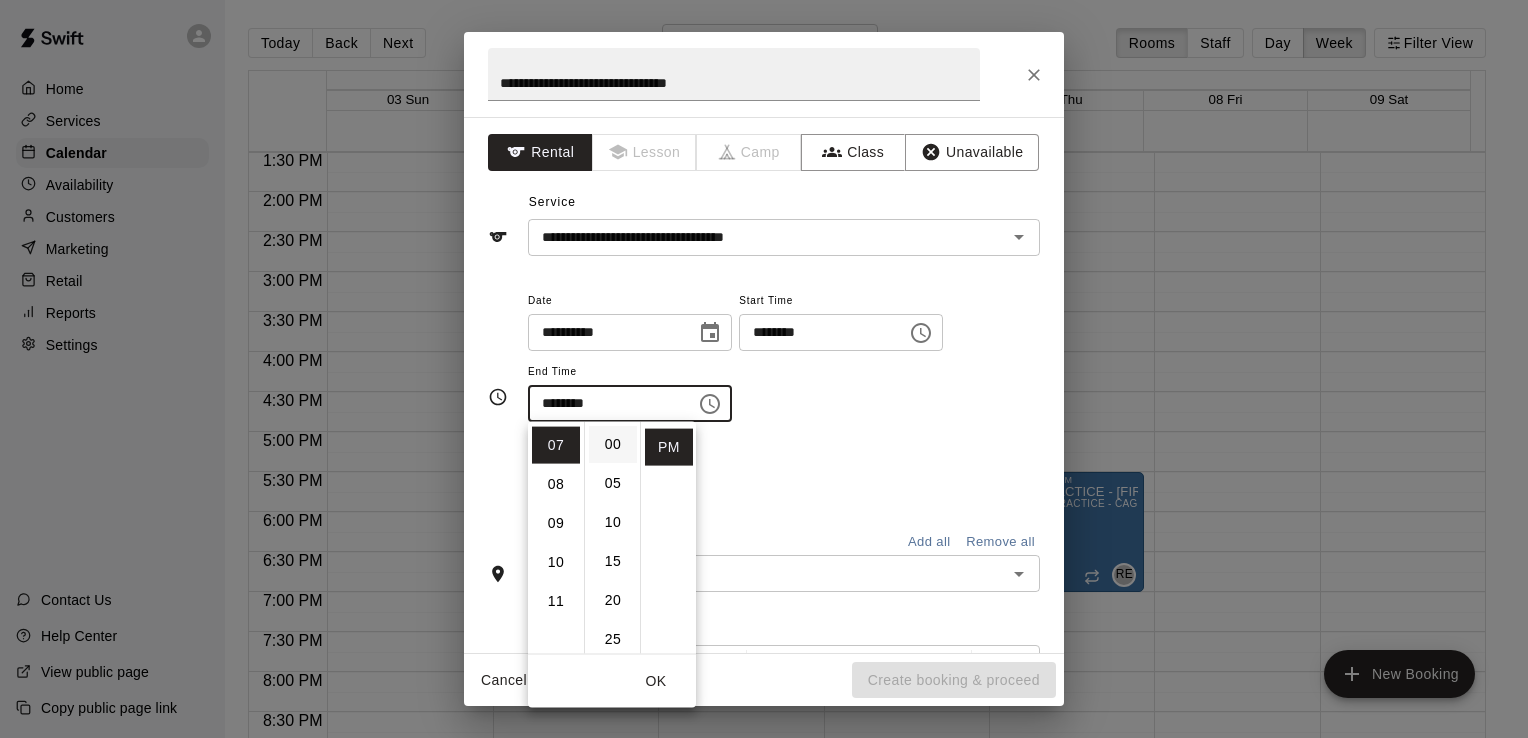 click on "00" at bounding box center (613, 444) 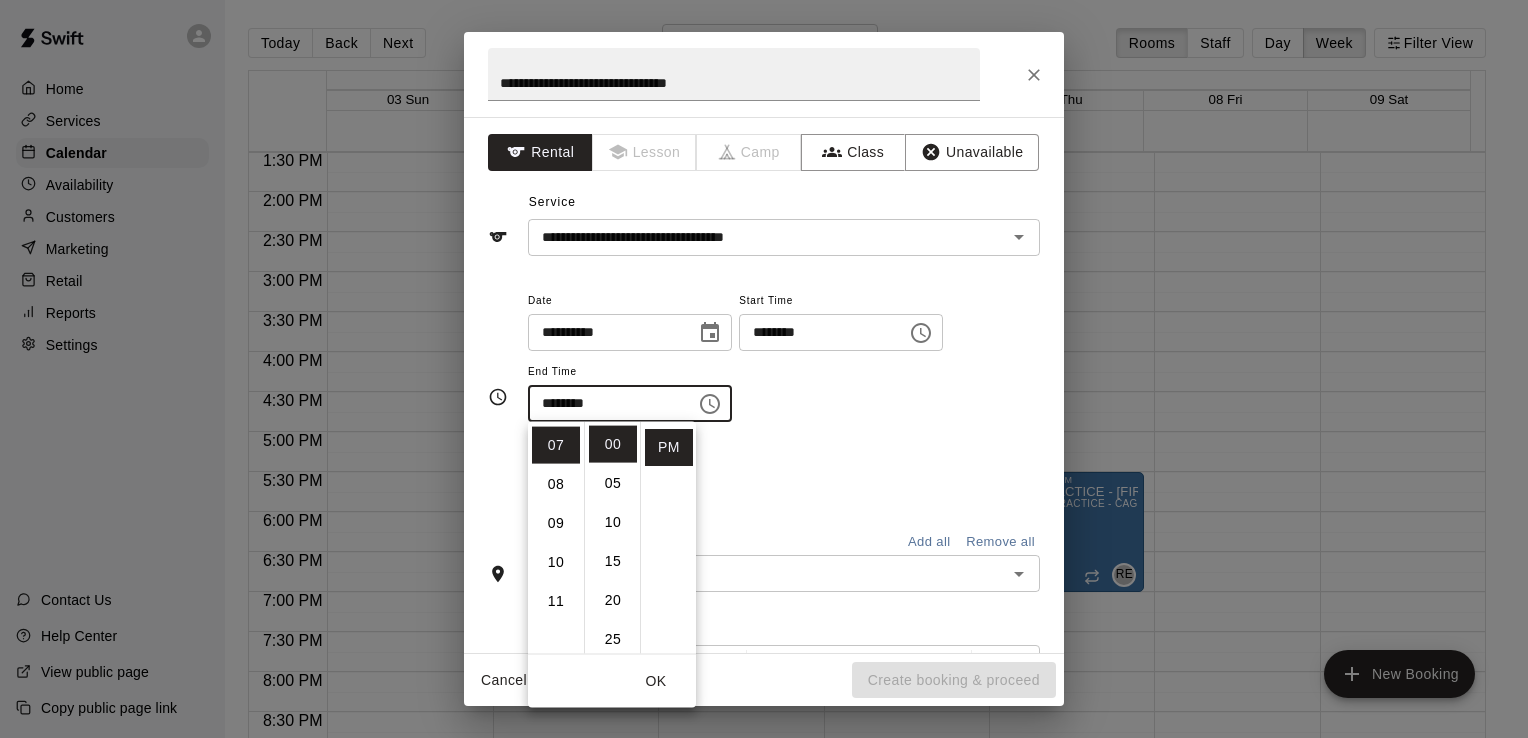 click on "Repeats No Yes" at bounding box center (784, 473) 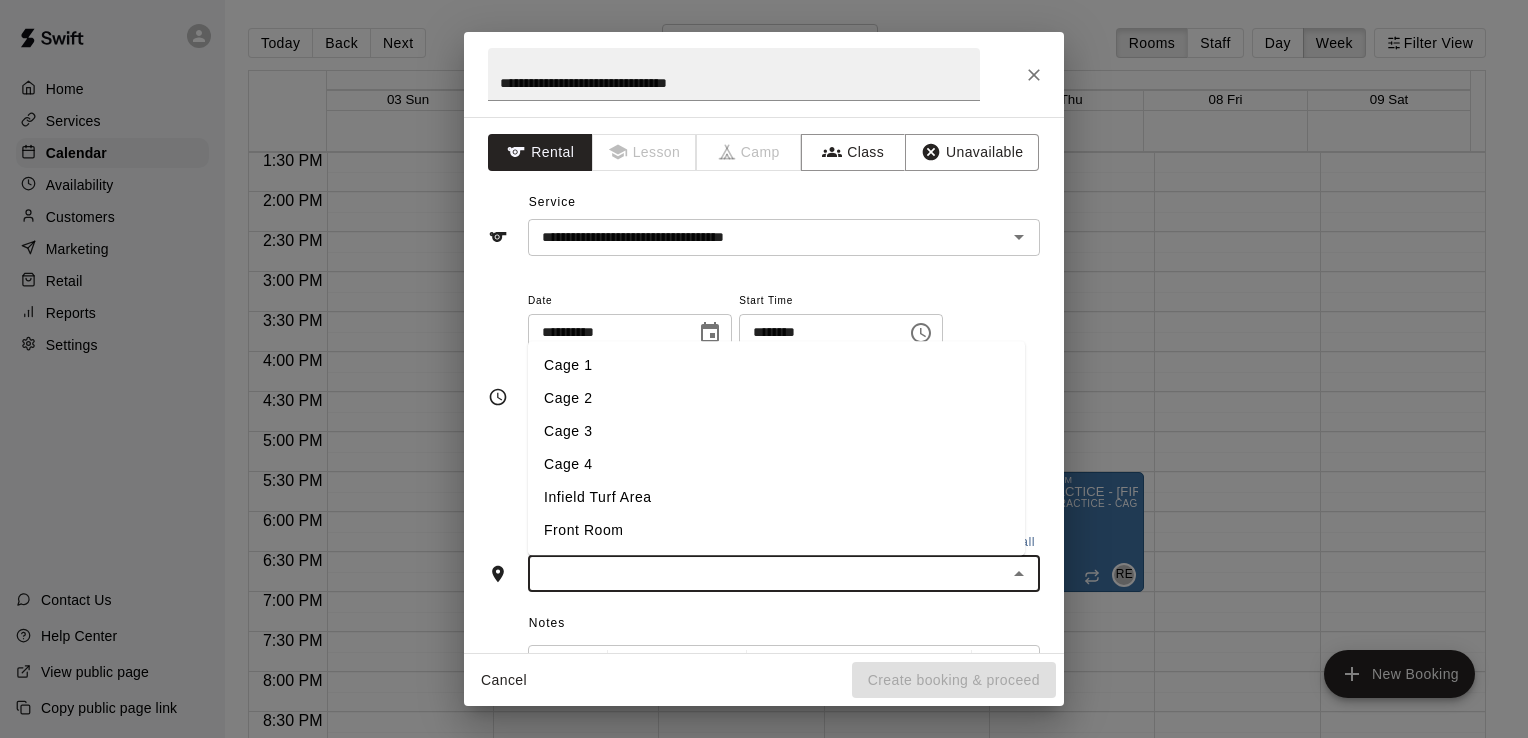 click at bounding box center [767, 573] 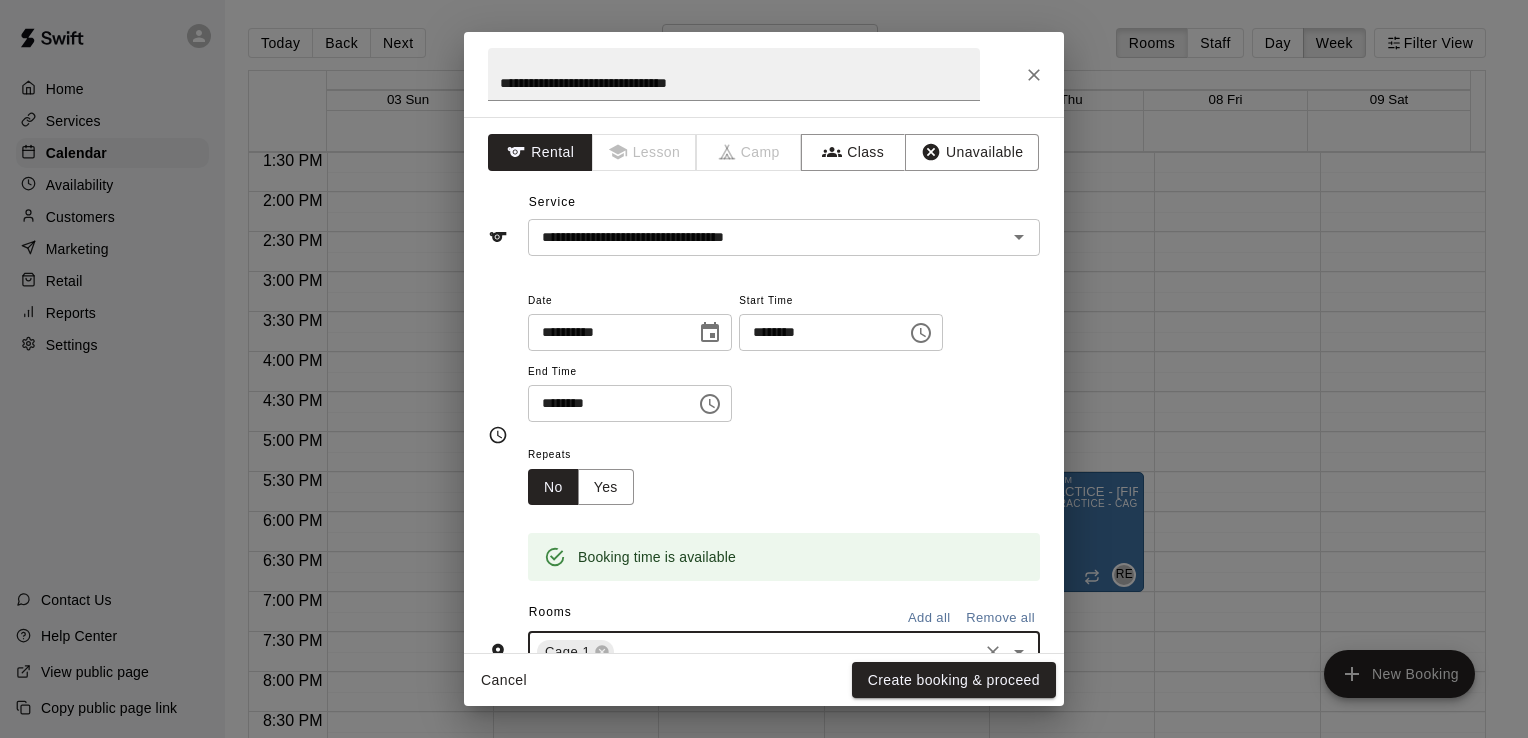 click at bounding box center (796, 652) 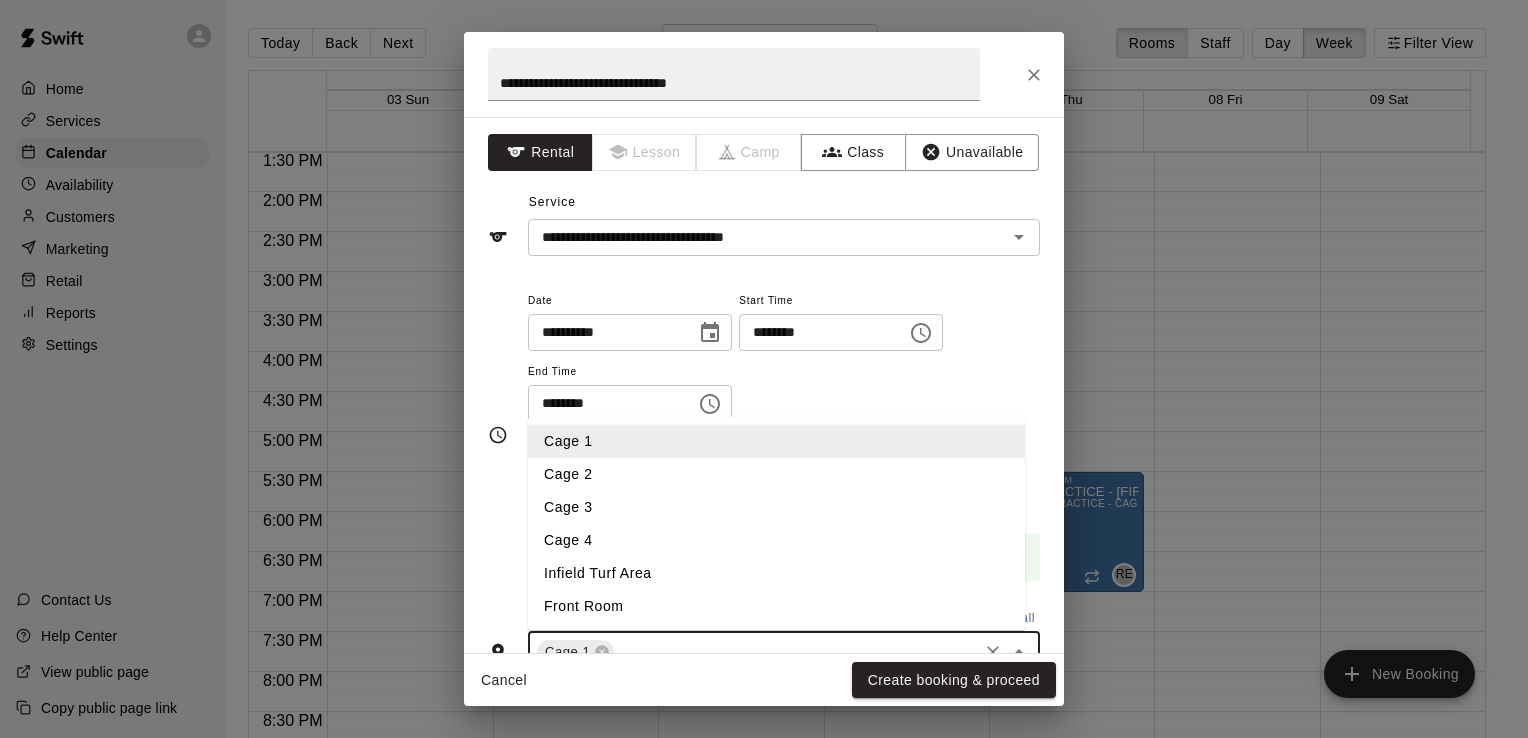 click 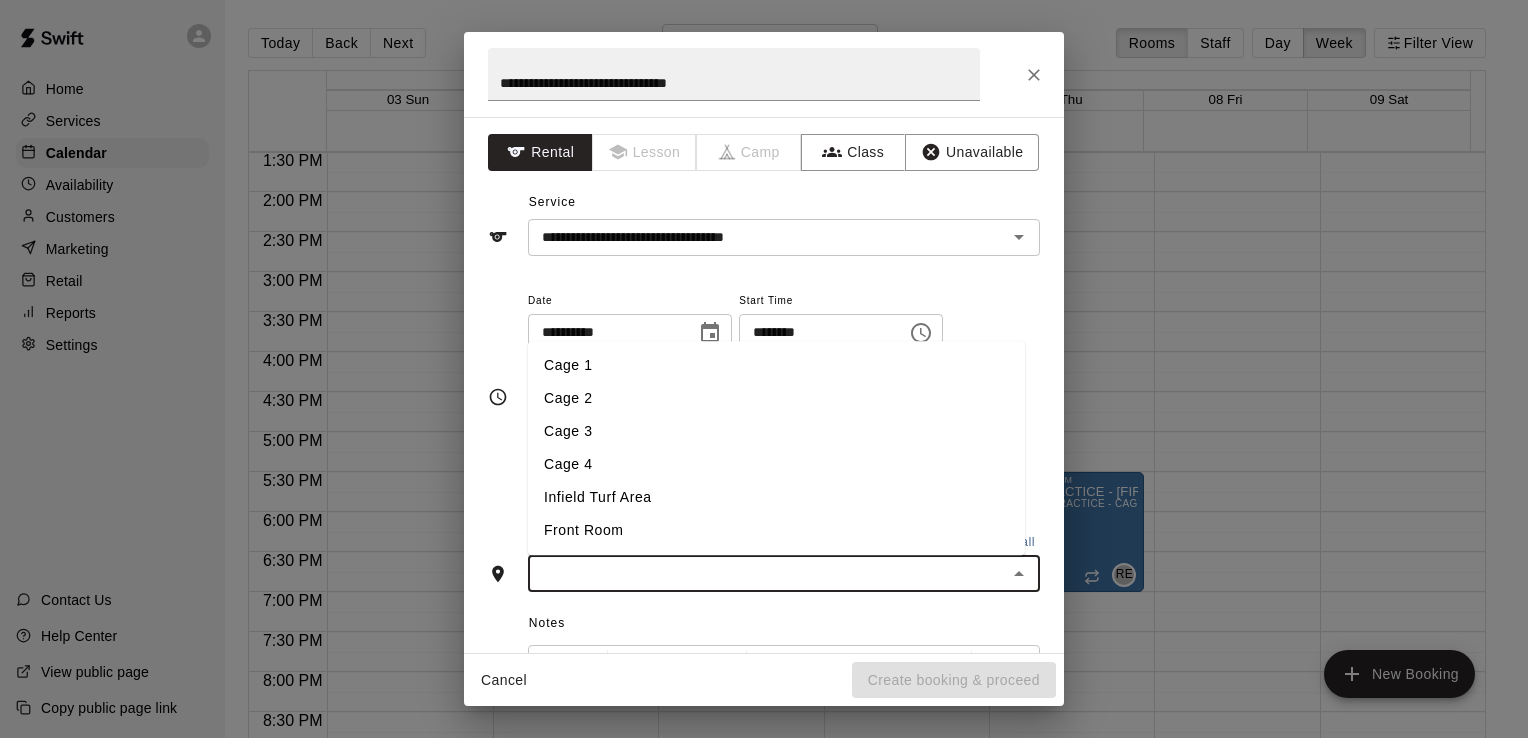 click on "Cage 2" at bounding box center [776, 399] 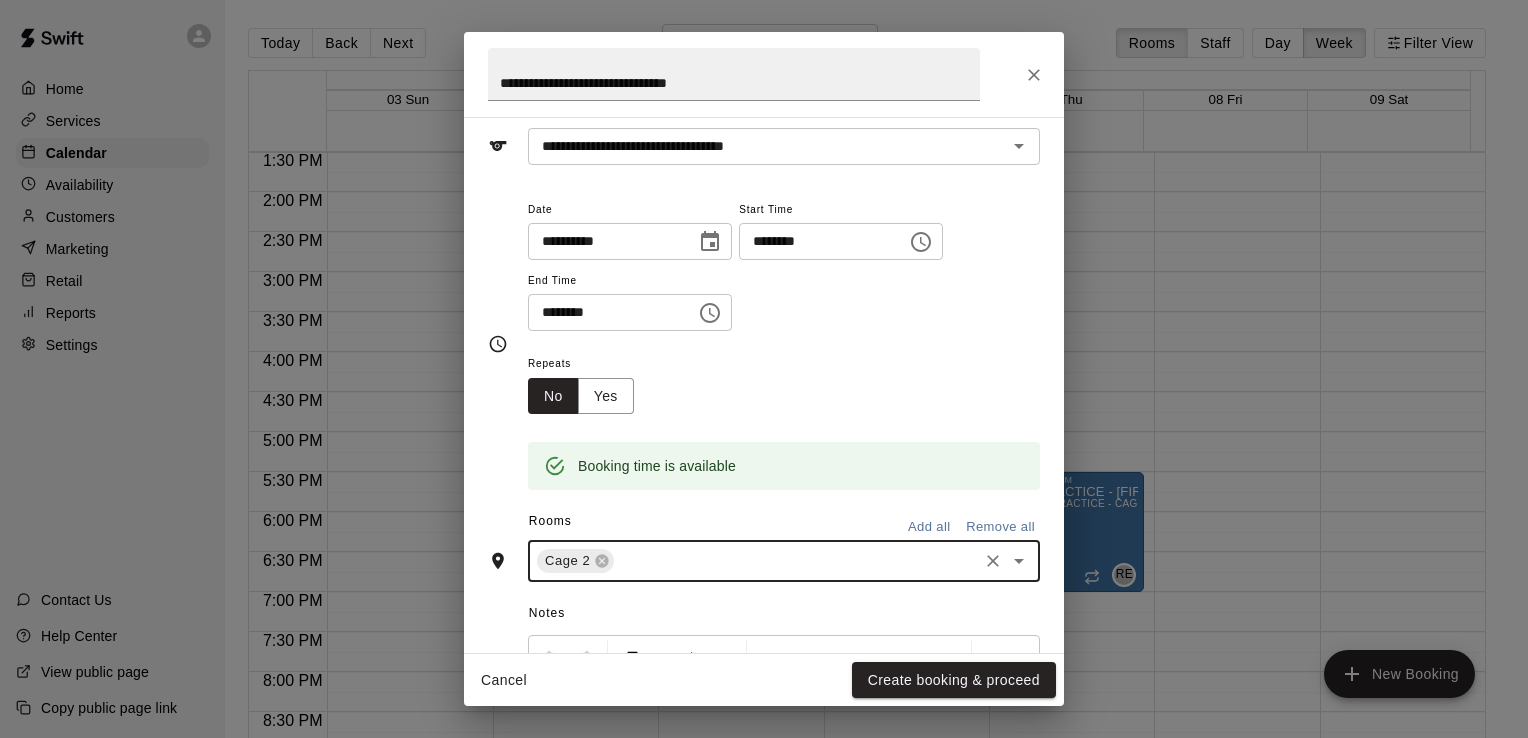 scroll, scrollTop: 200, scrollLeft: 0, axis: vertical 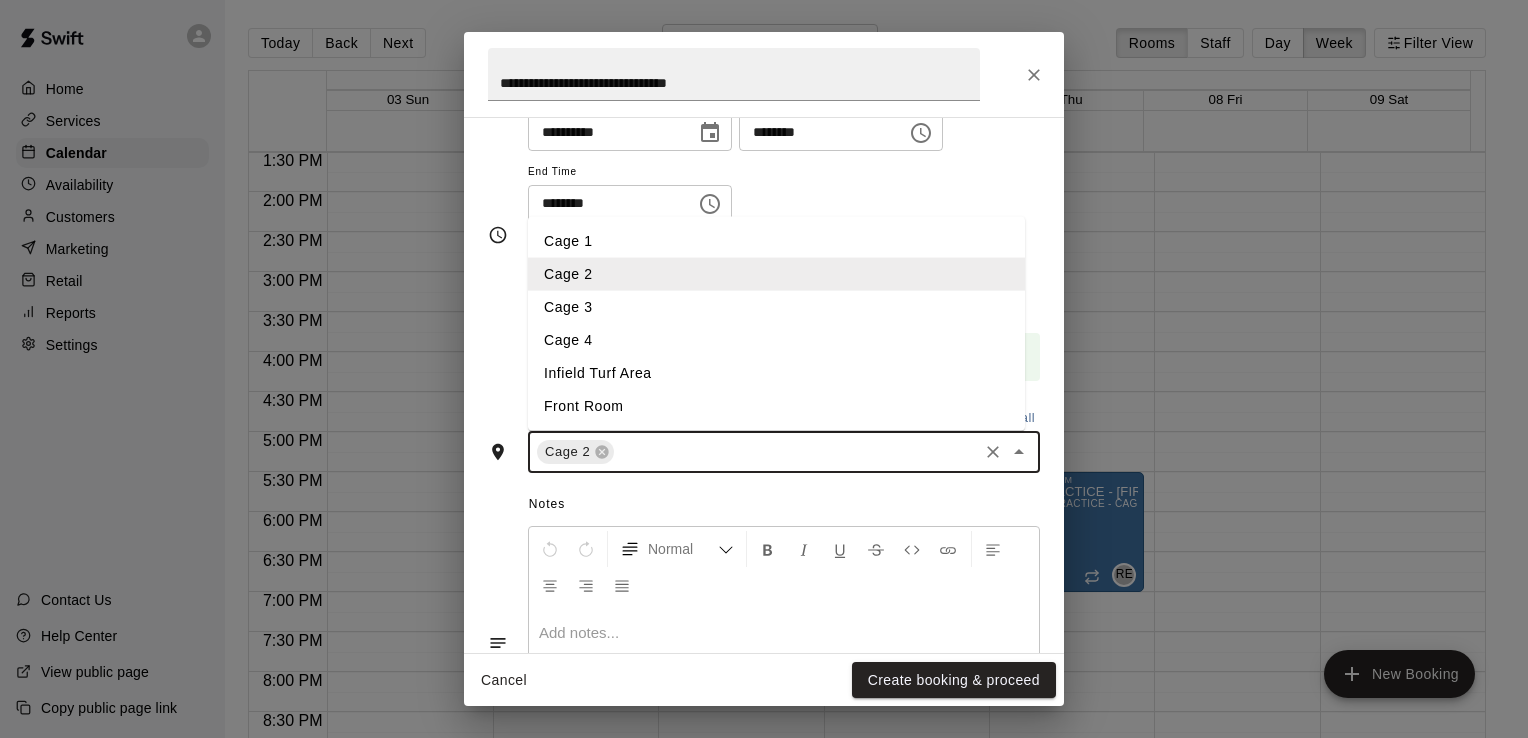 click at bounding box center [796, 452] 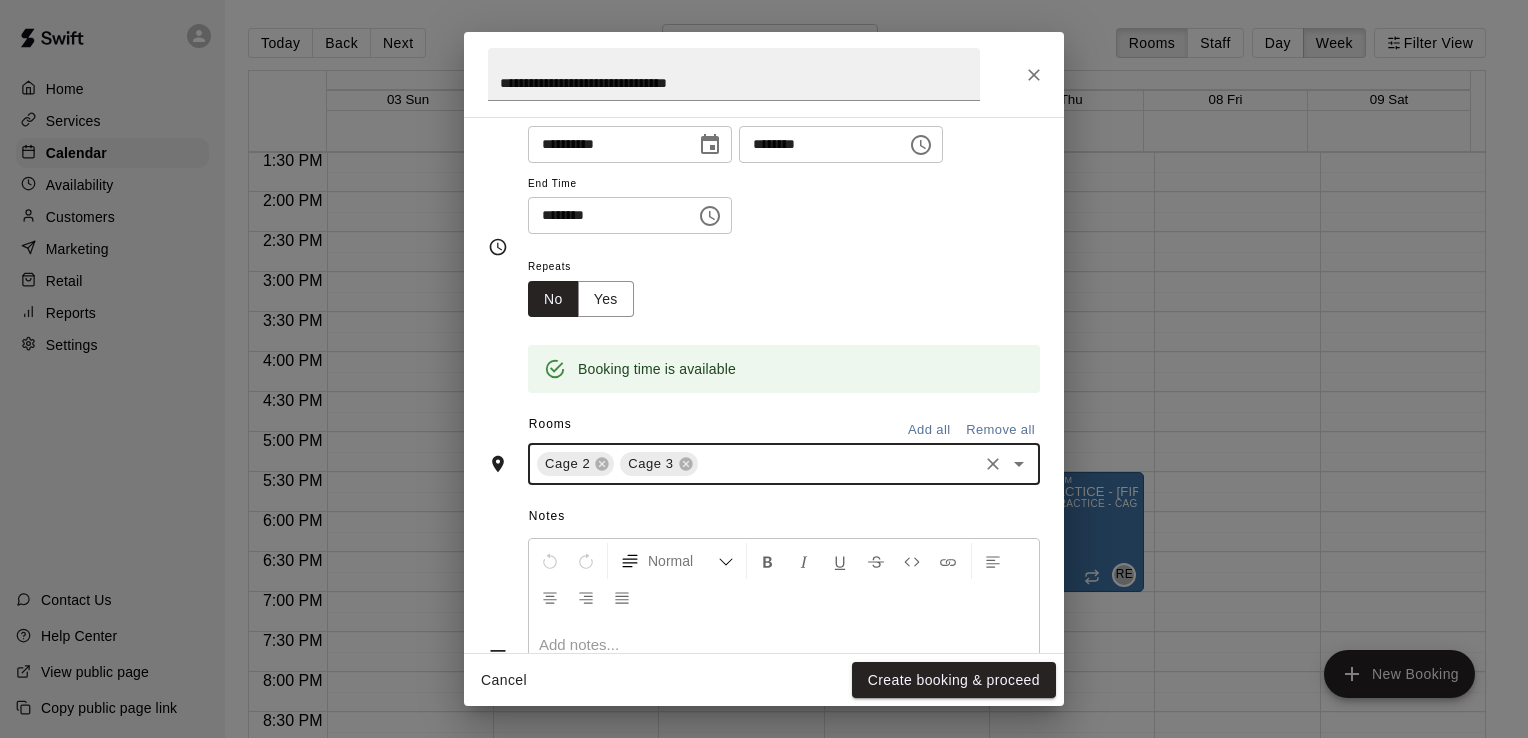 scroll, scrollTop: 200, scrollLeft: 0, axis: vertical 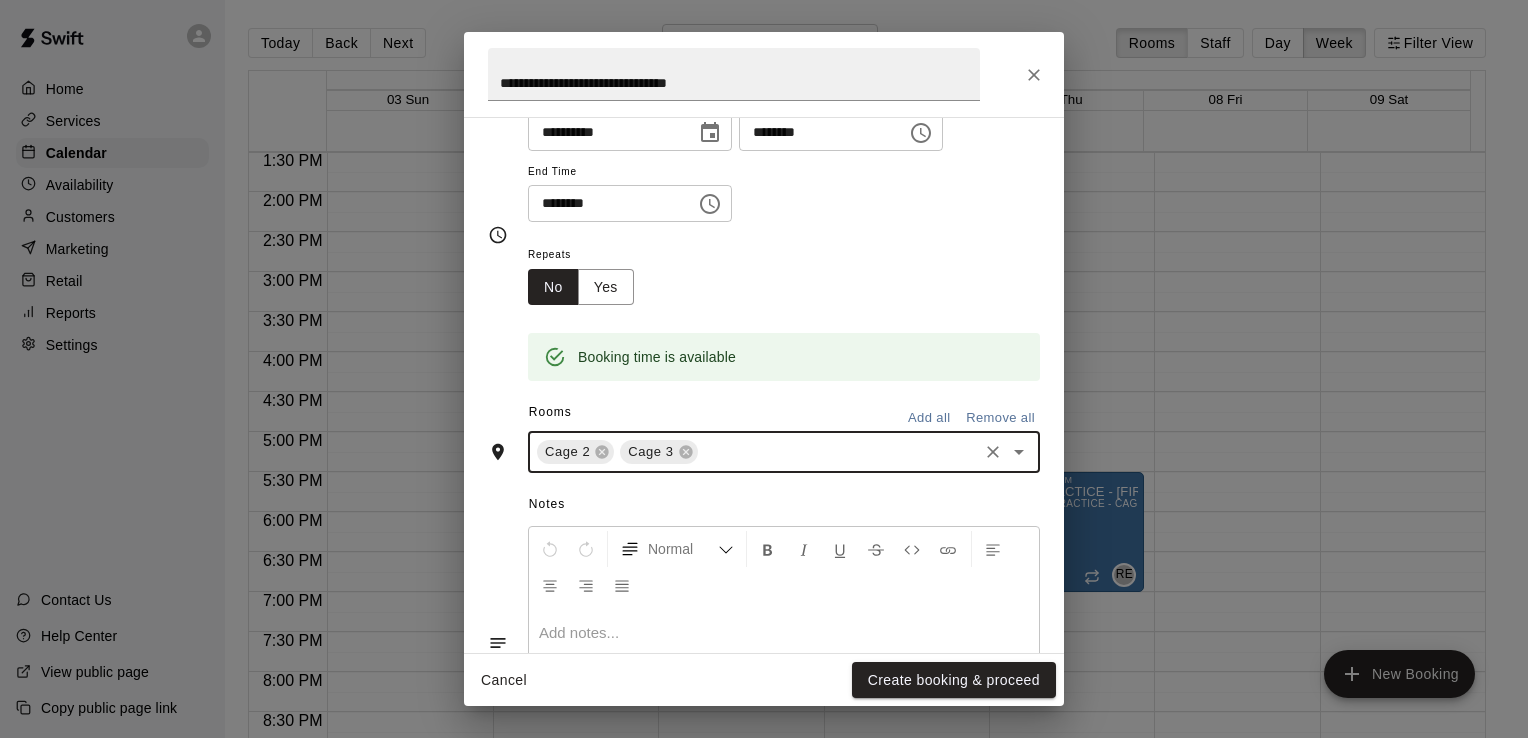 click at bounding box center [838, 452] 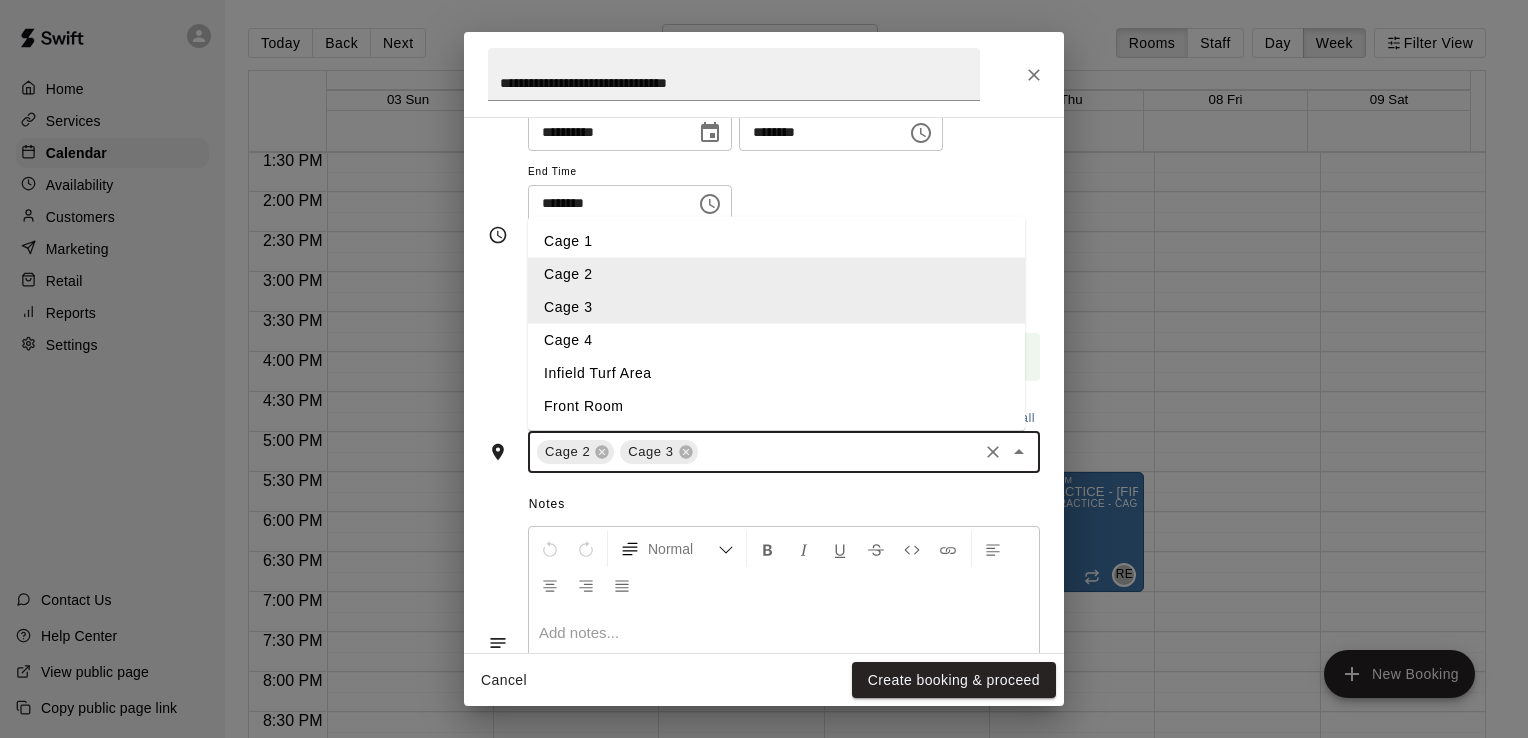 click on "Cage 4" at bounding box center (776, 340) 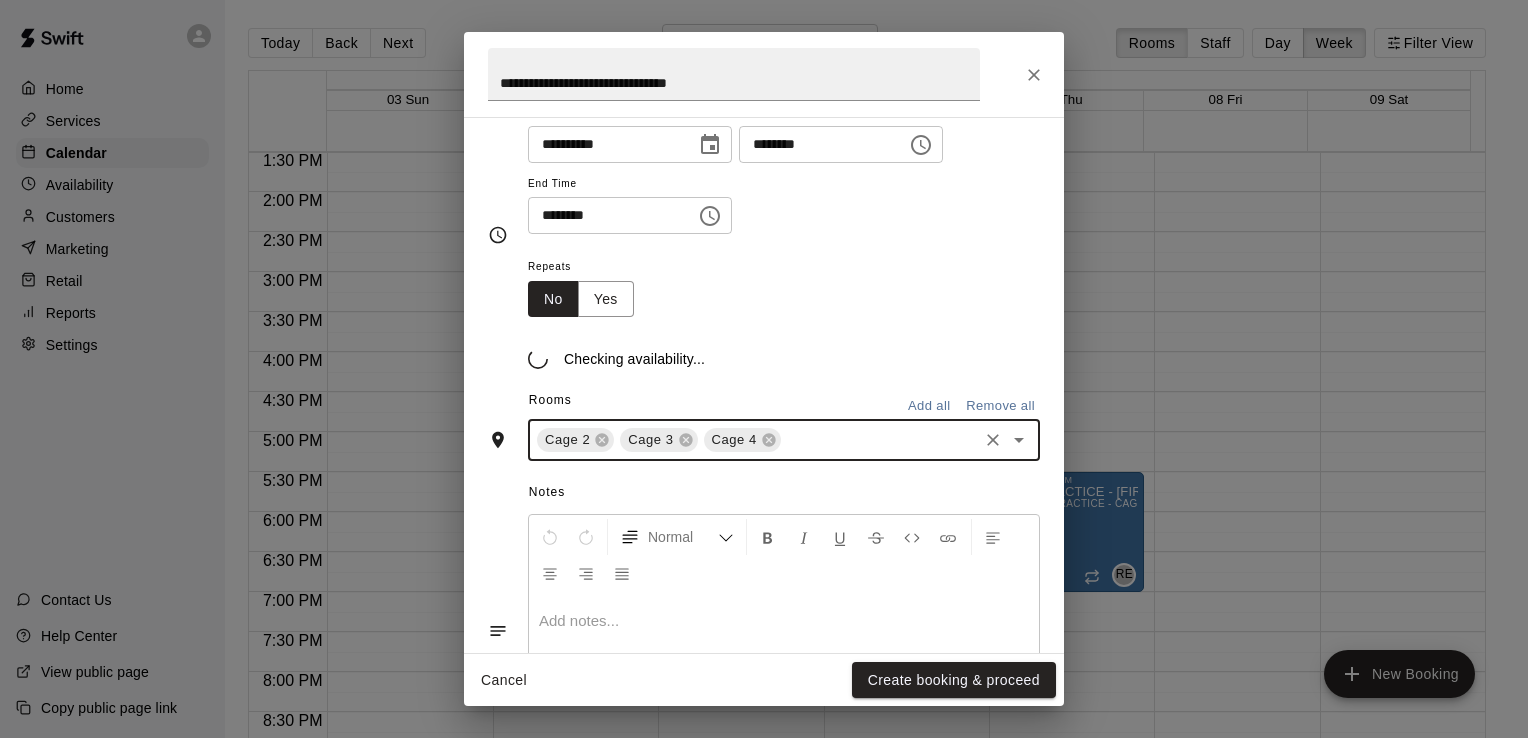 scroll, scrollTop: 200, scrollLeft: 0, axis: vertical 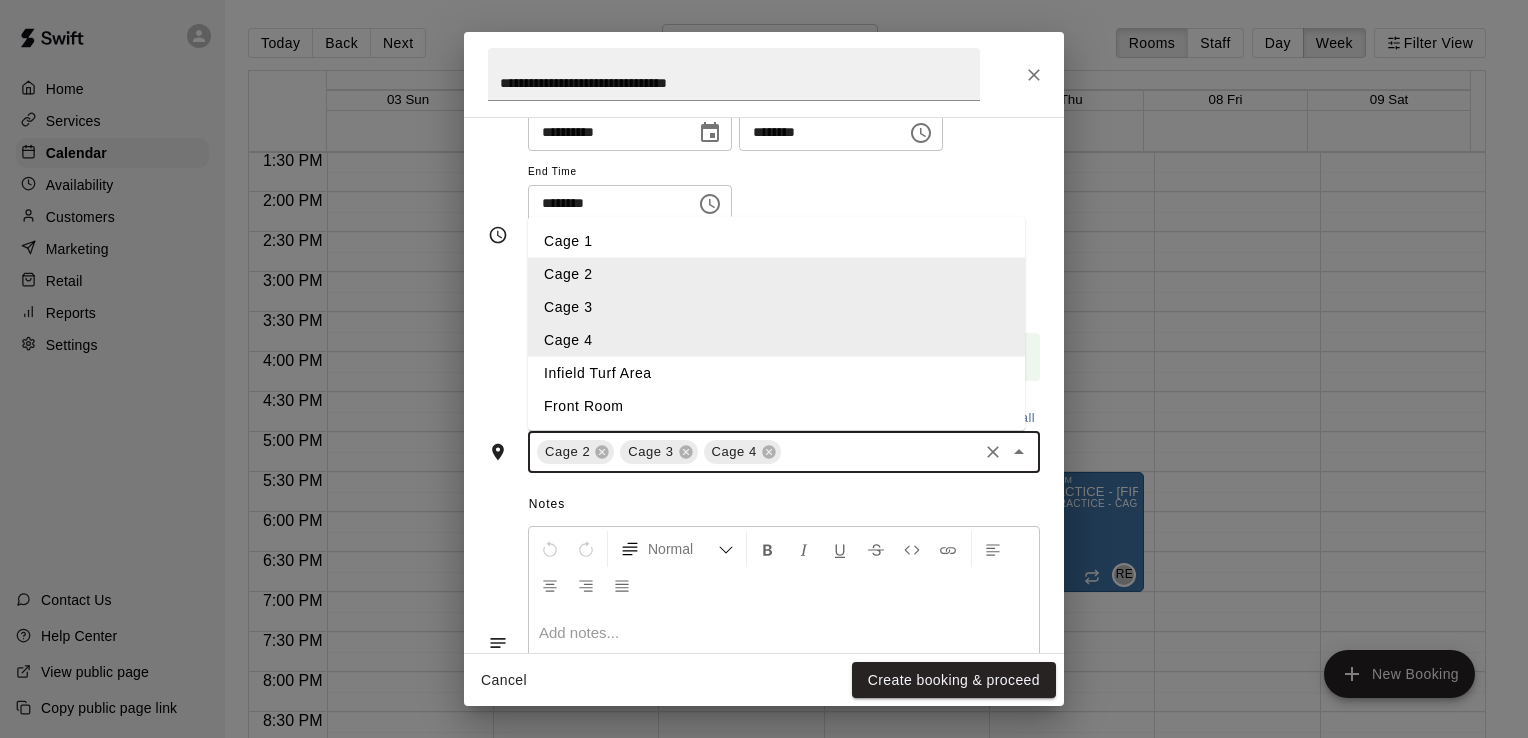 click at bounding box center (879, 452) 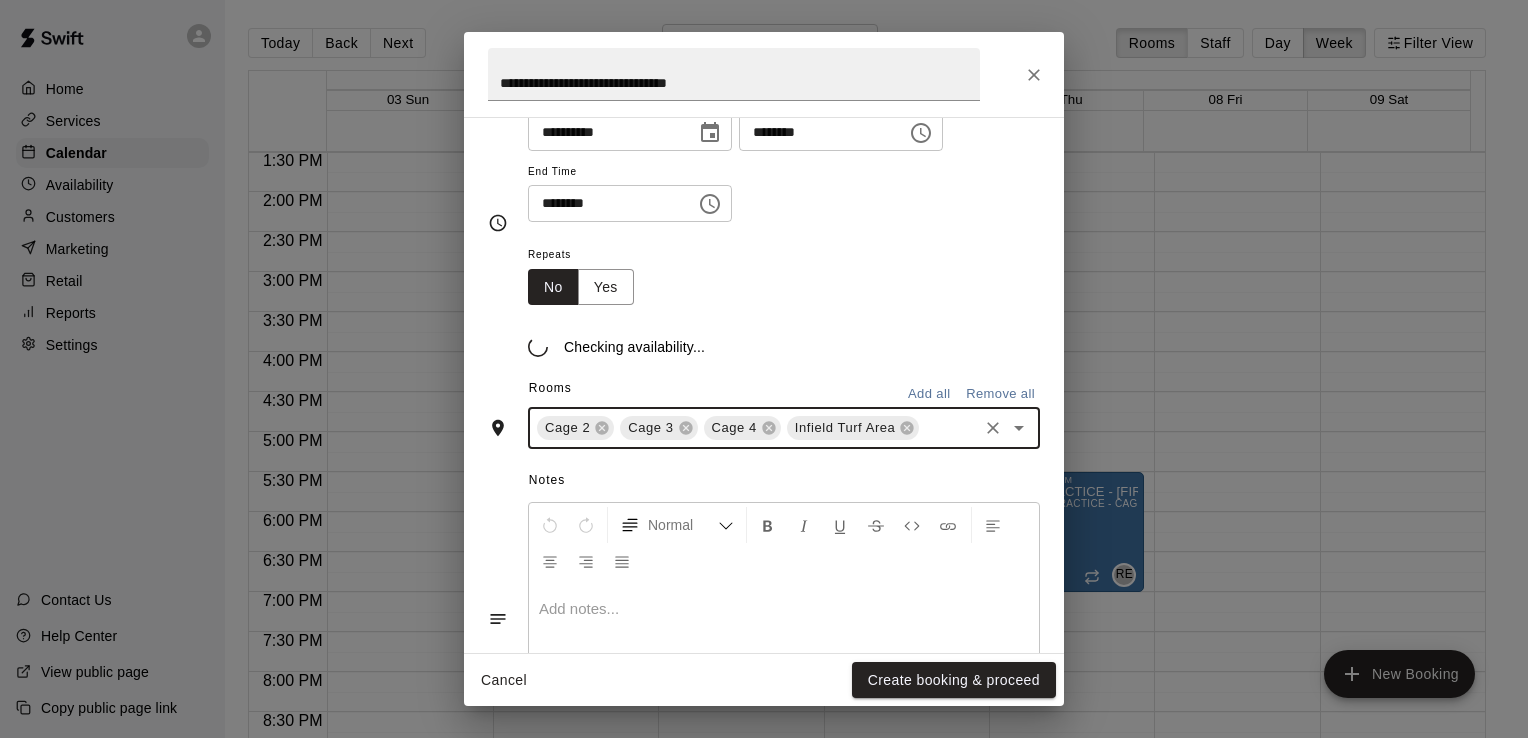 scroll, scrollTop: 200, scrollLeft: 0, axis: vertical 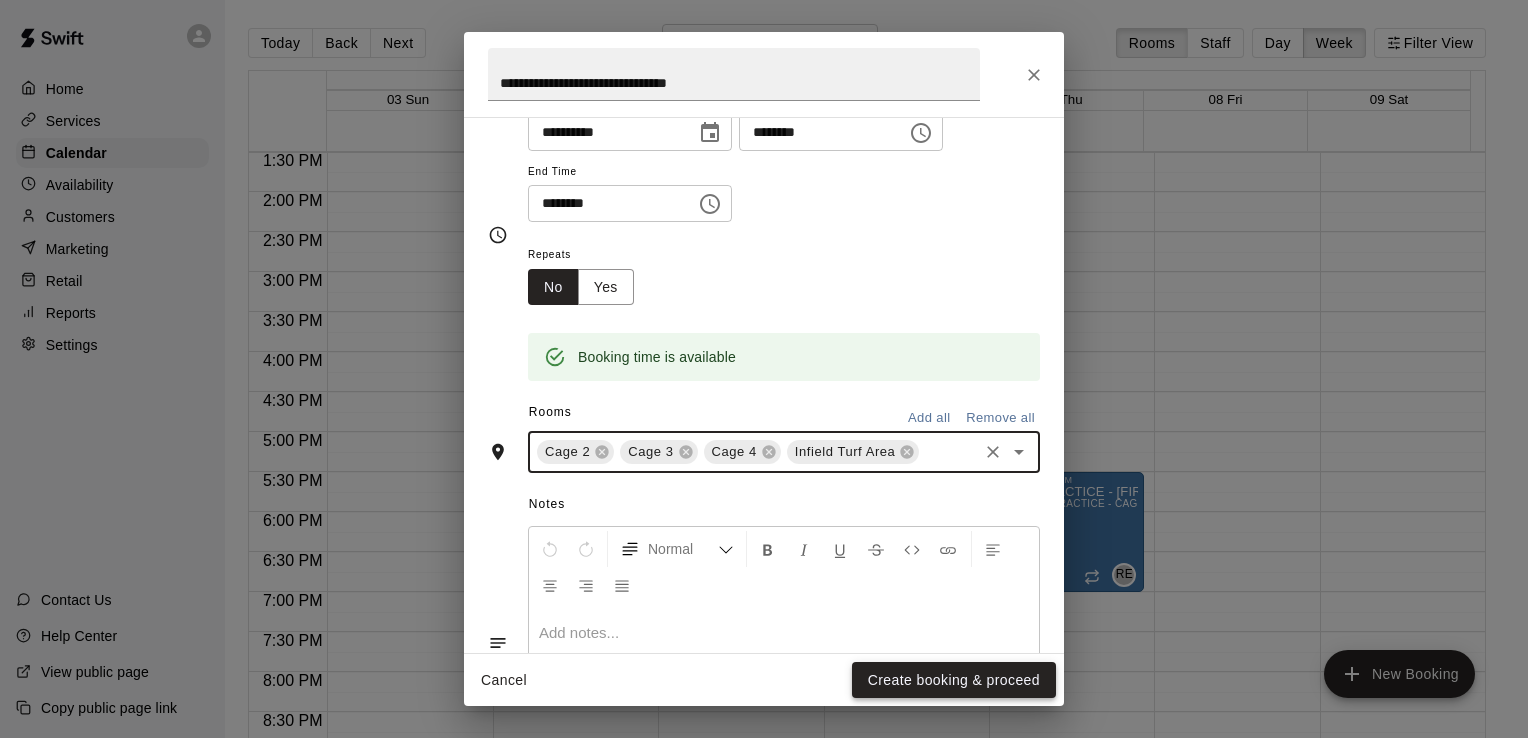 click on "Create booking & proceed" at bounding box center (954, 680) 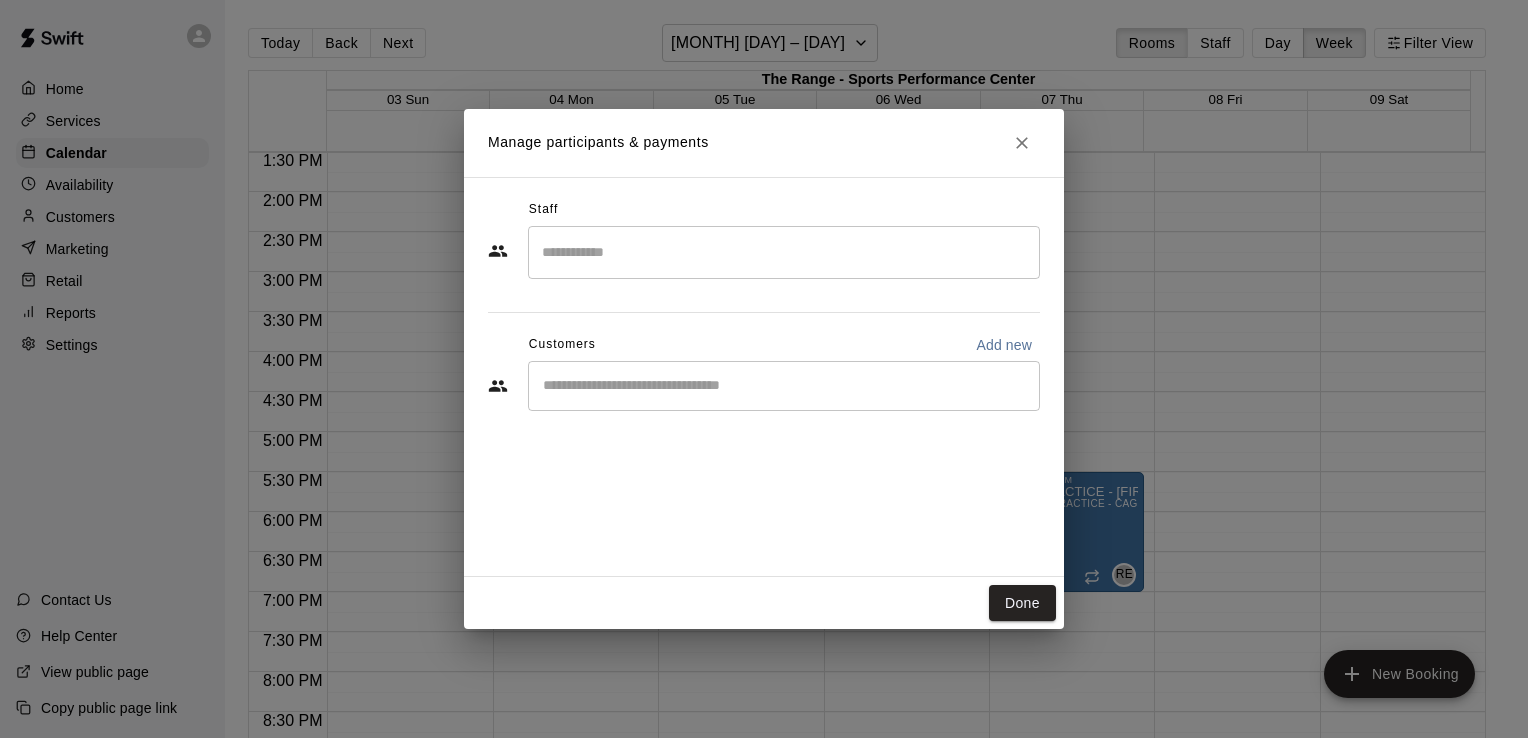 click at bounding box center [784, 252] 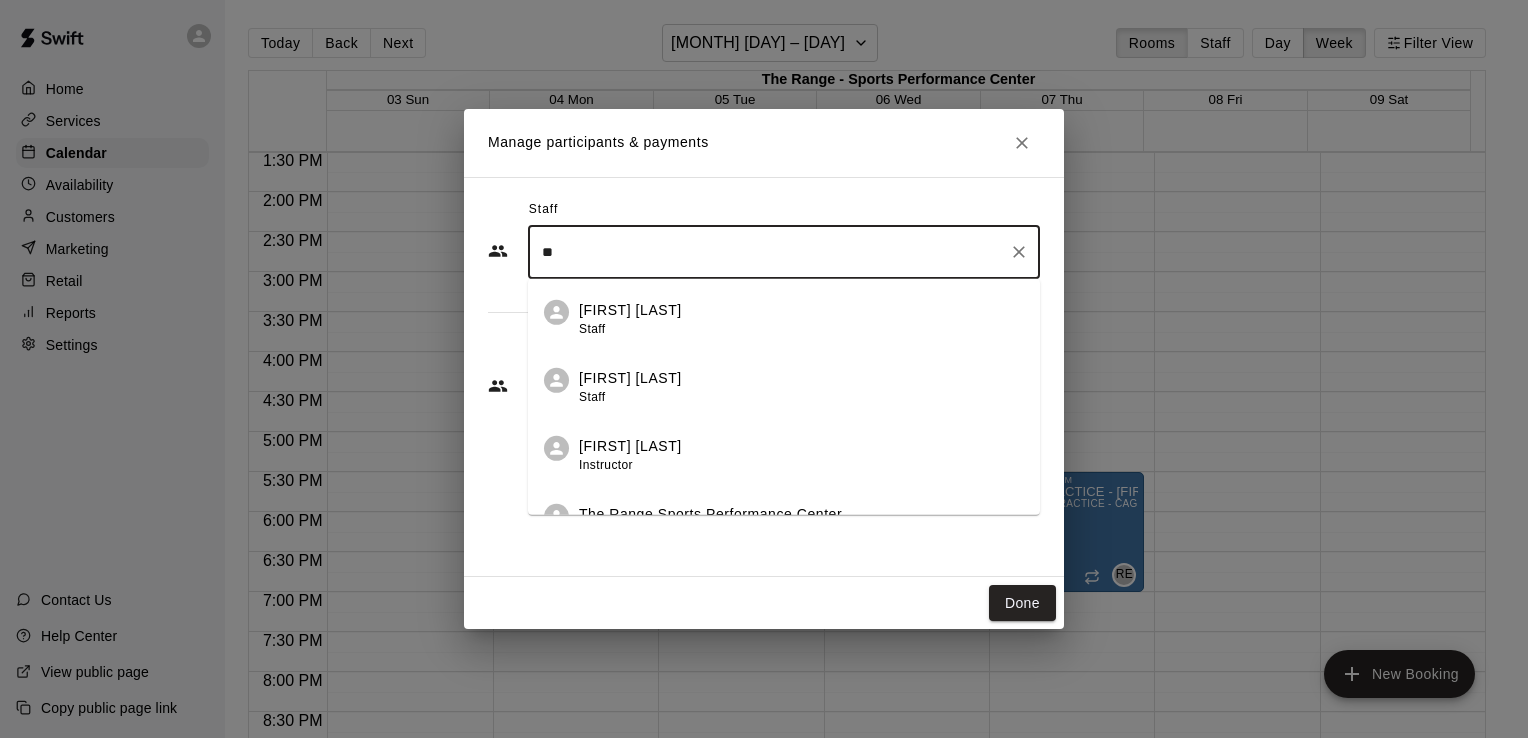 type on "**" 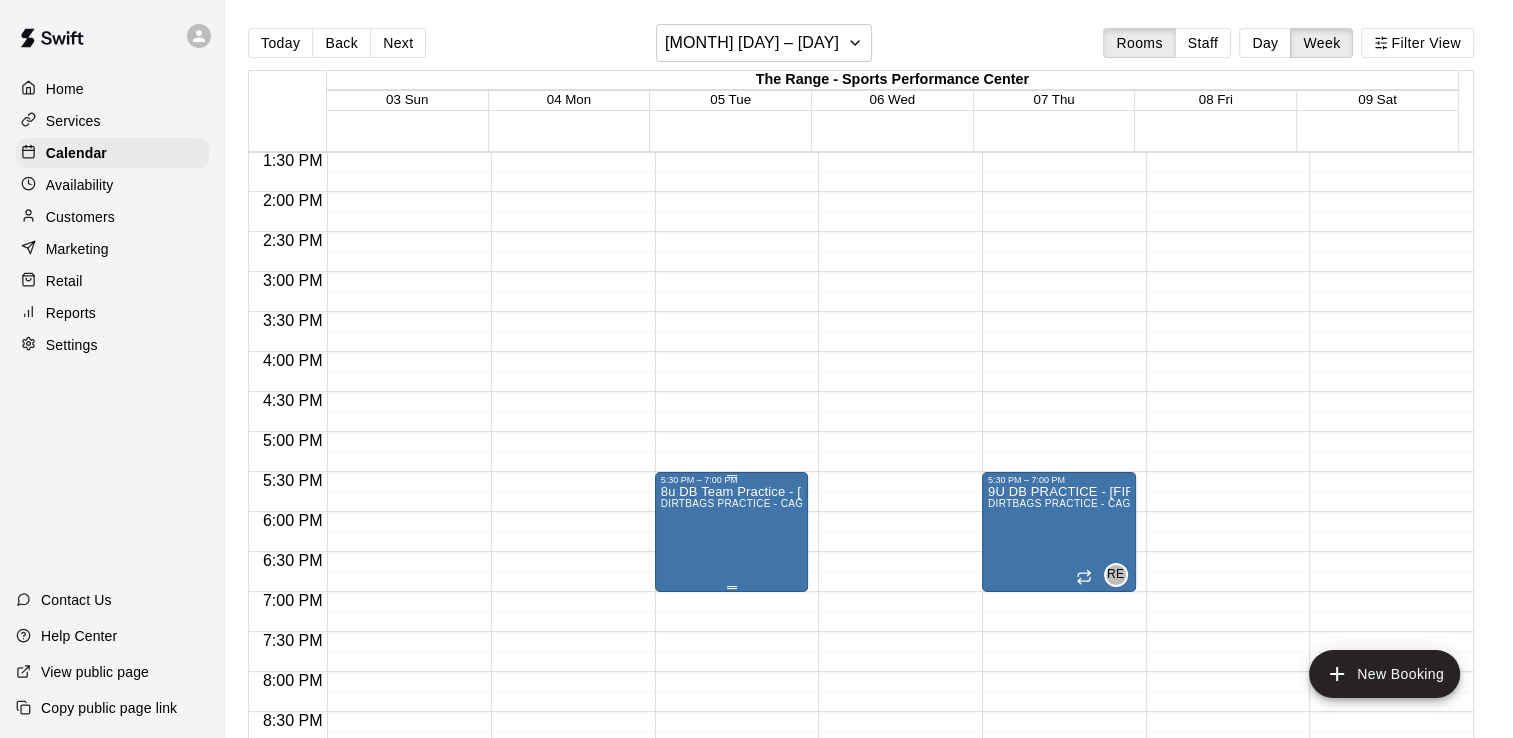 click on "8u DB Team Practice - [FIRST] [LAST] DIRTBAGS PRACTICE - CAGE 3/4/INFIELD" at bounding box center [732, 854] 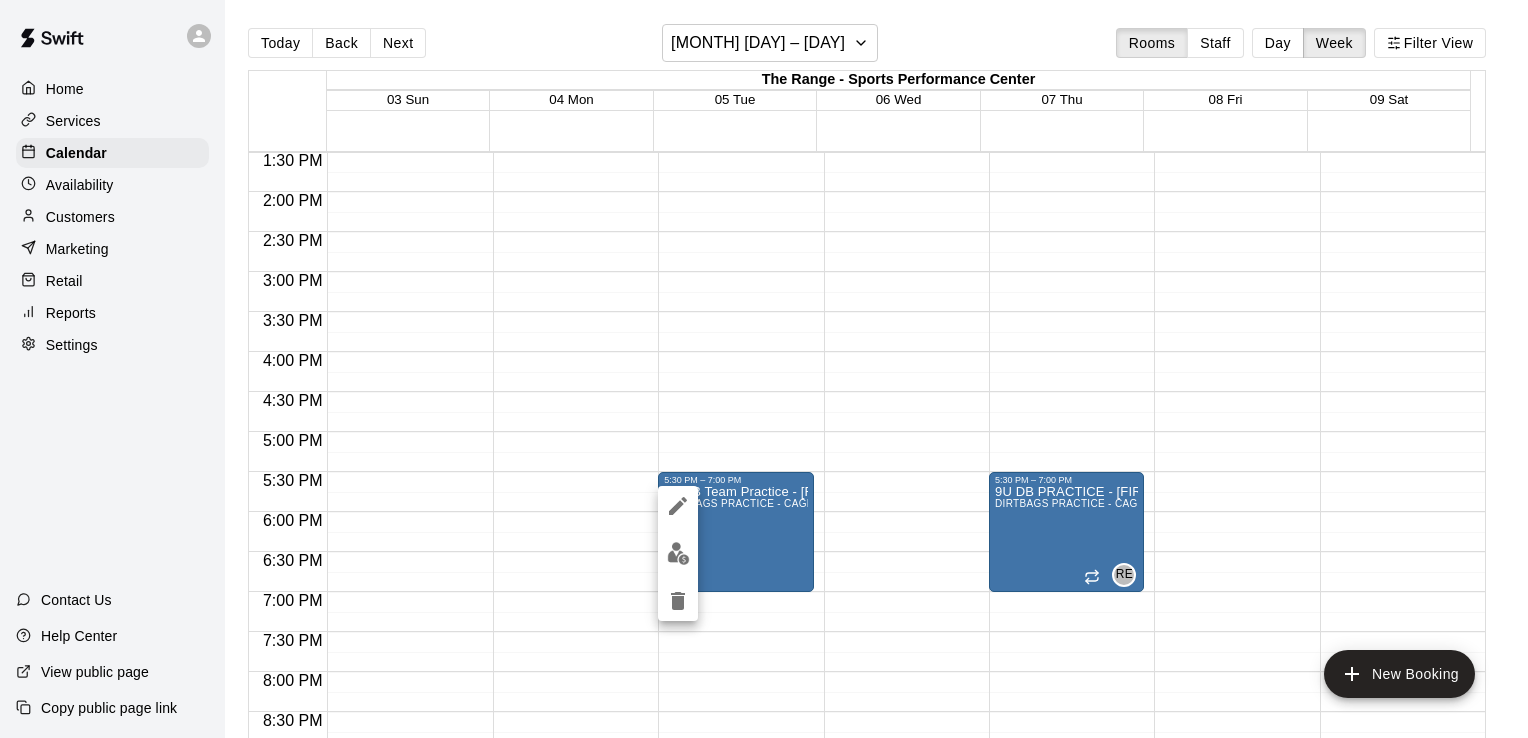 click 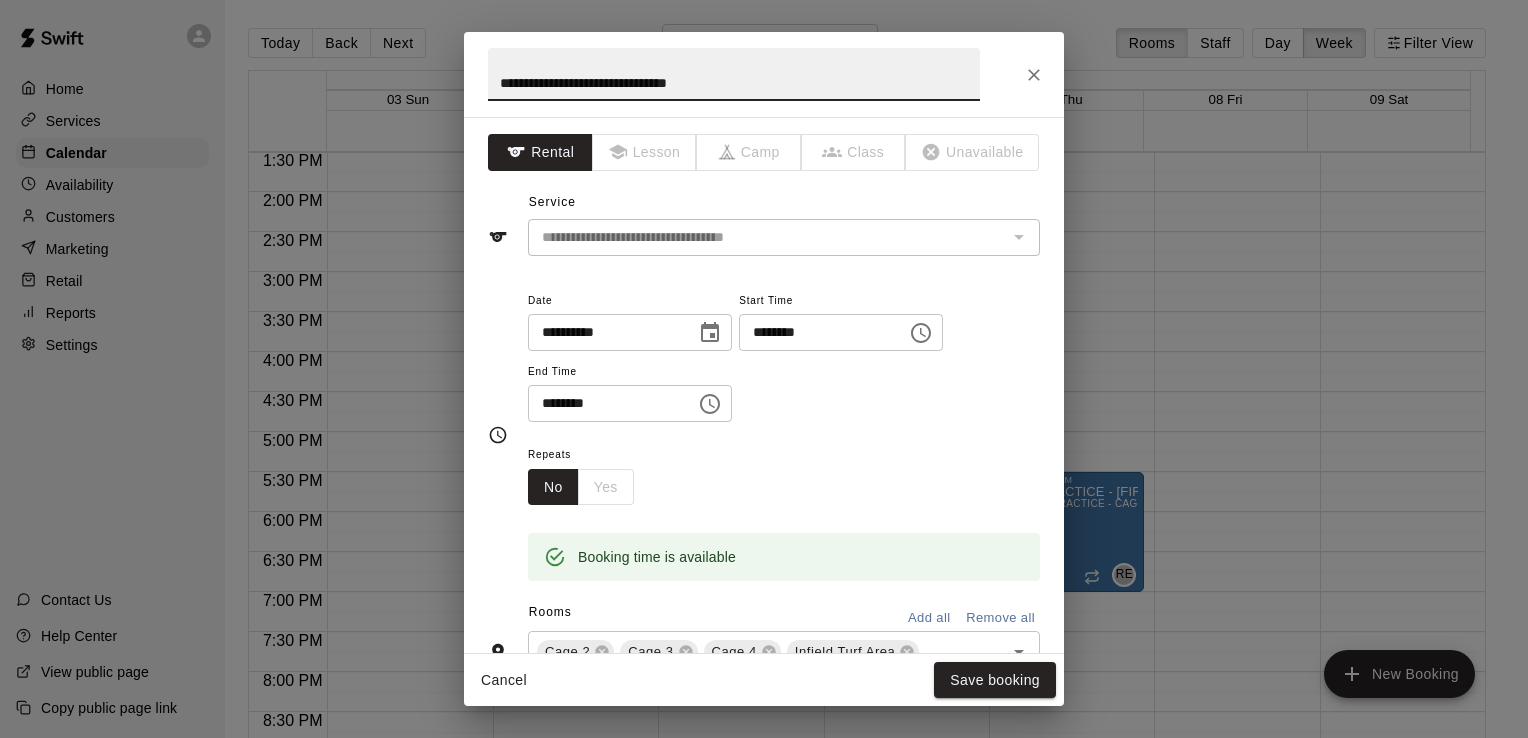 scroll, scrollTop: 0, scrollLeft: 0, axis: both 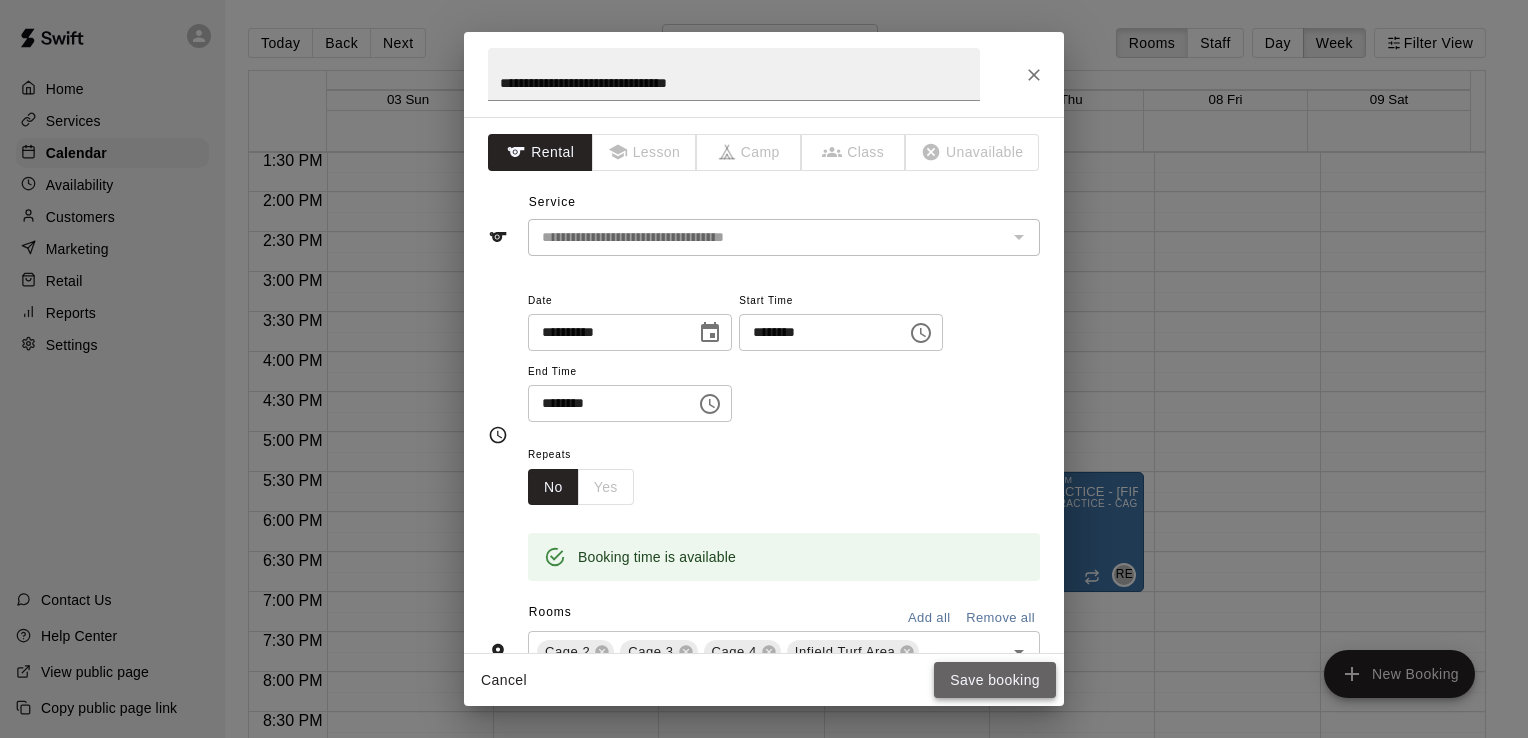 click on "Save booking" at bounding box center [995, 680] 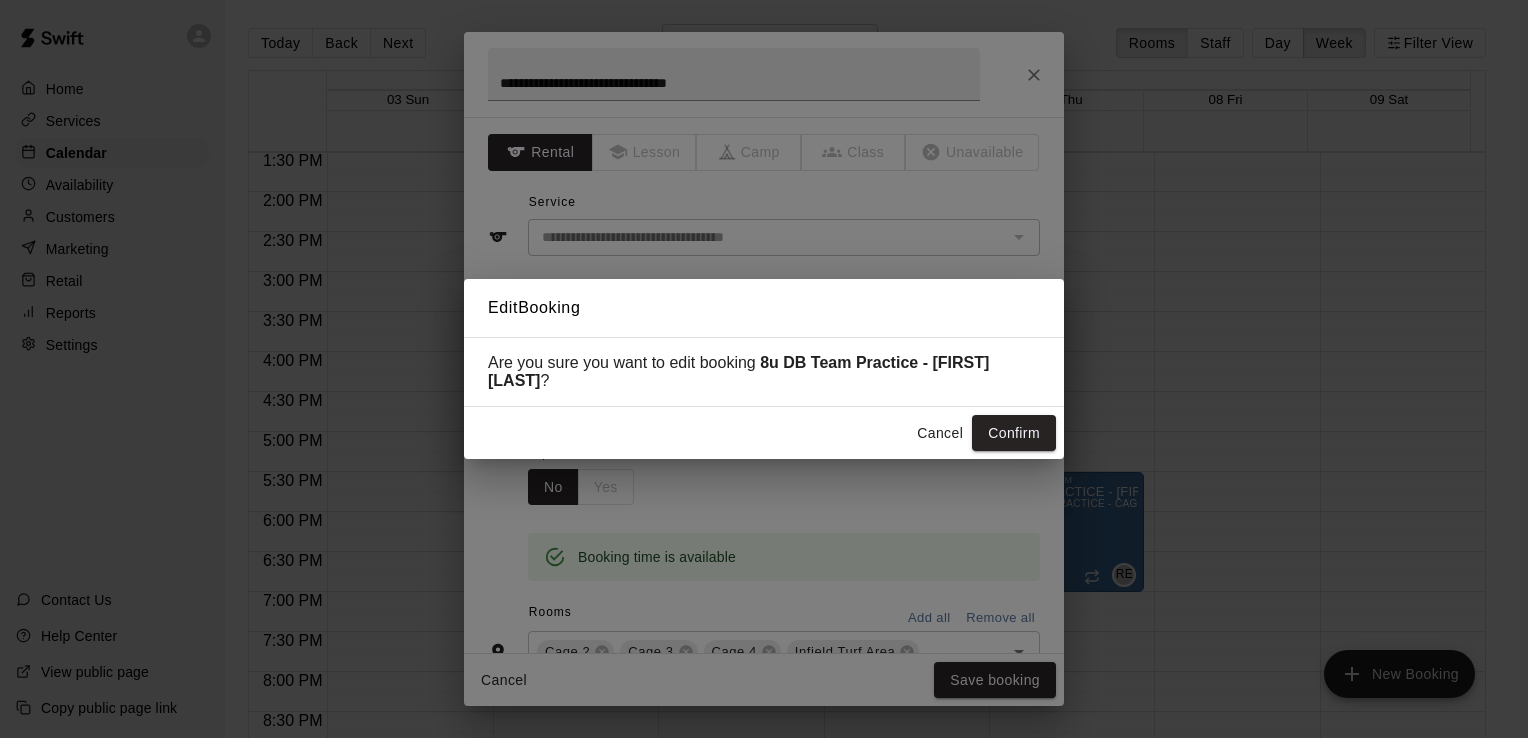 click on "Cancel" at bounding box center (940, 433) 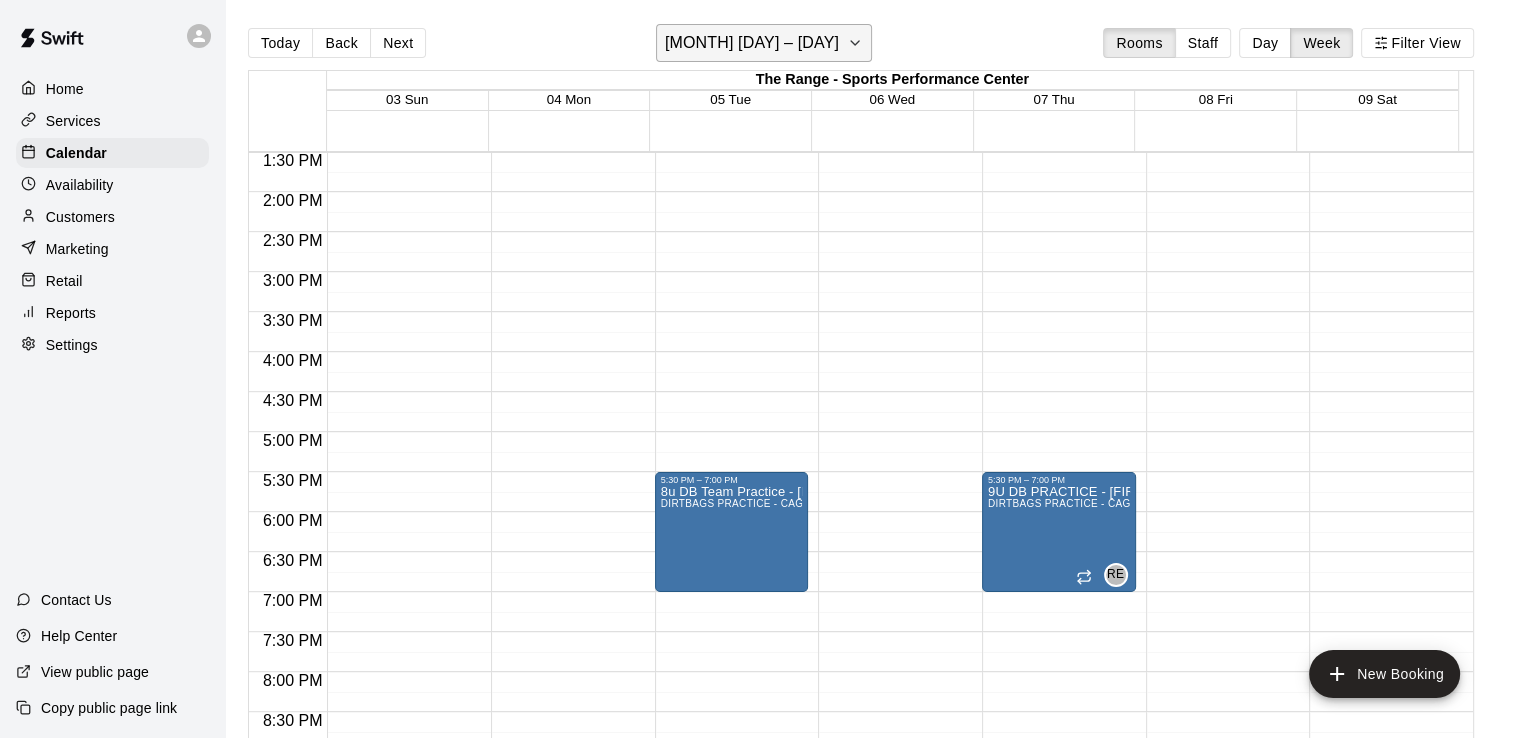 click 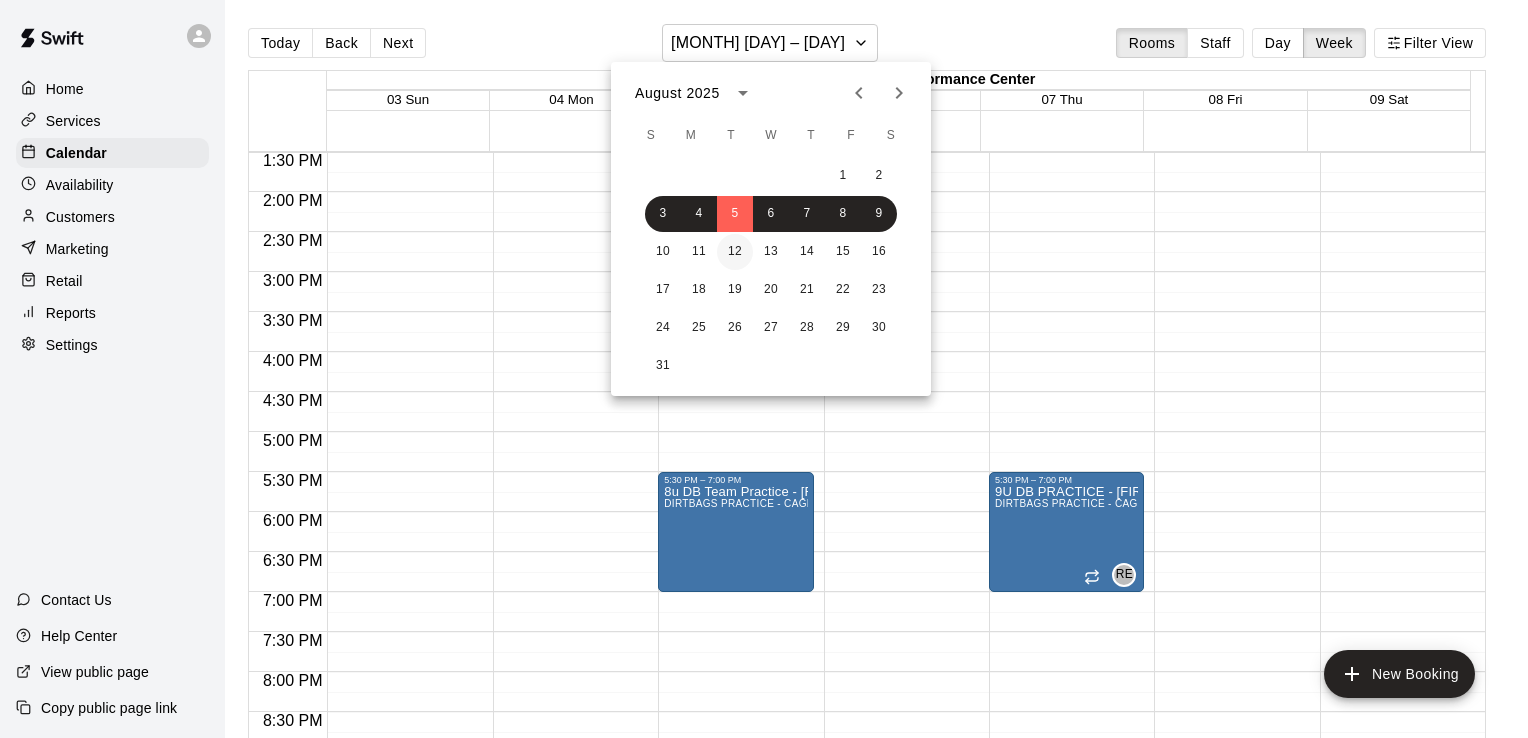 click on "12" at bounding box center (735, 252) 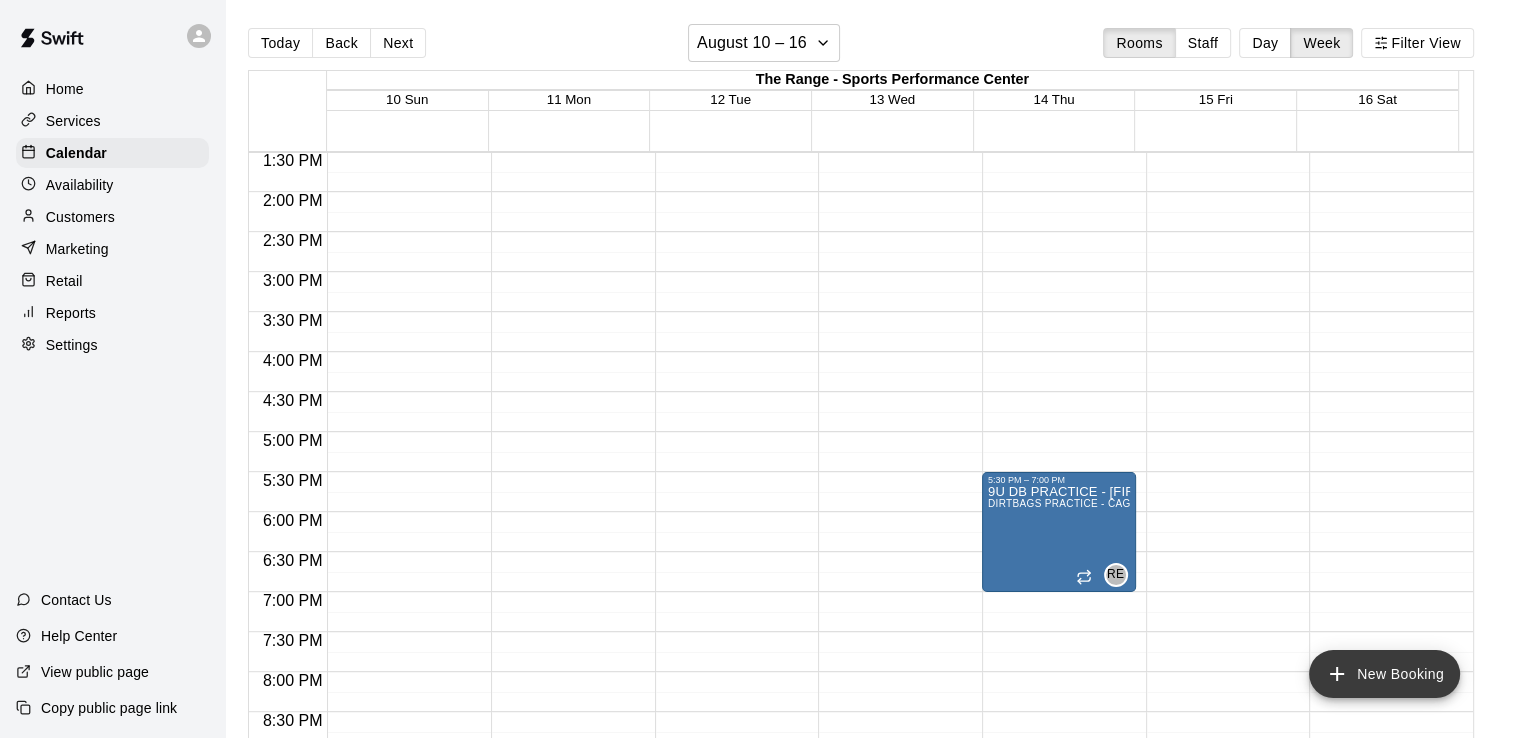 click on "New Booking" at bounding box center (1384, 674) 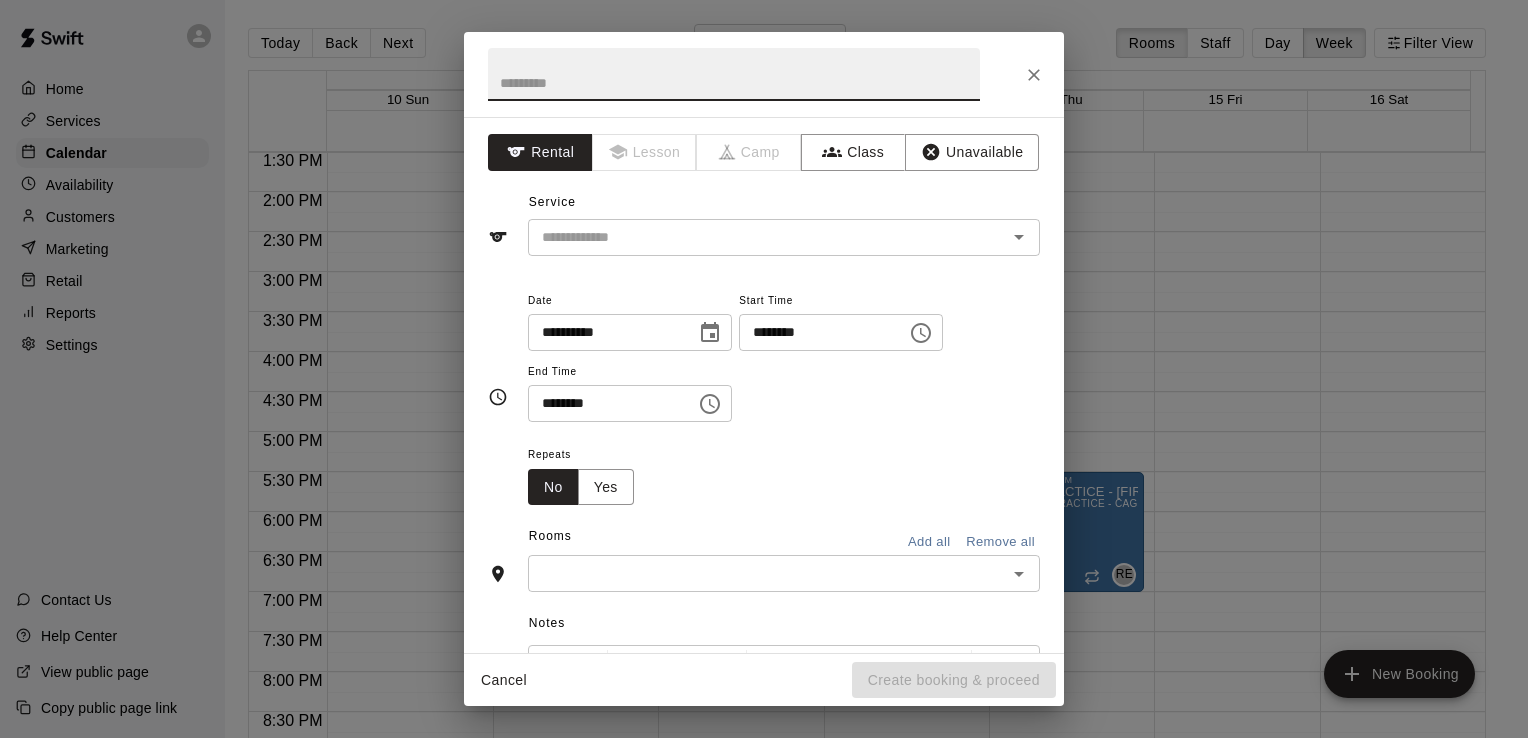 click at bounding box center [734, 74] 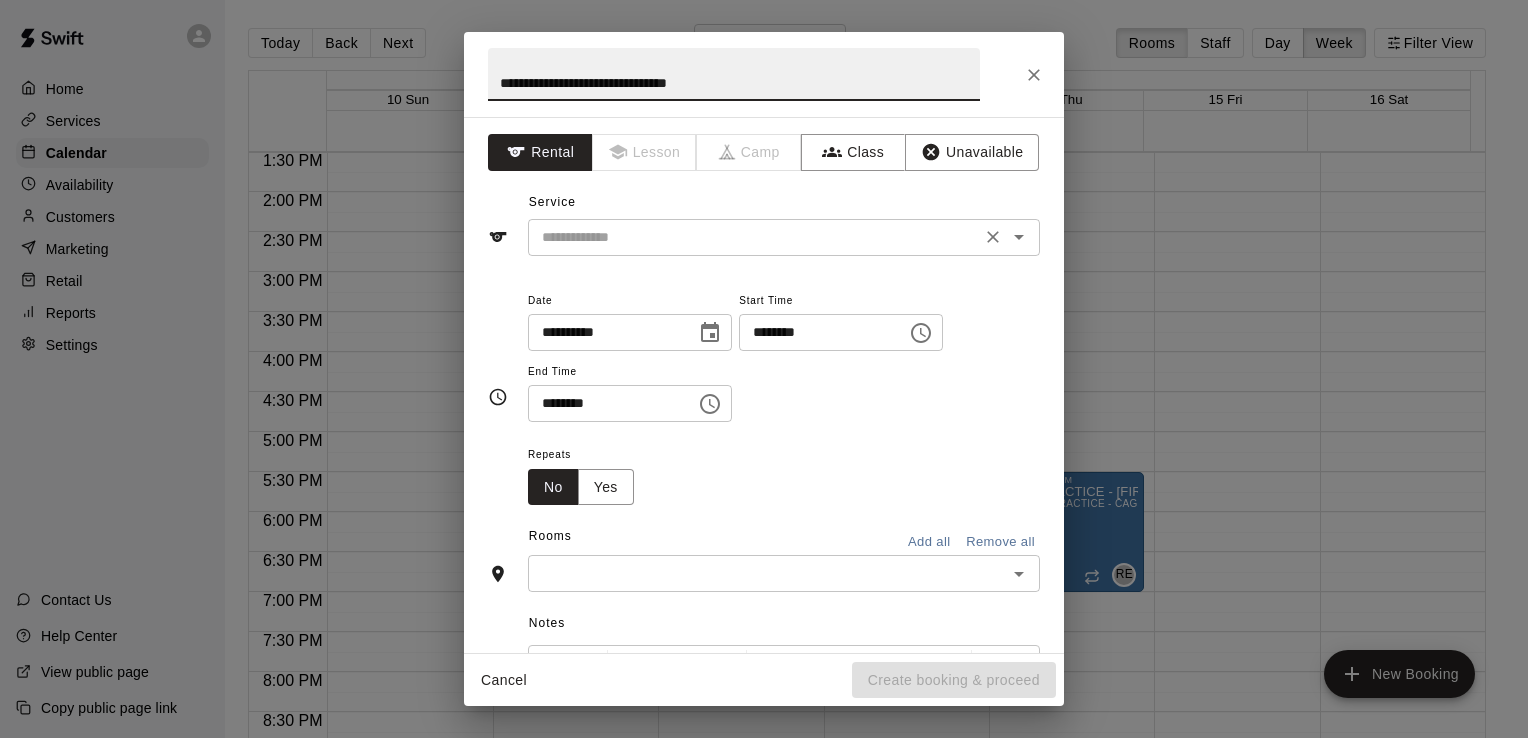 click on "​" at bounding box center (784, 237) 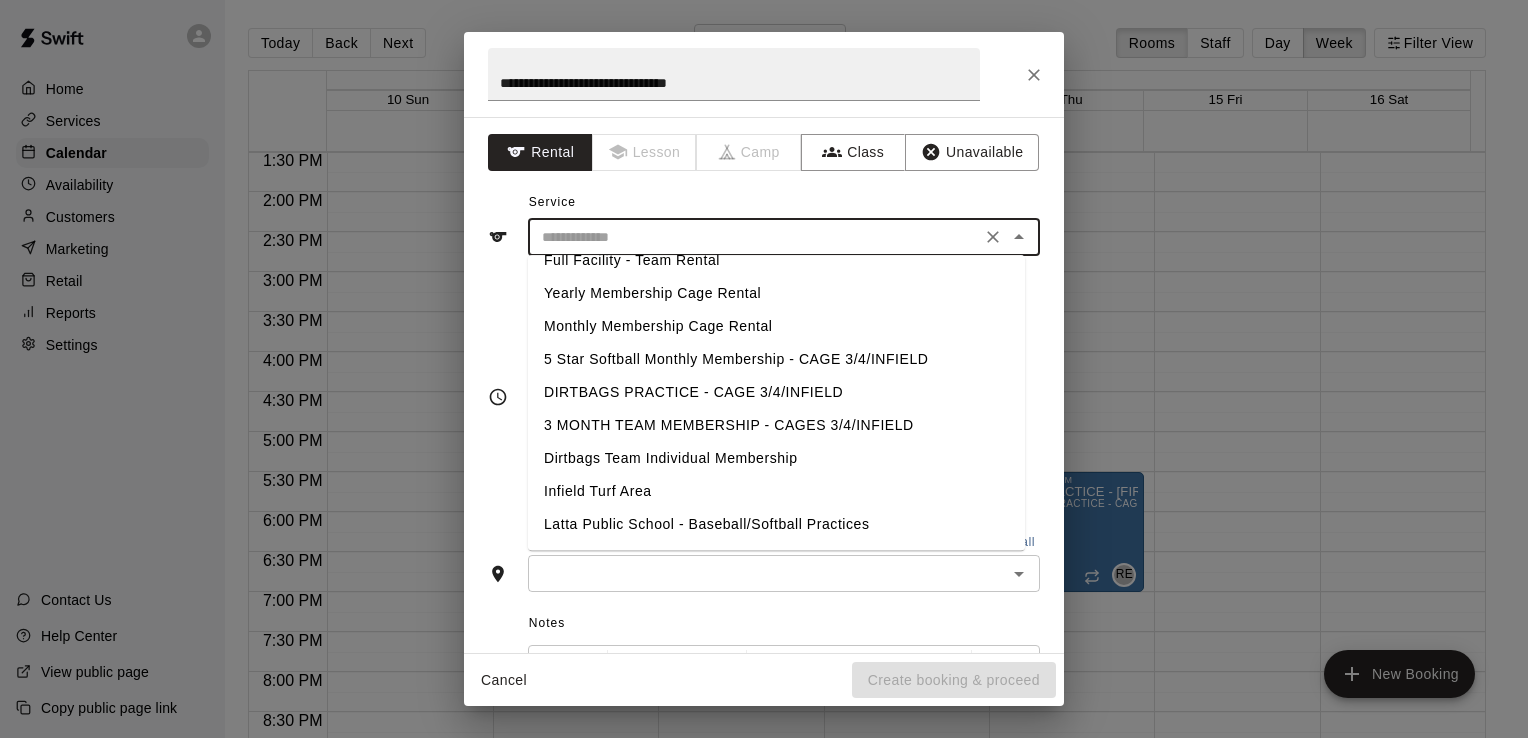 scroll, scrollTop: 400, scrollLeft: 0, axis: vertical 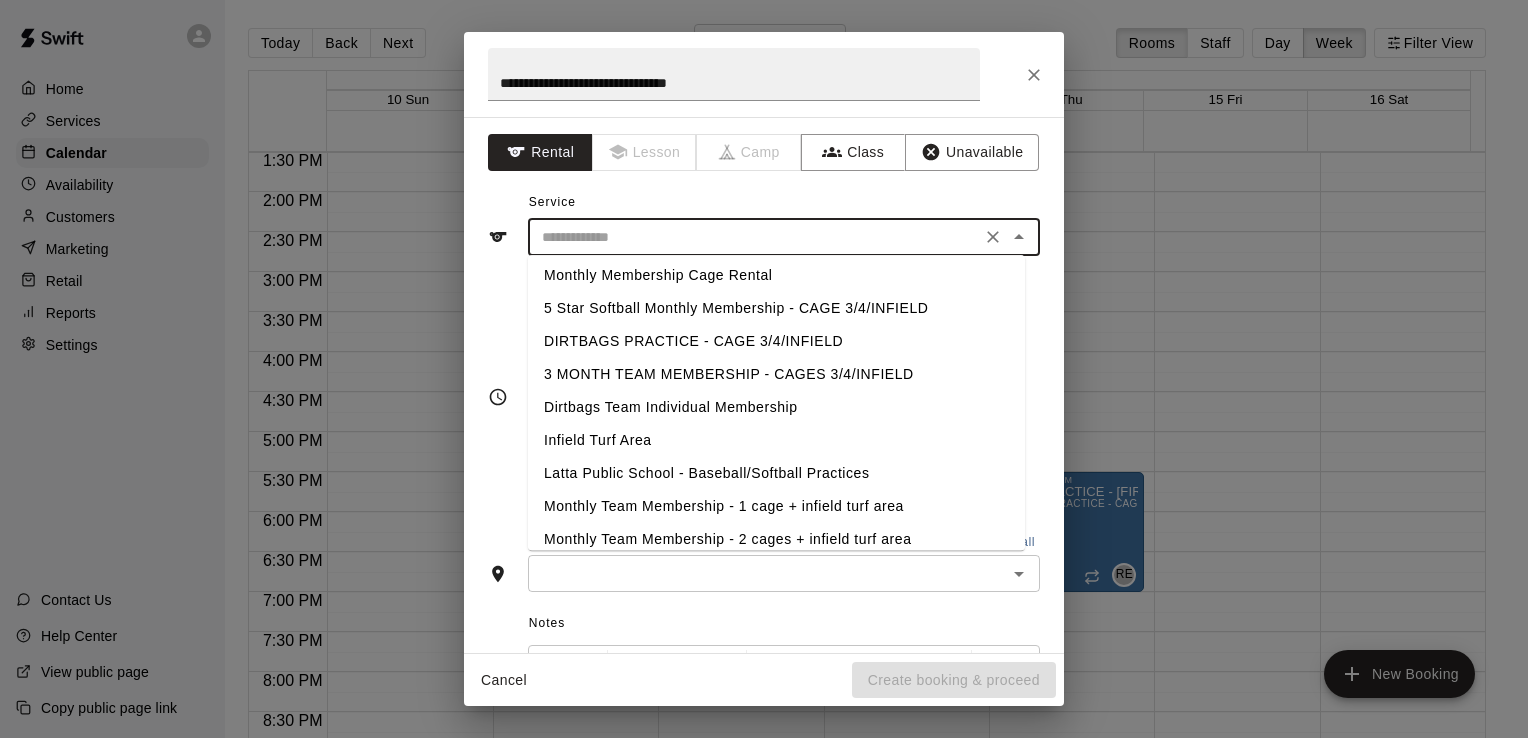 click on "DIRTBAGS PRACTICE - CAGE 3/4/INFIELD" at bounding box center (776, 341) 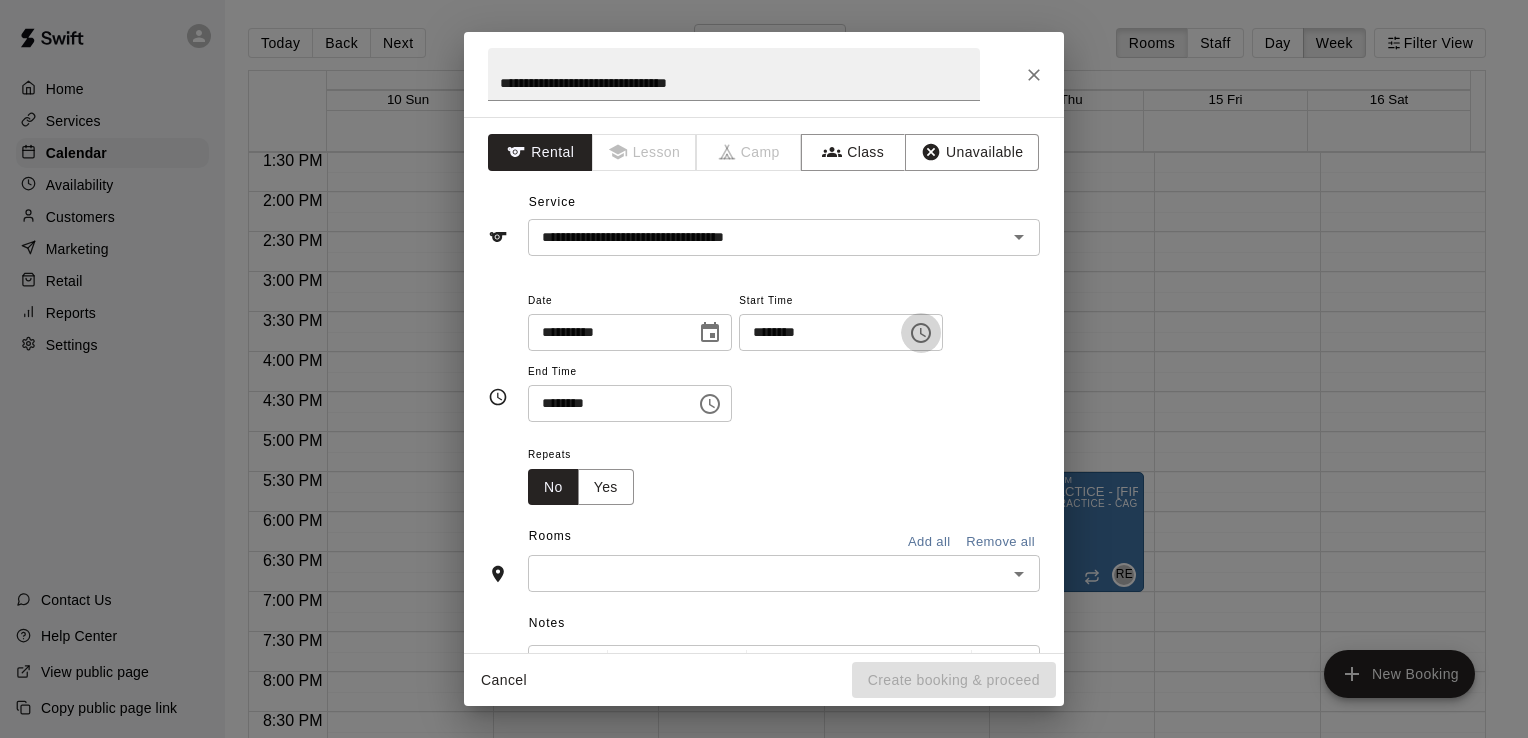 click 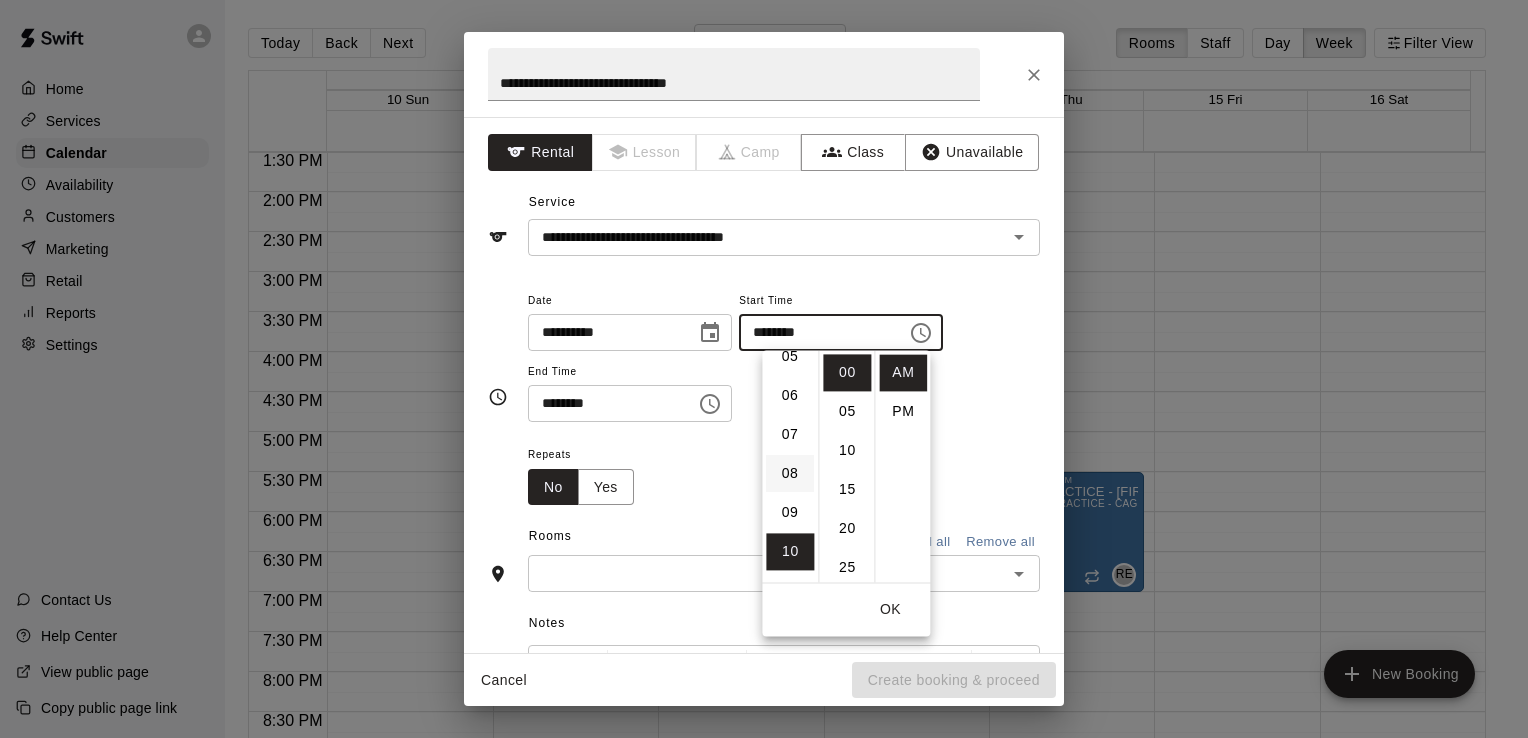 scroll, scrollTop: 90, scrollLeft: 0, axis: vertical 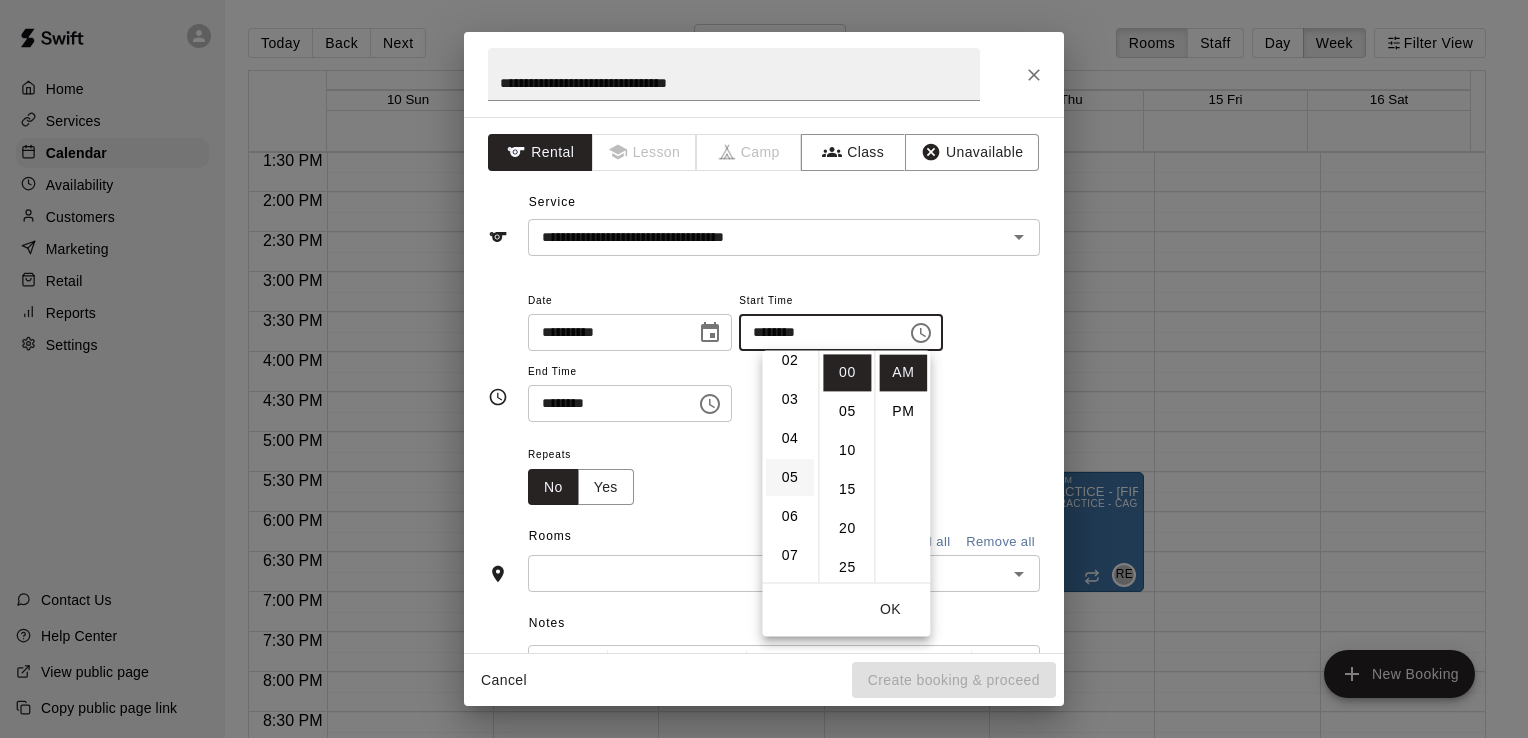 click on "05" at bounding box center (790, 477) 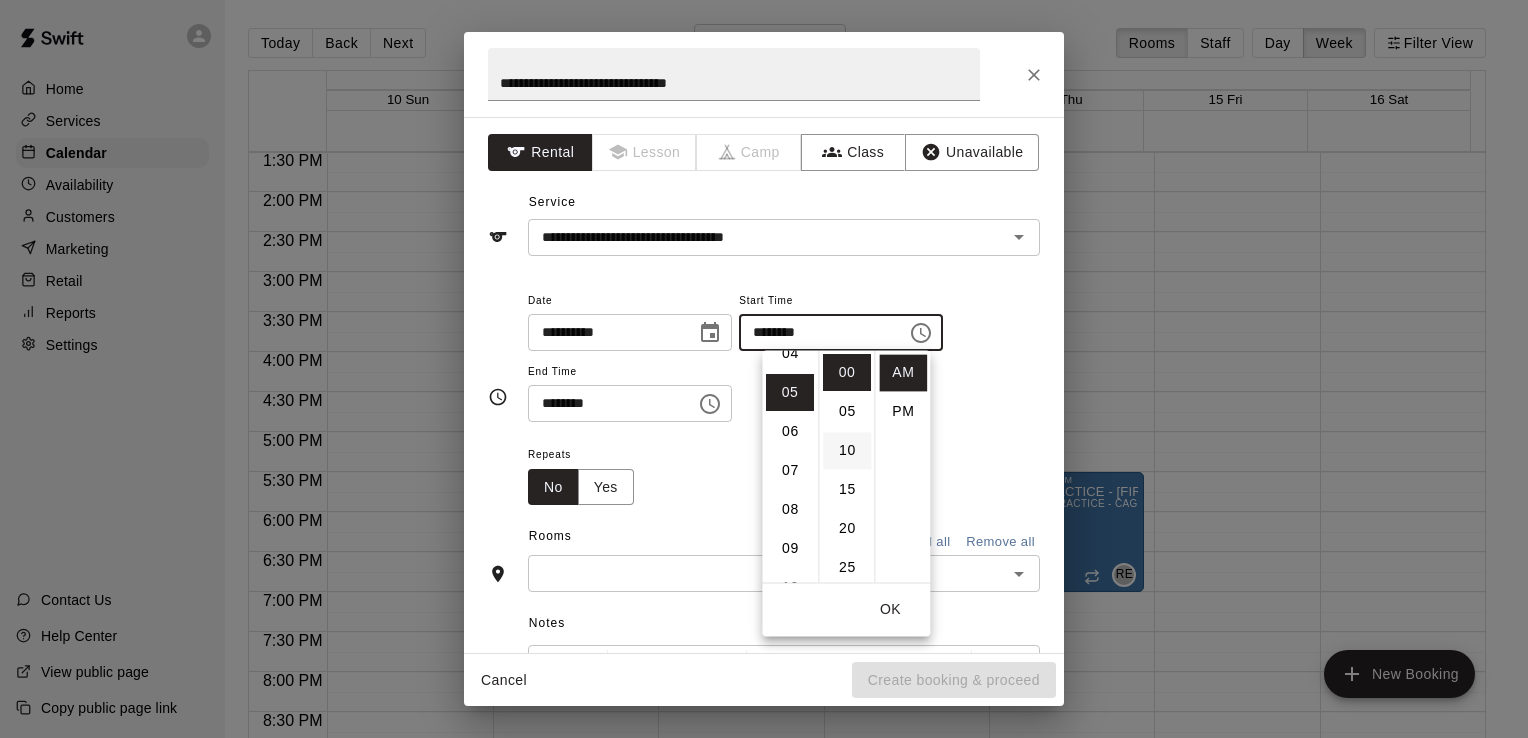 scroll, scrollTop: 195, scrollLeft: 0, axis: vertical 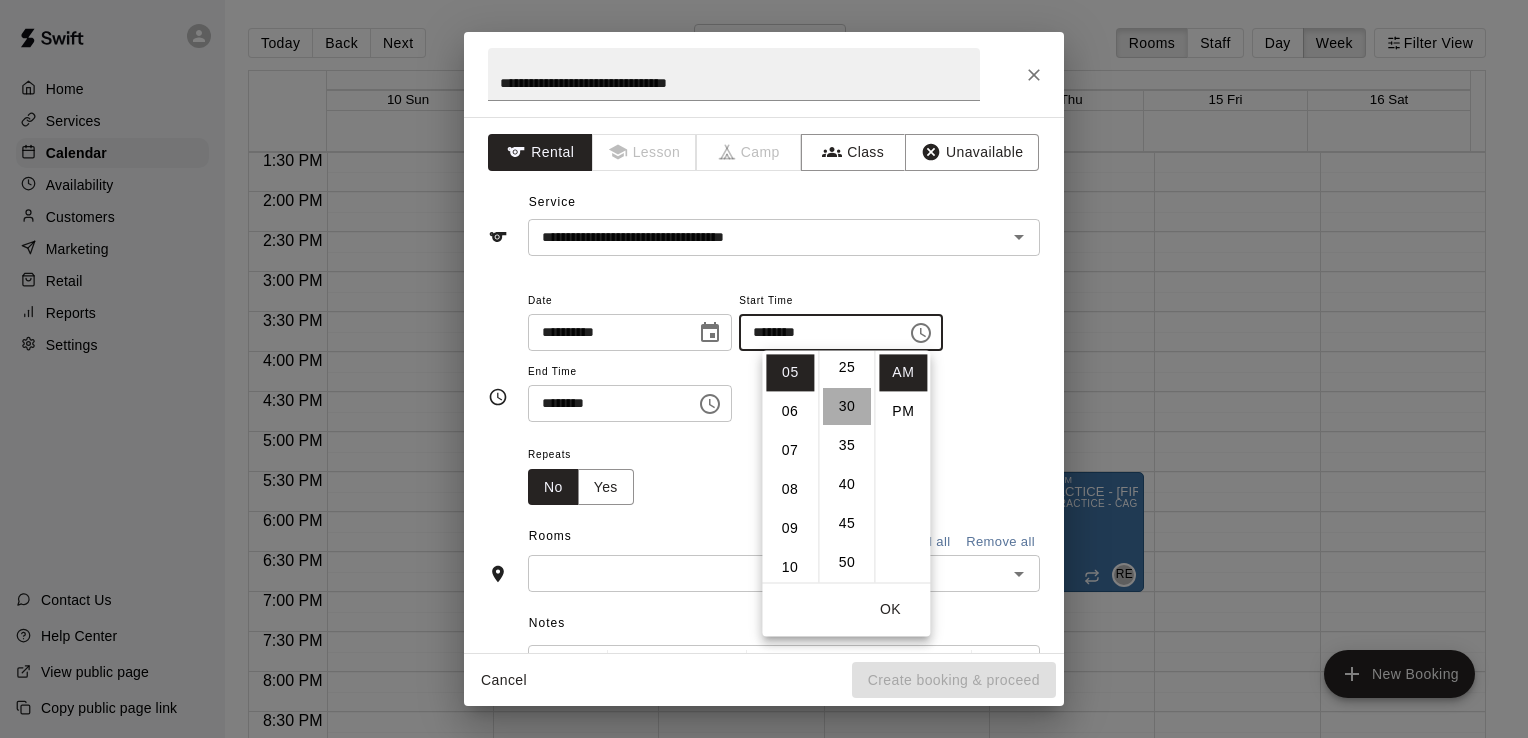click on "30" at bounding box center [847, 406] 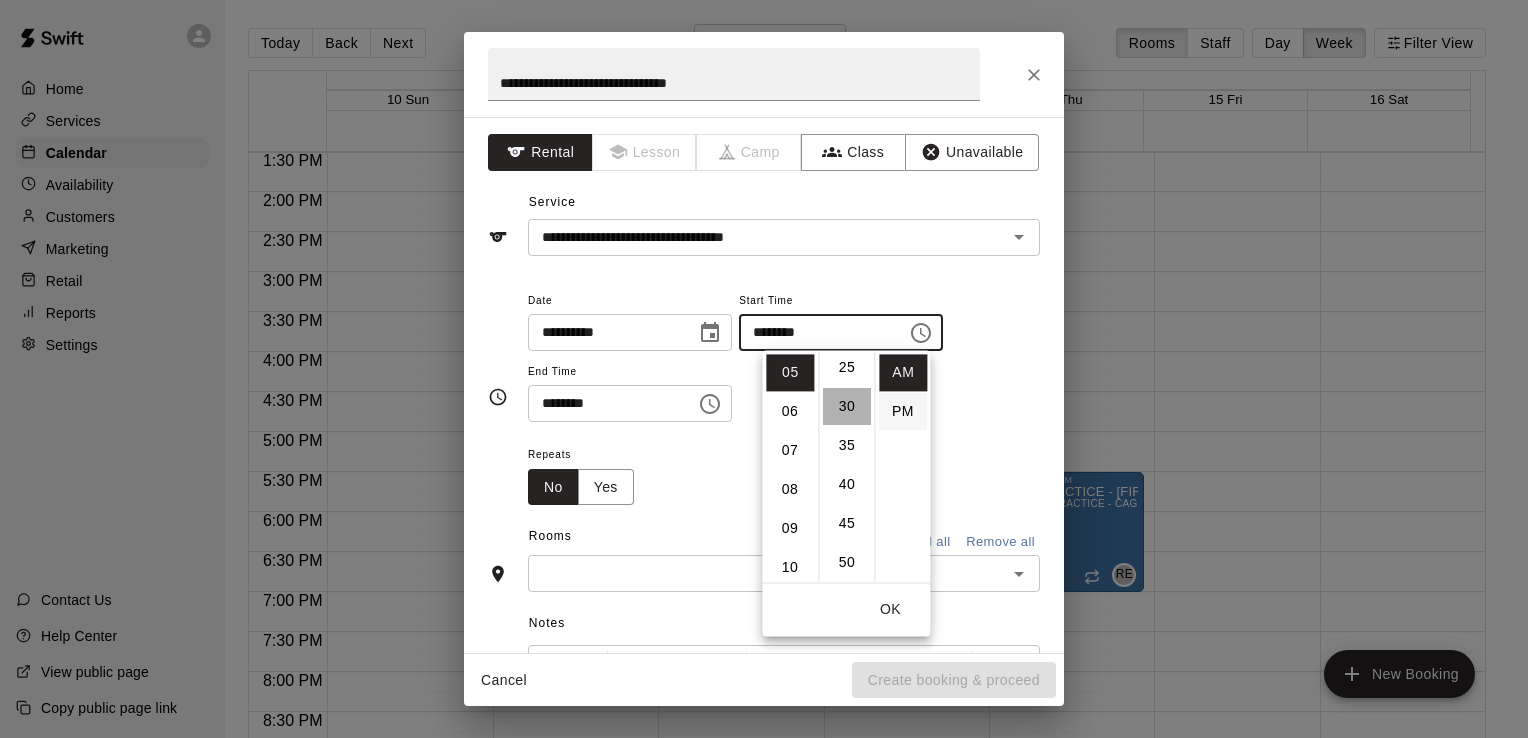 scroll, scrollTop: 234, scrollLeft: 0, axis: vertical 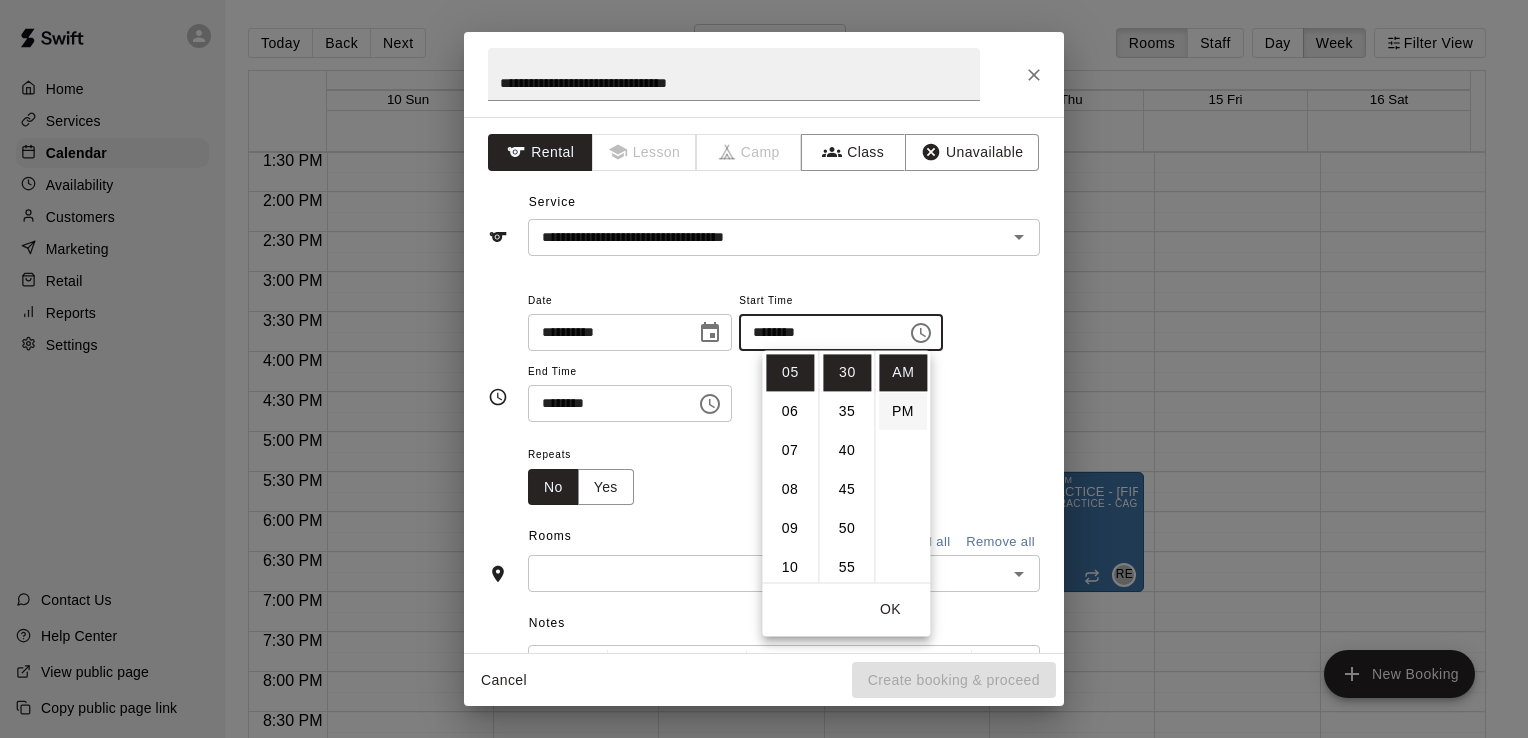 click on "PM" at bounding box center [903, 411] 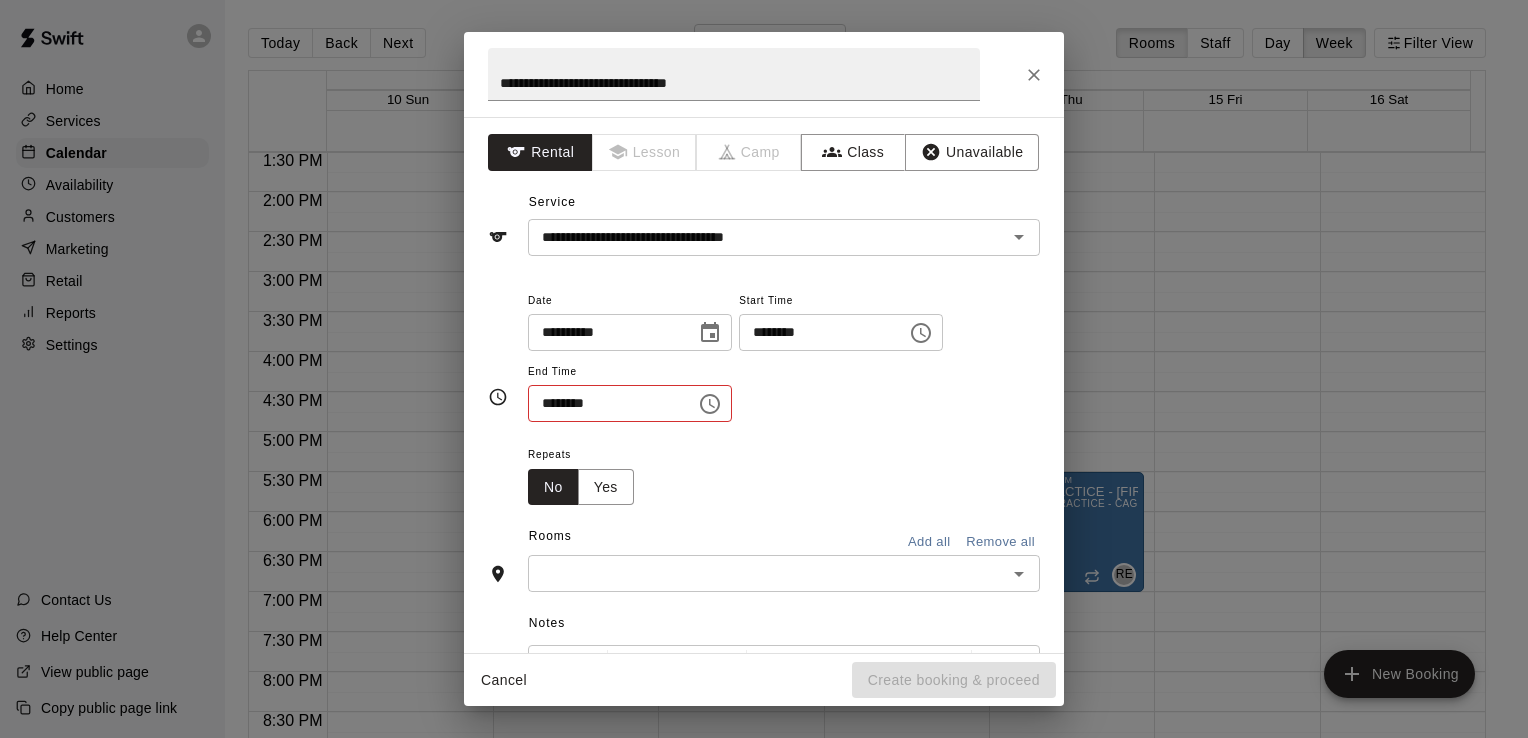 scroll, scrollTop: 36, scrollLeft: 0, axis: vertical 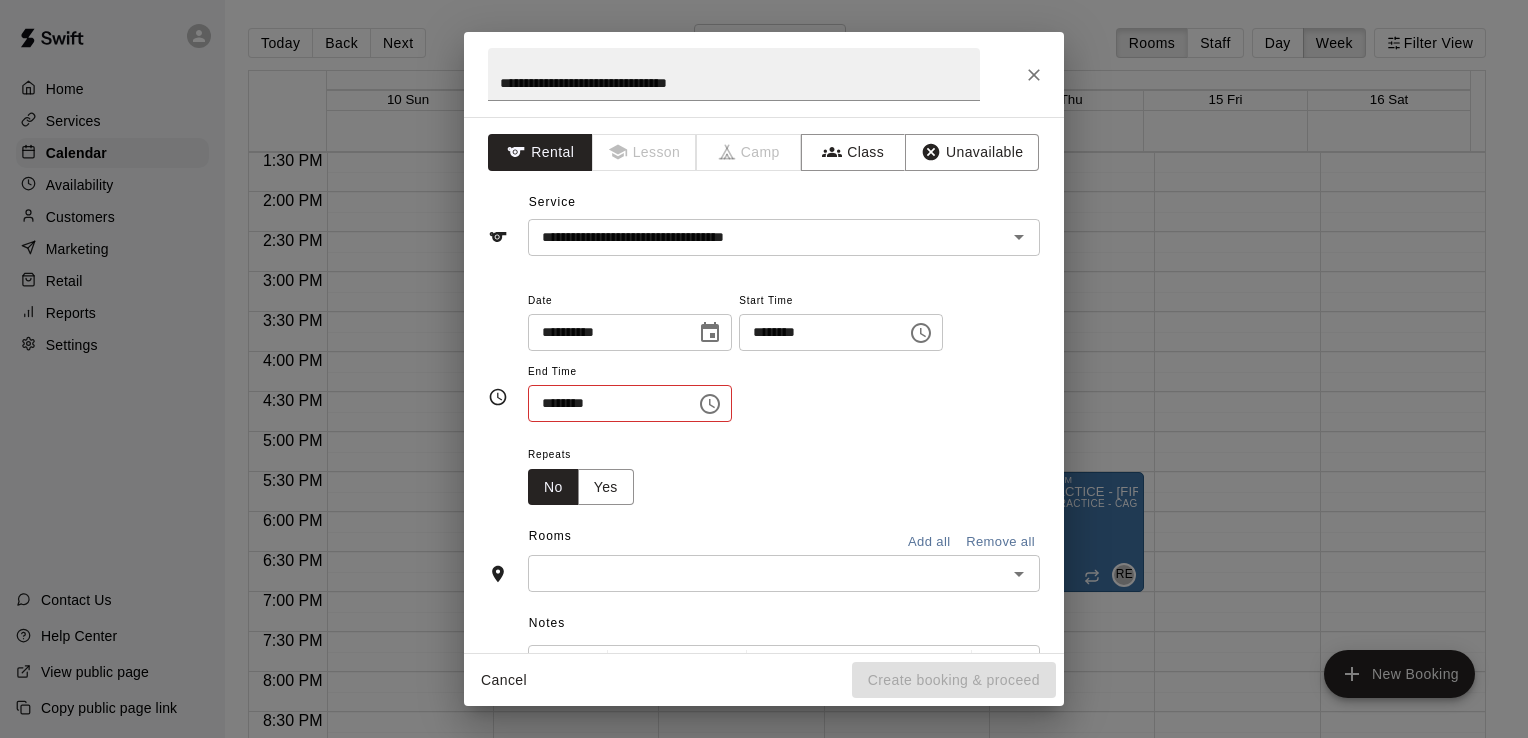 click 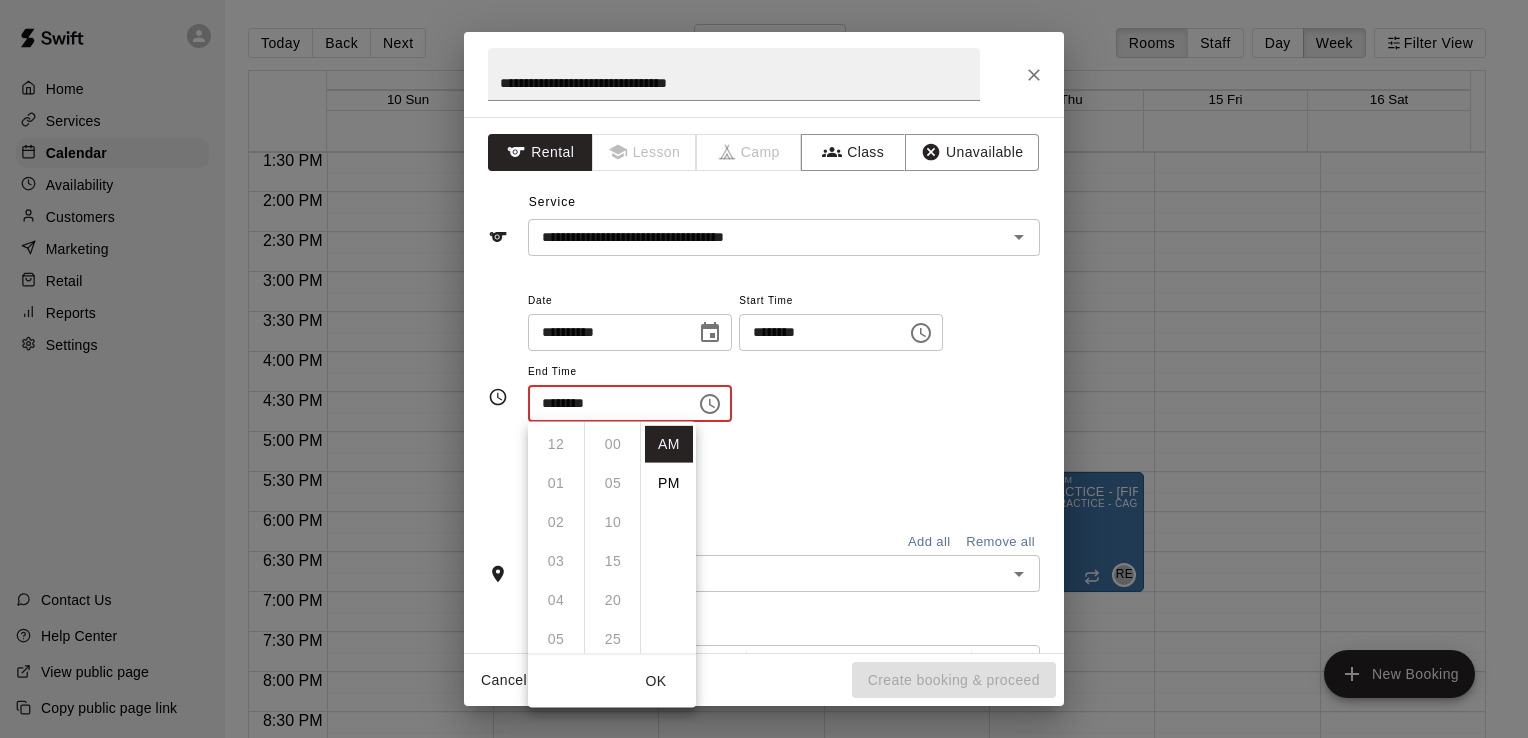 scroll, scrollTop: 390, scrollLeft: 0, axis: vertical 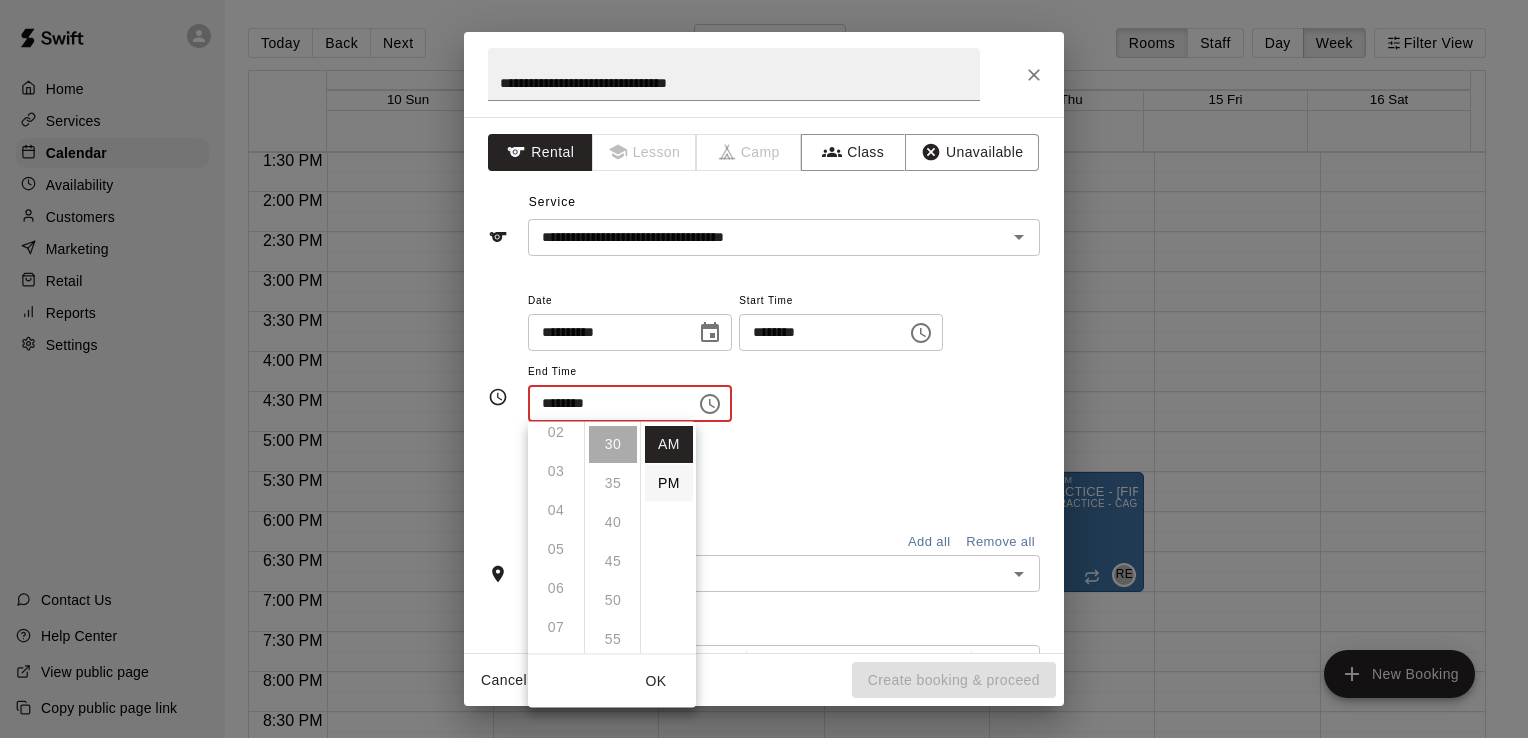 click on "PM" at bounding box center (669, 483) 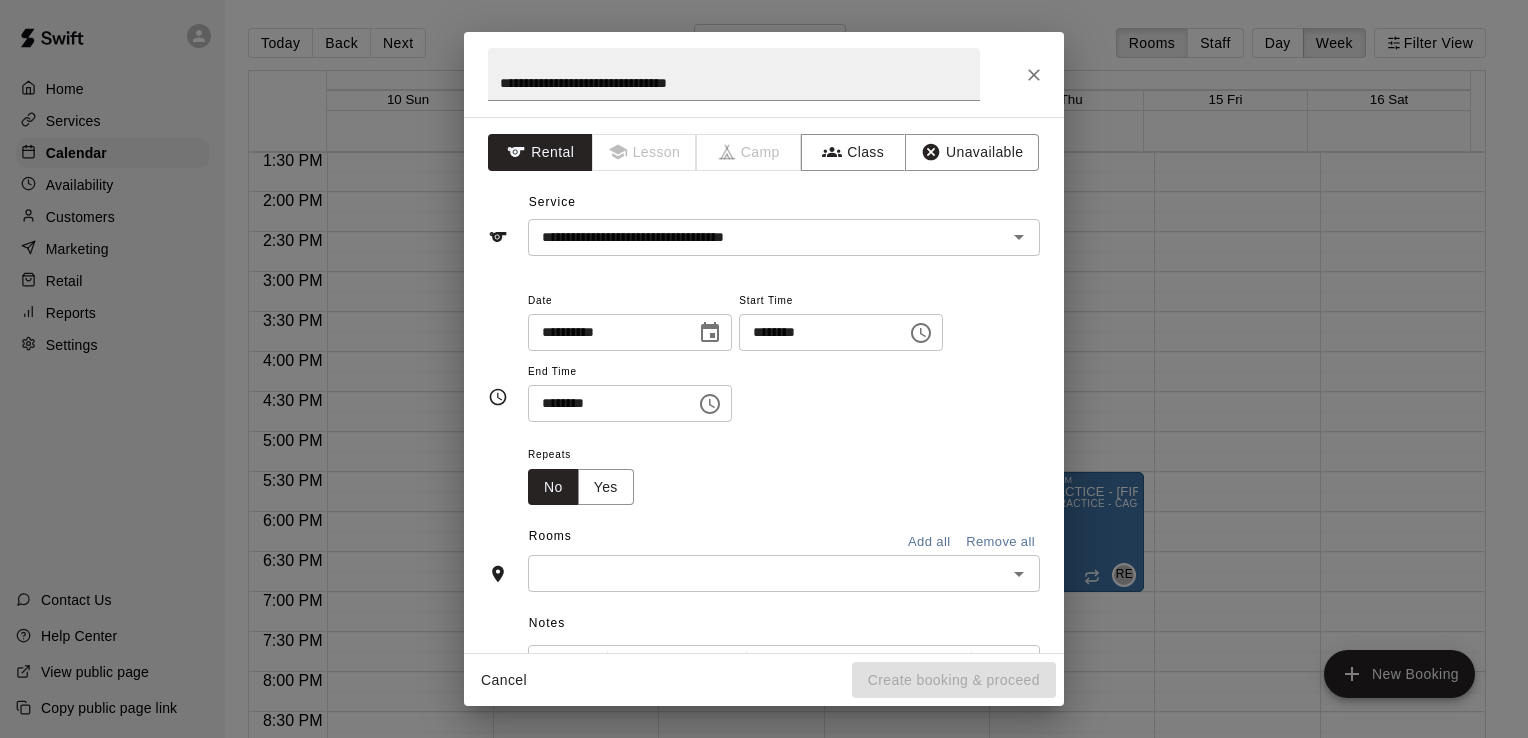 scroll, scrollTop: 269, scrollLeft: 0, axis: vertical 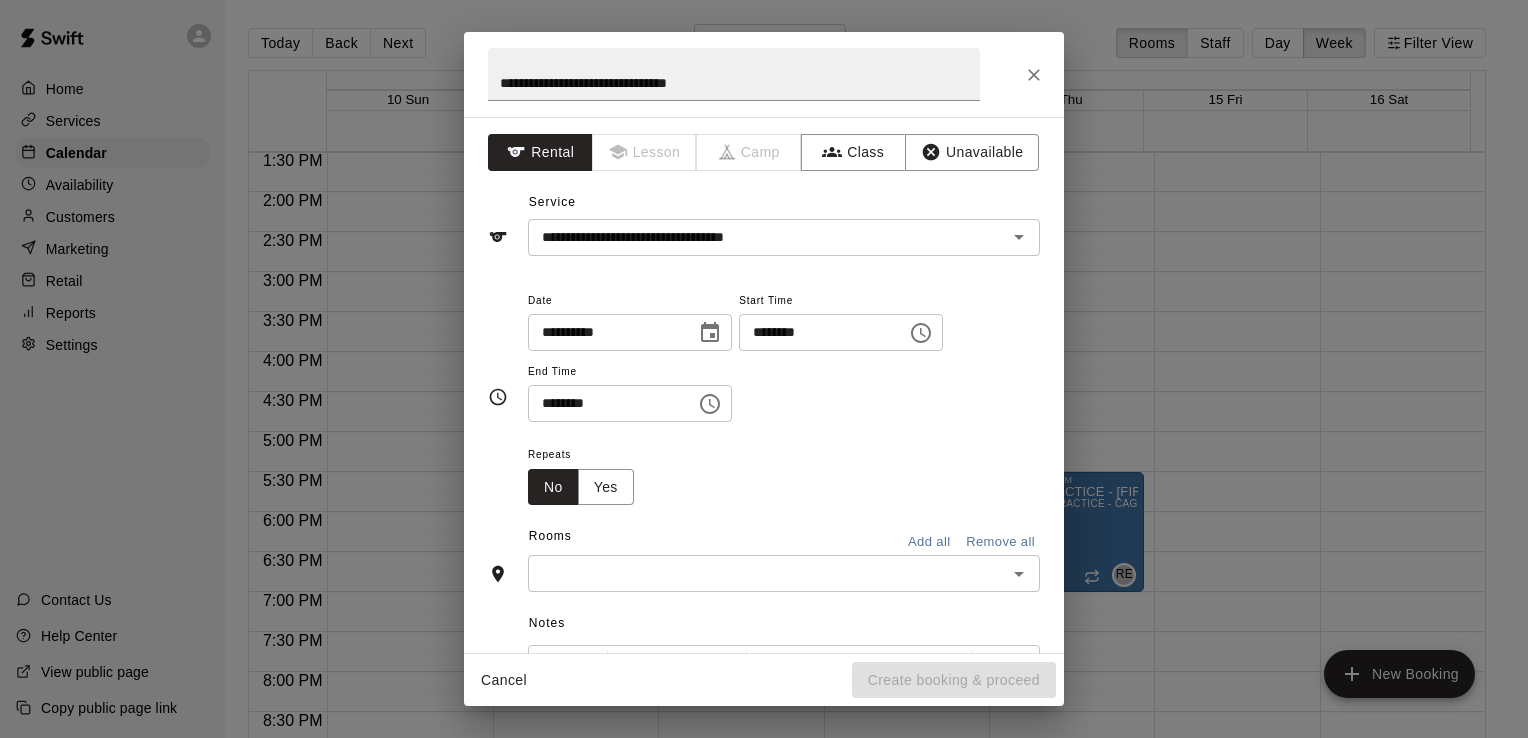 click on "********" at bounding box center [605, 403] 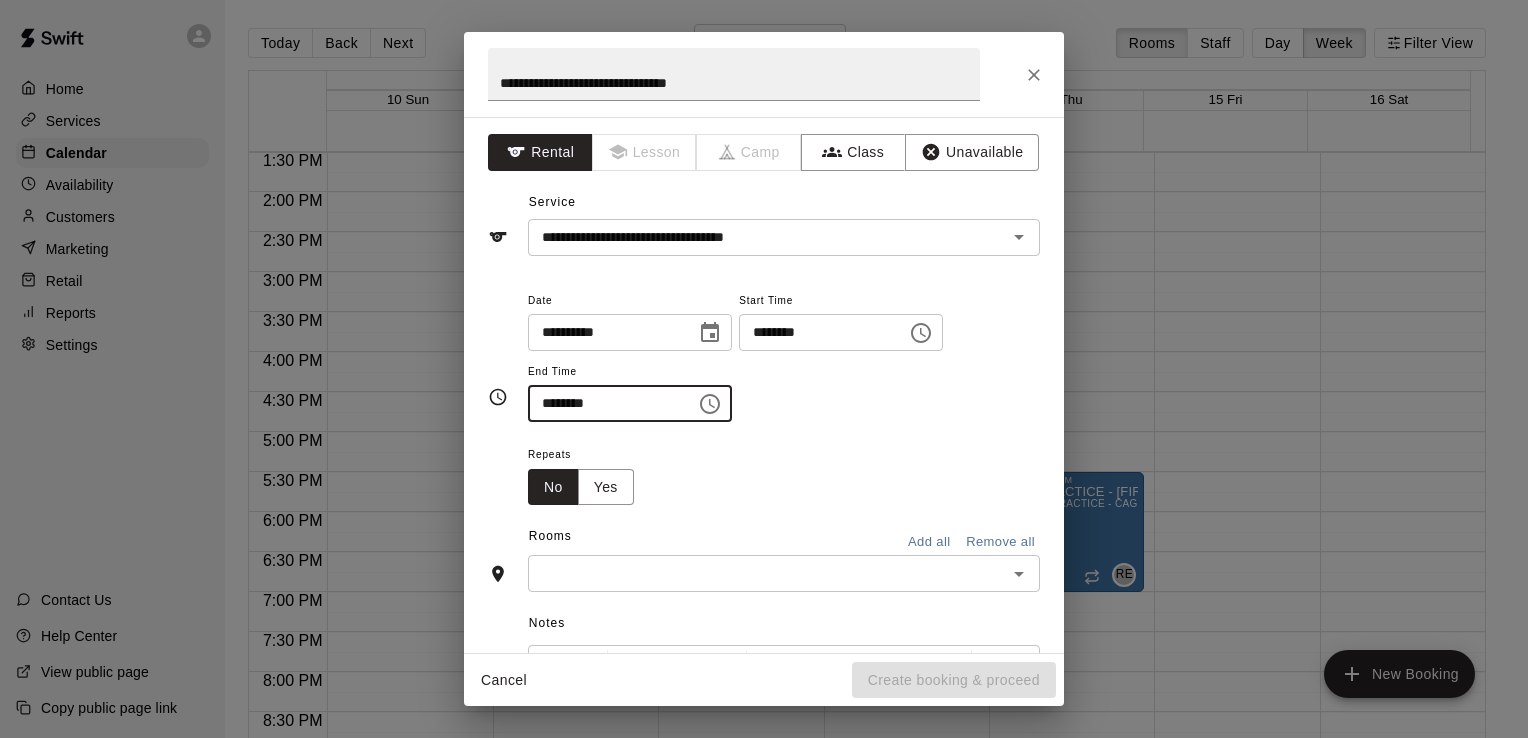 click 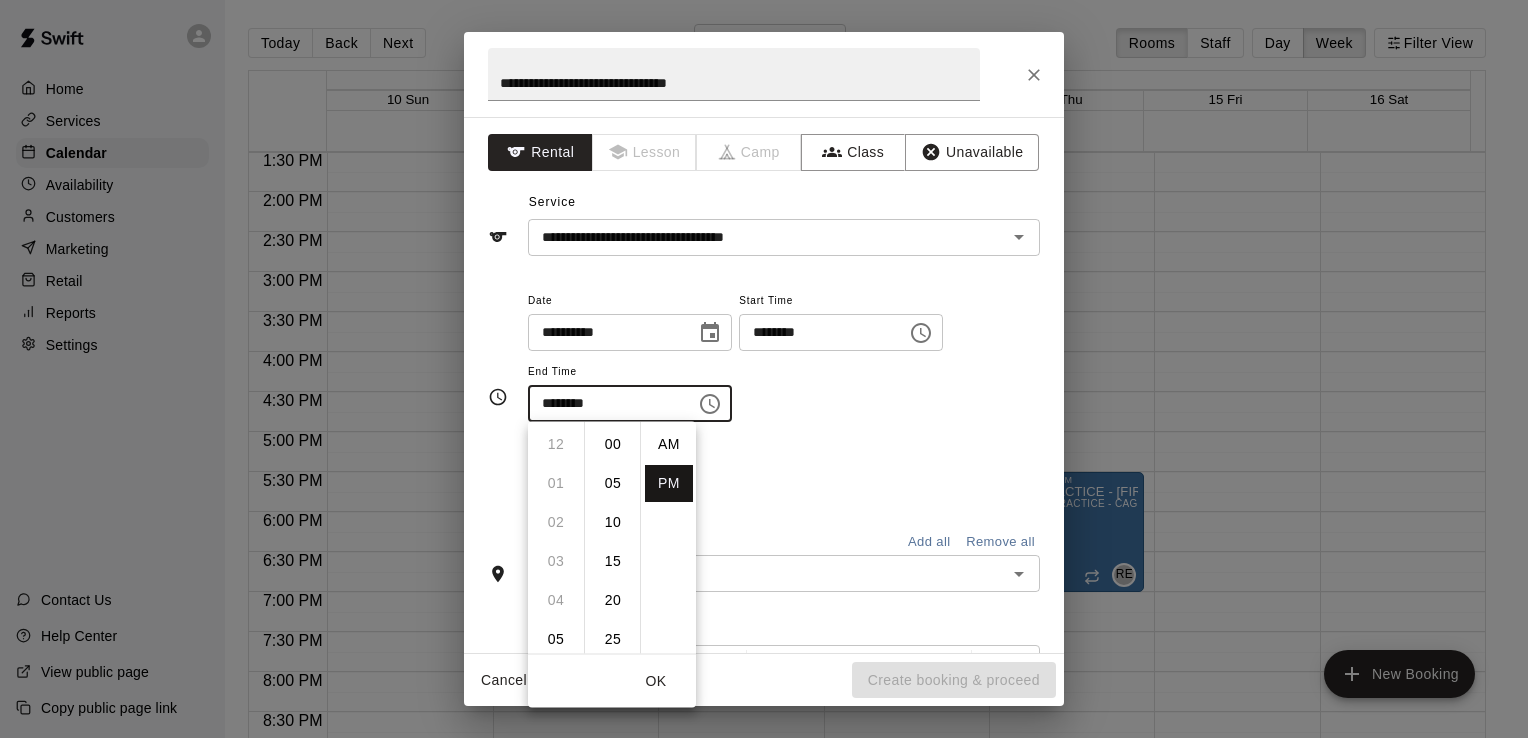 scroll, scrollTop: 390, scrollLeft: 0, axis: vertical 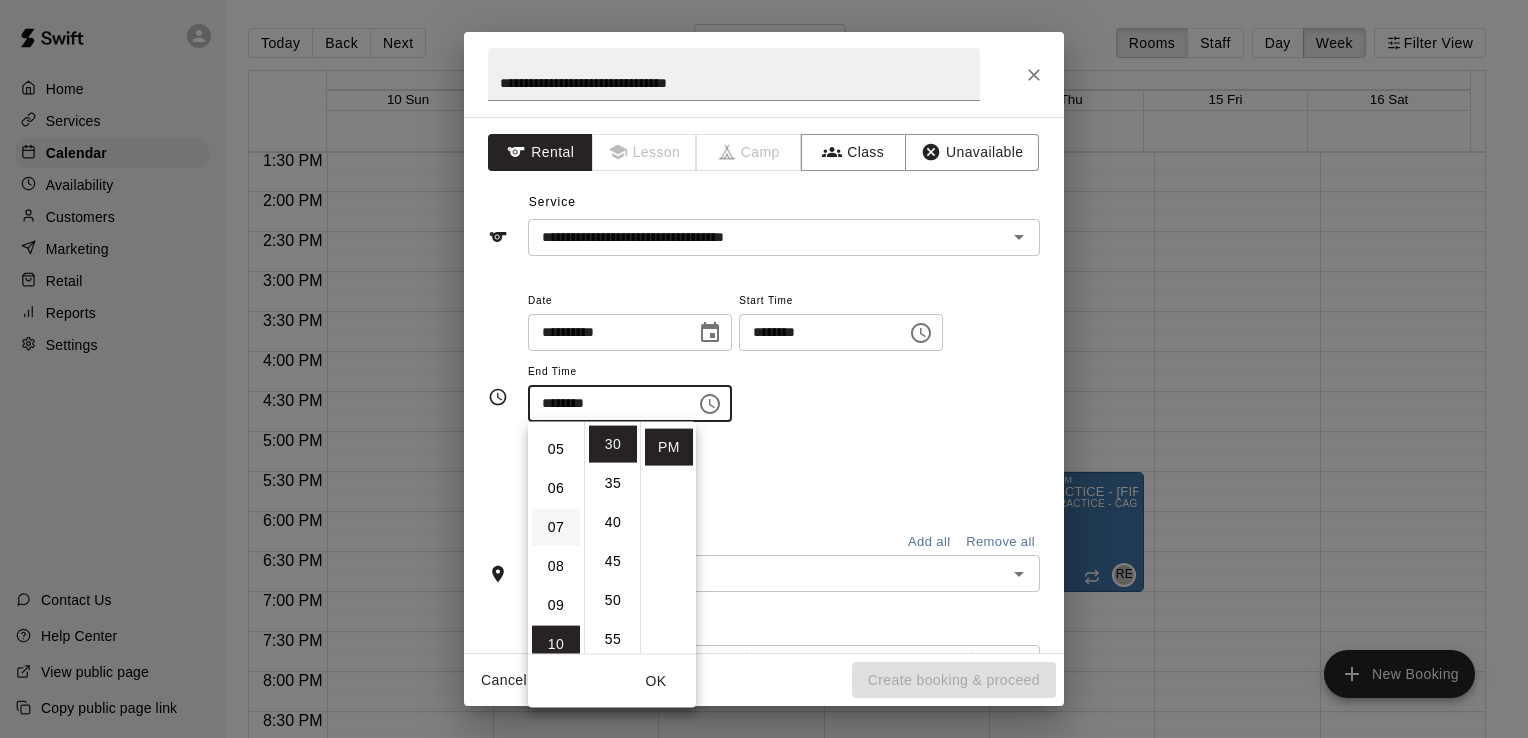 click on "07" at bounding box center [556, 527] 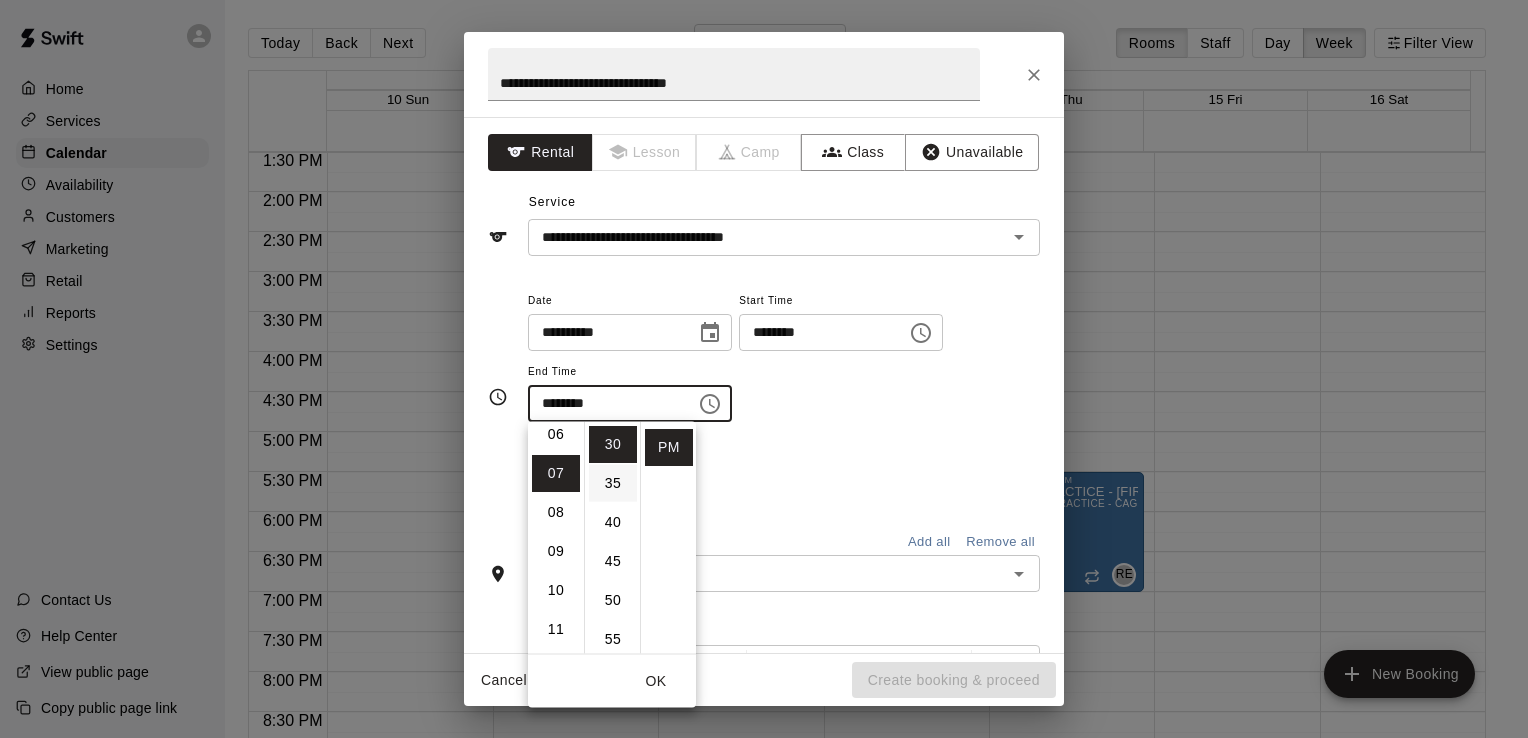 scroll, scrollTop: 272, scrollLeft: 0, axis: vertical 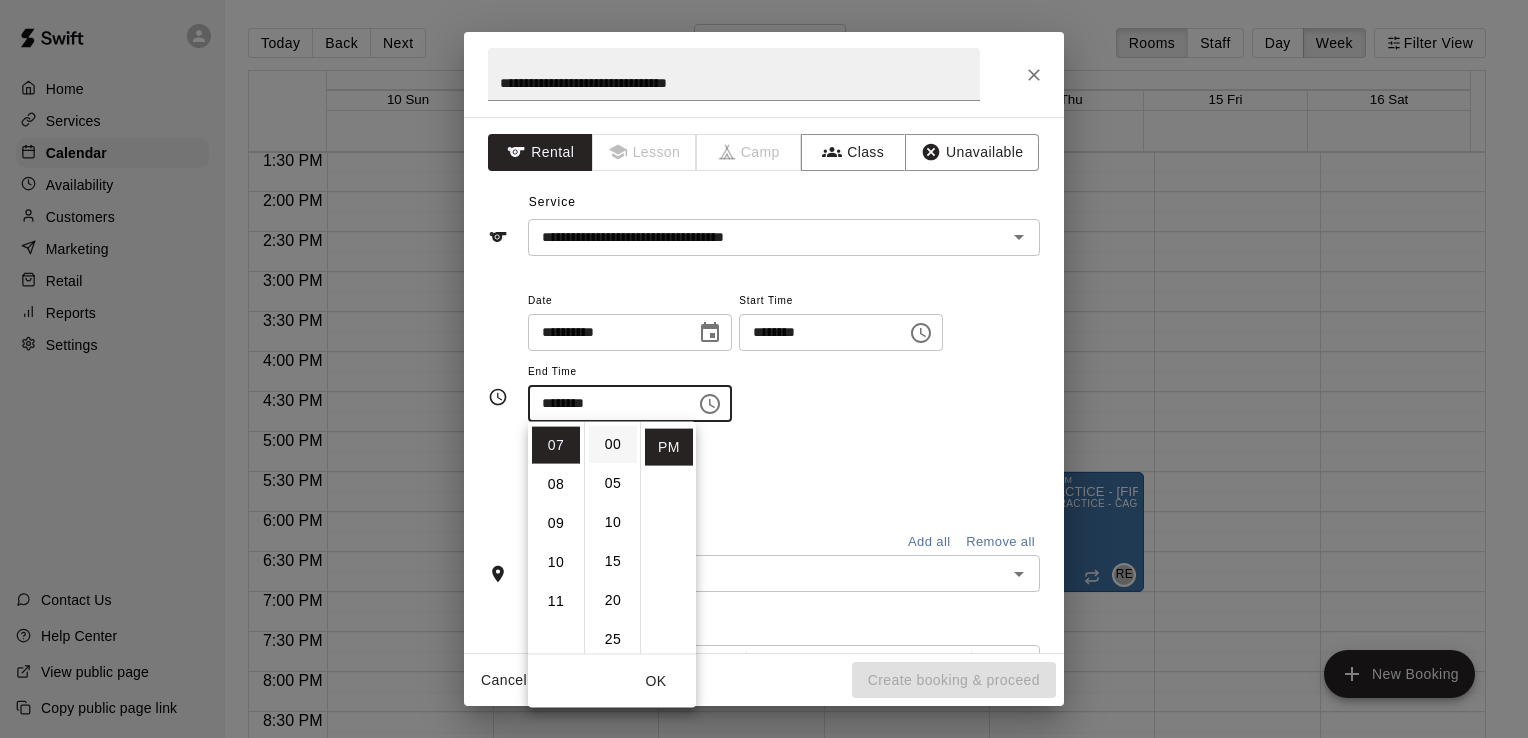 click on "00" at bounding box center [613, 444] 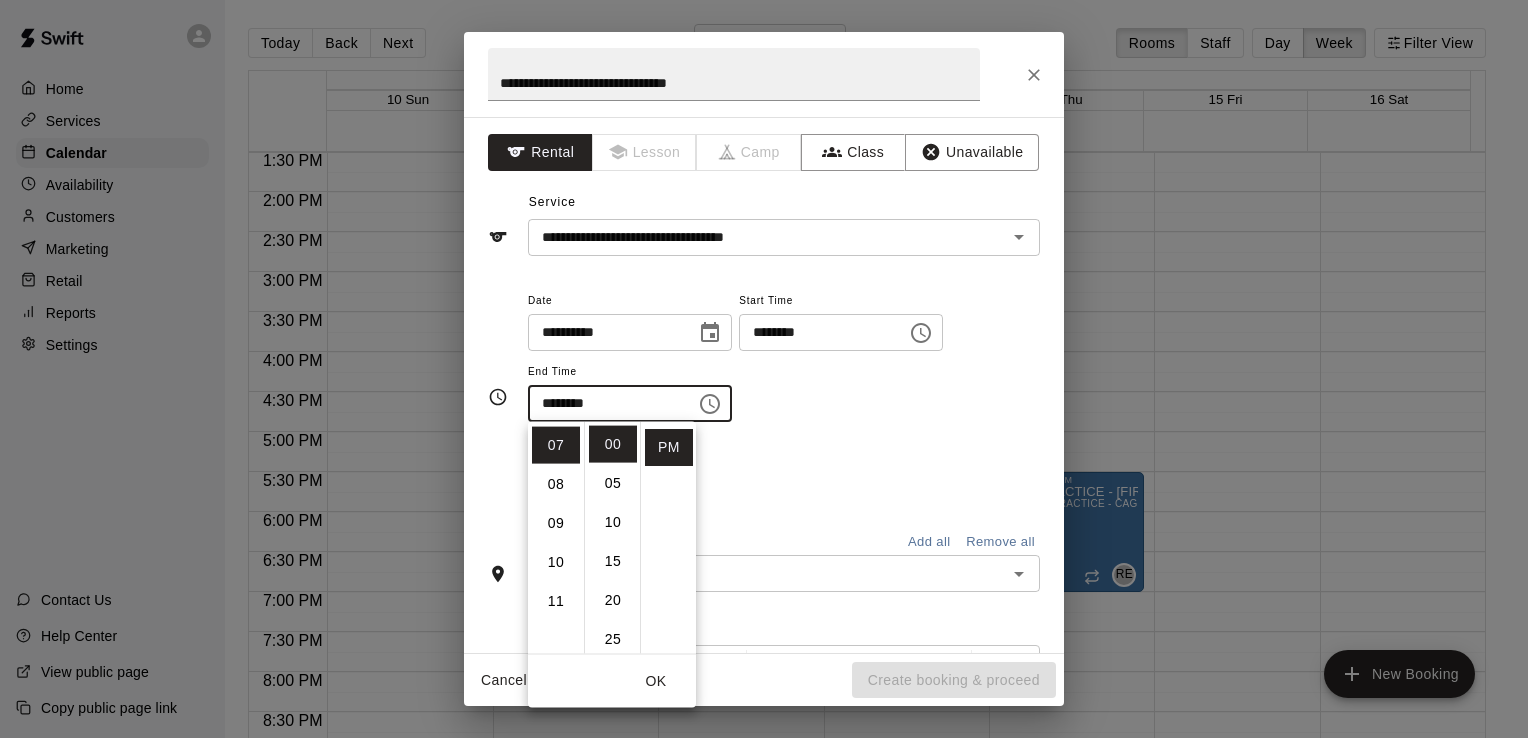 click on "**********" at bounding box center (784, 365) 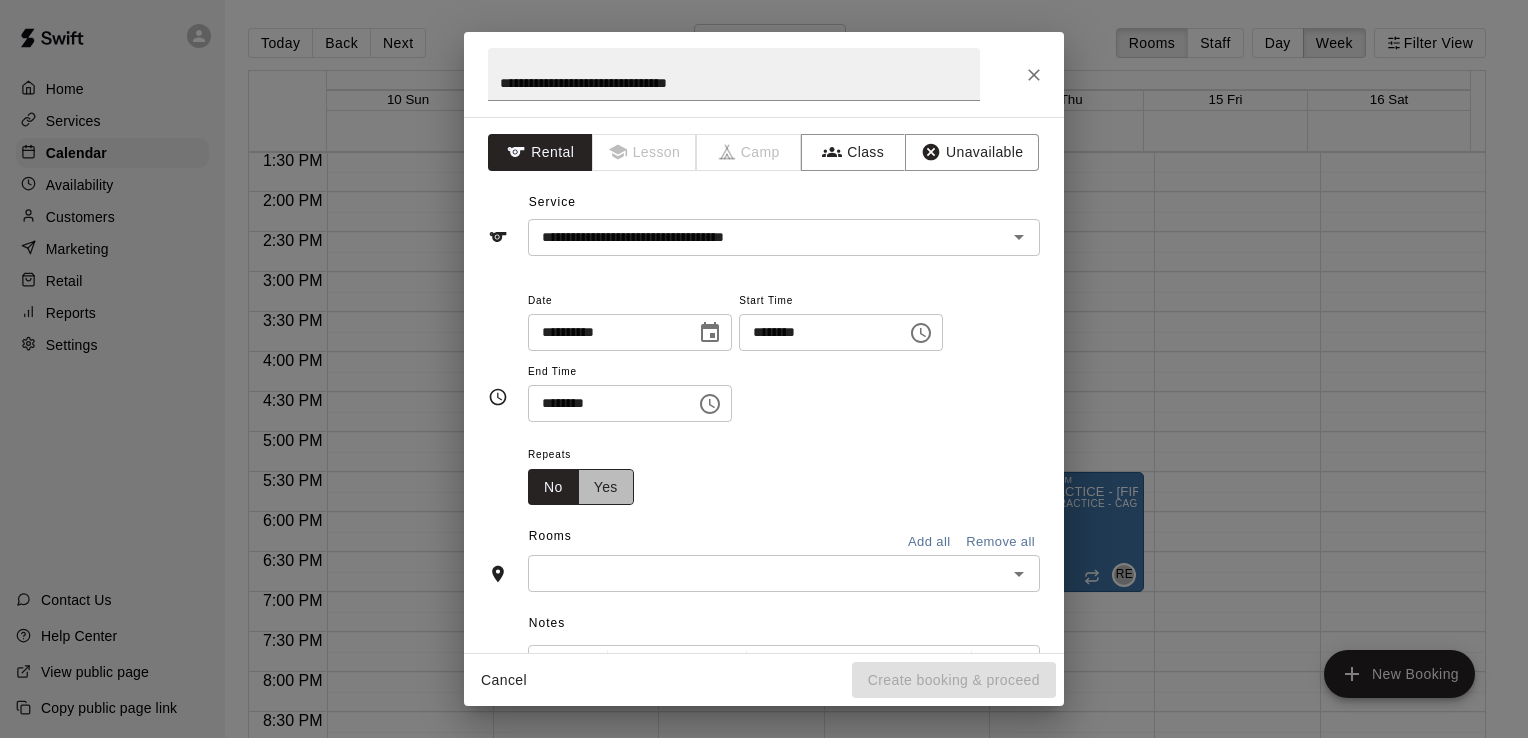 drag, startPoint x: 624, startPoint y: 478, endPoint x: 646, endPoint y: 476, distance: 22.090721 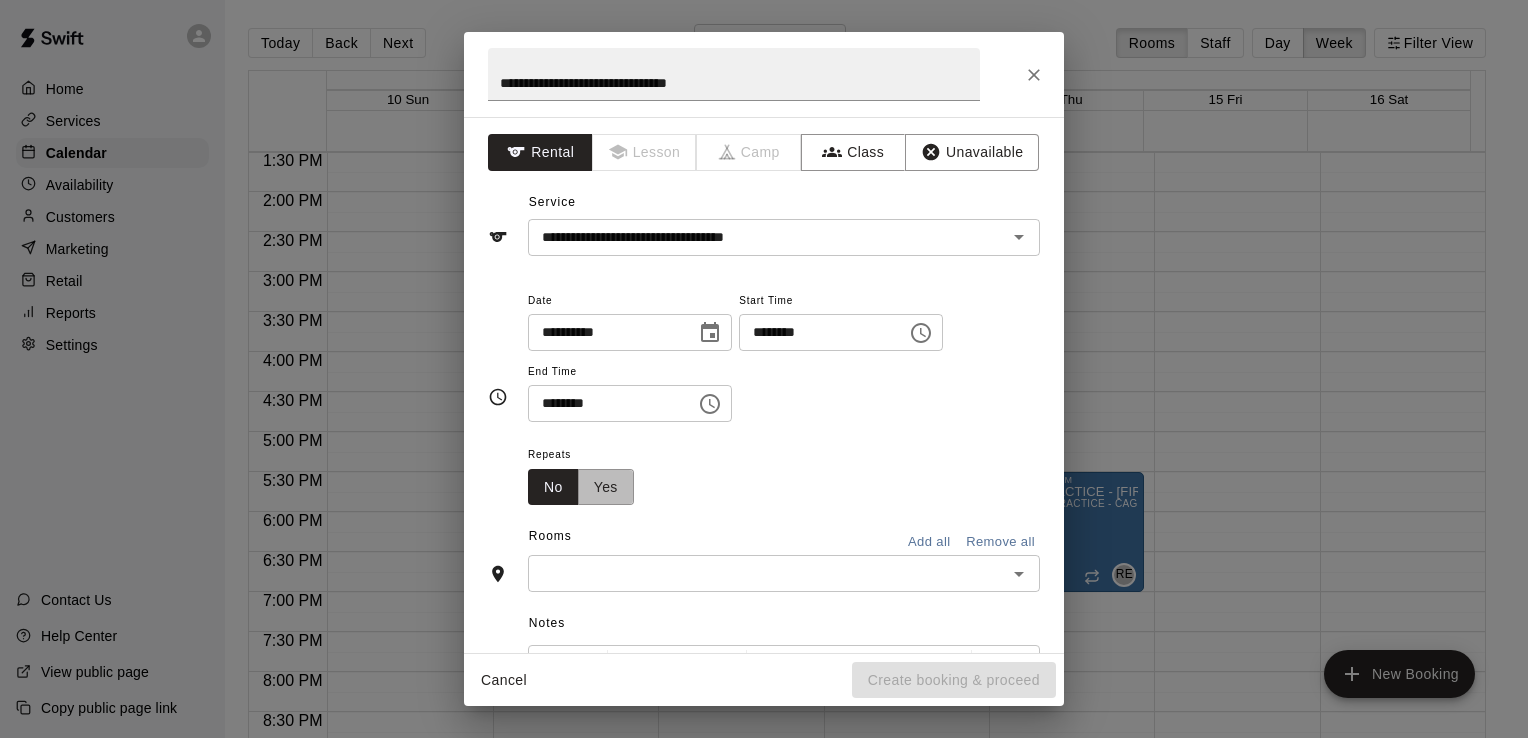 click on "Yes" at bounding box center [606, 487] 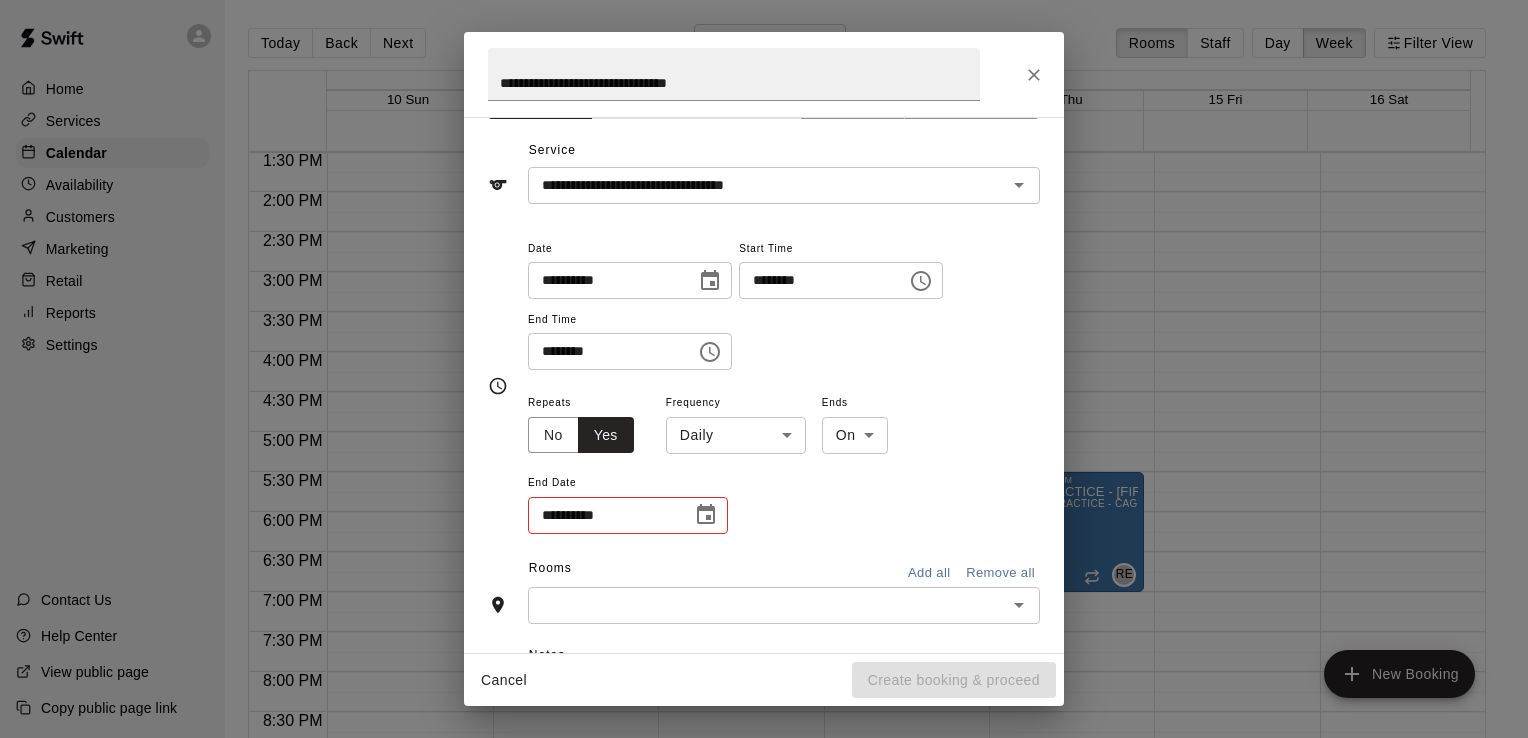 scroll, scrollTop: 100, scrollLeft: 0, axis: vertical 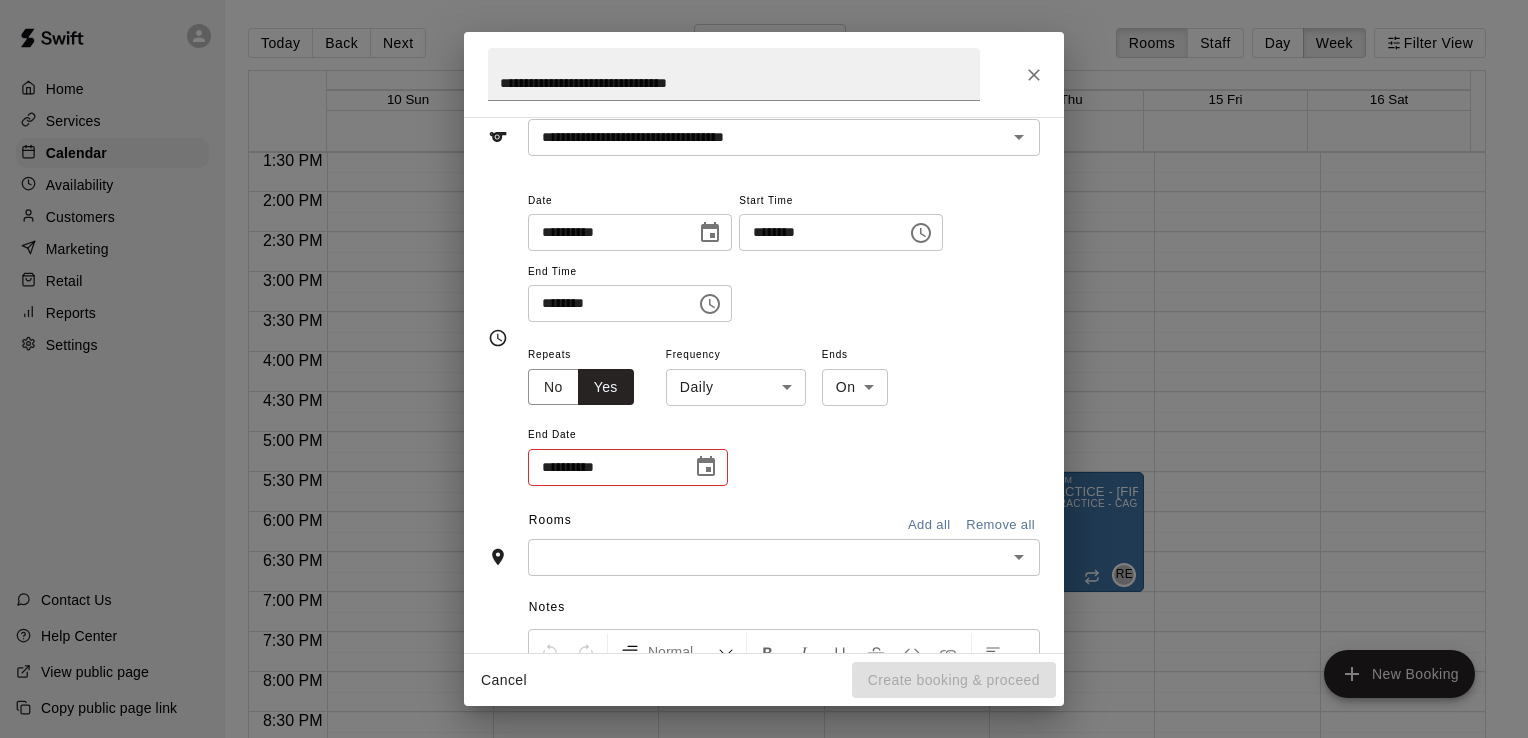 click on "[DAY_OF_WEEK], [MONTH] [DAY]: [TIME]  [FIRST] [LAST]  RE 0 [TIME] Closed" at bounding box center [764, 385] 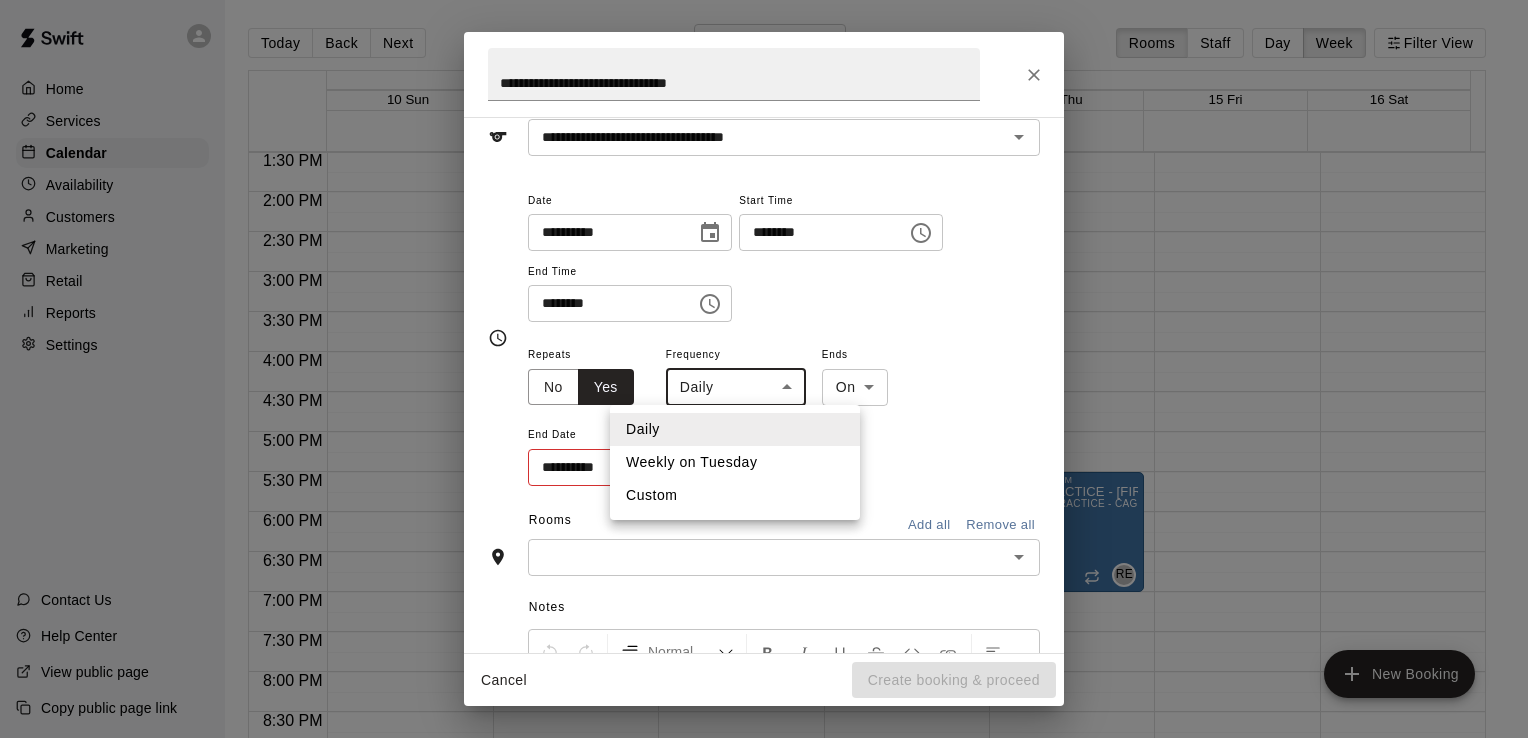 click on "Weekly on Tuesday" at bounding box center [735, 462] 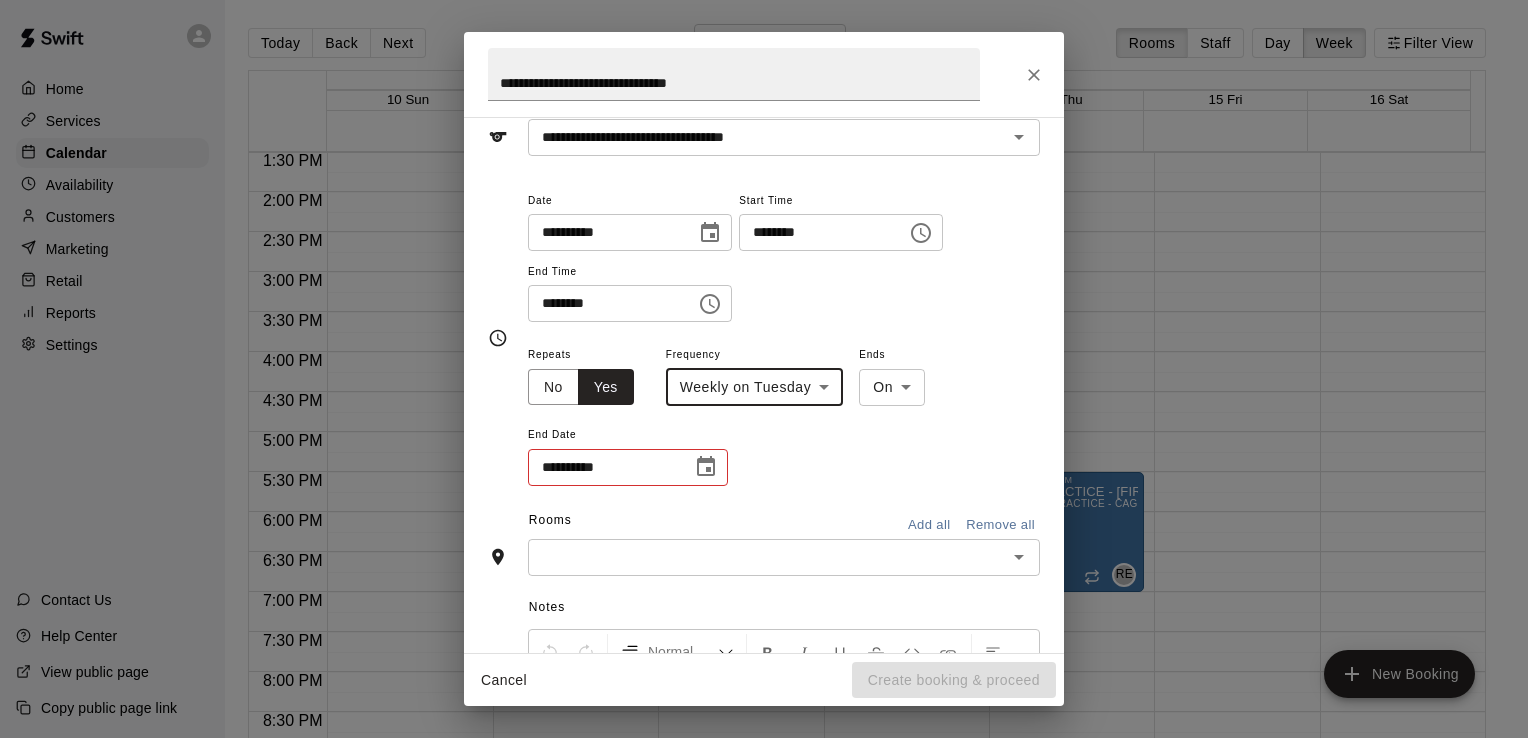 click on "**********" at bounding box center [784, 415] 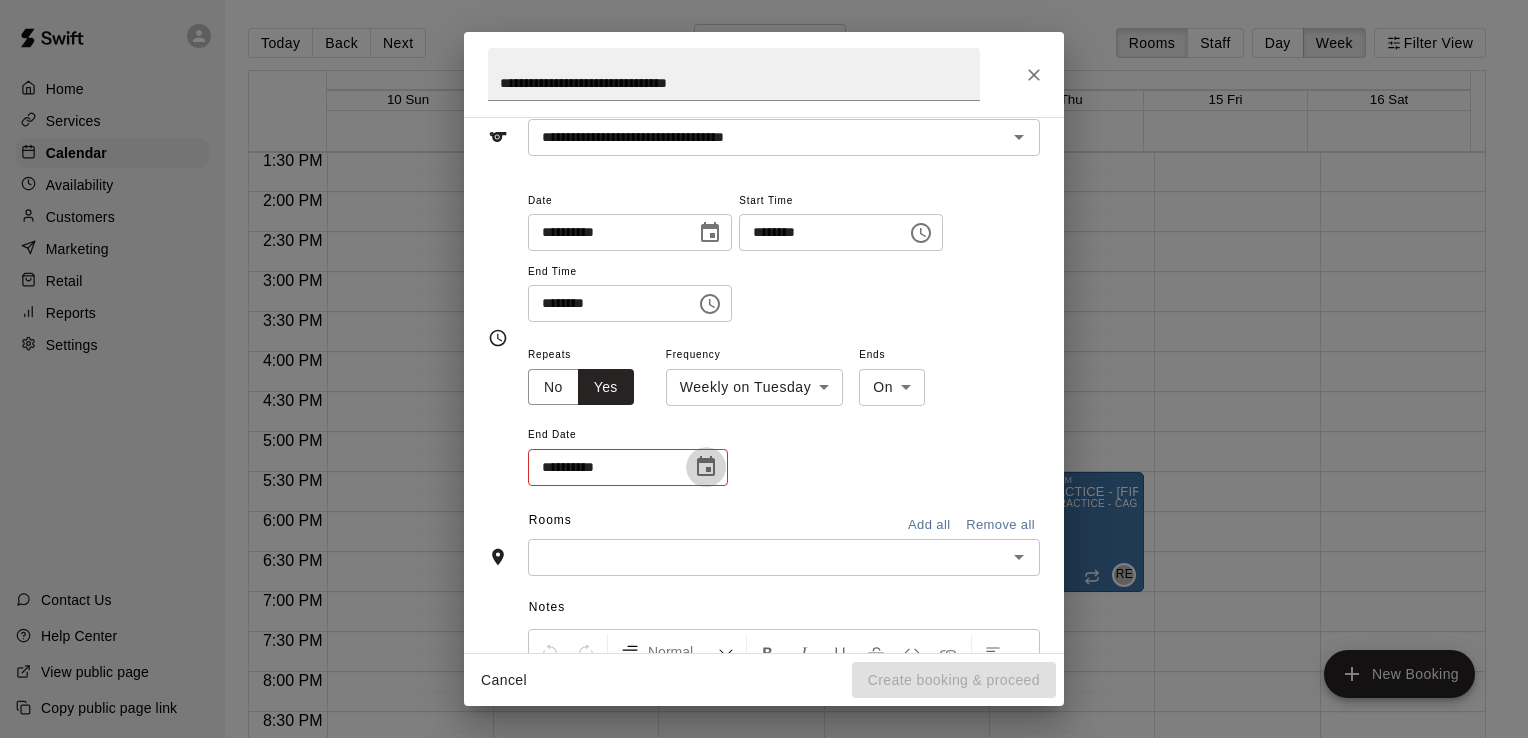 click 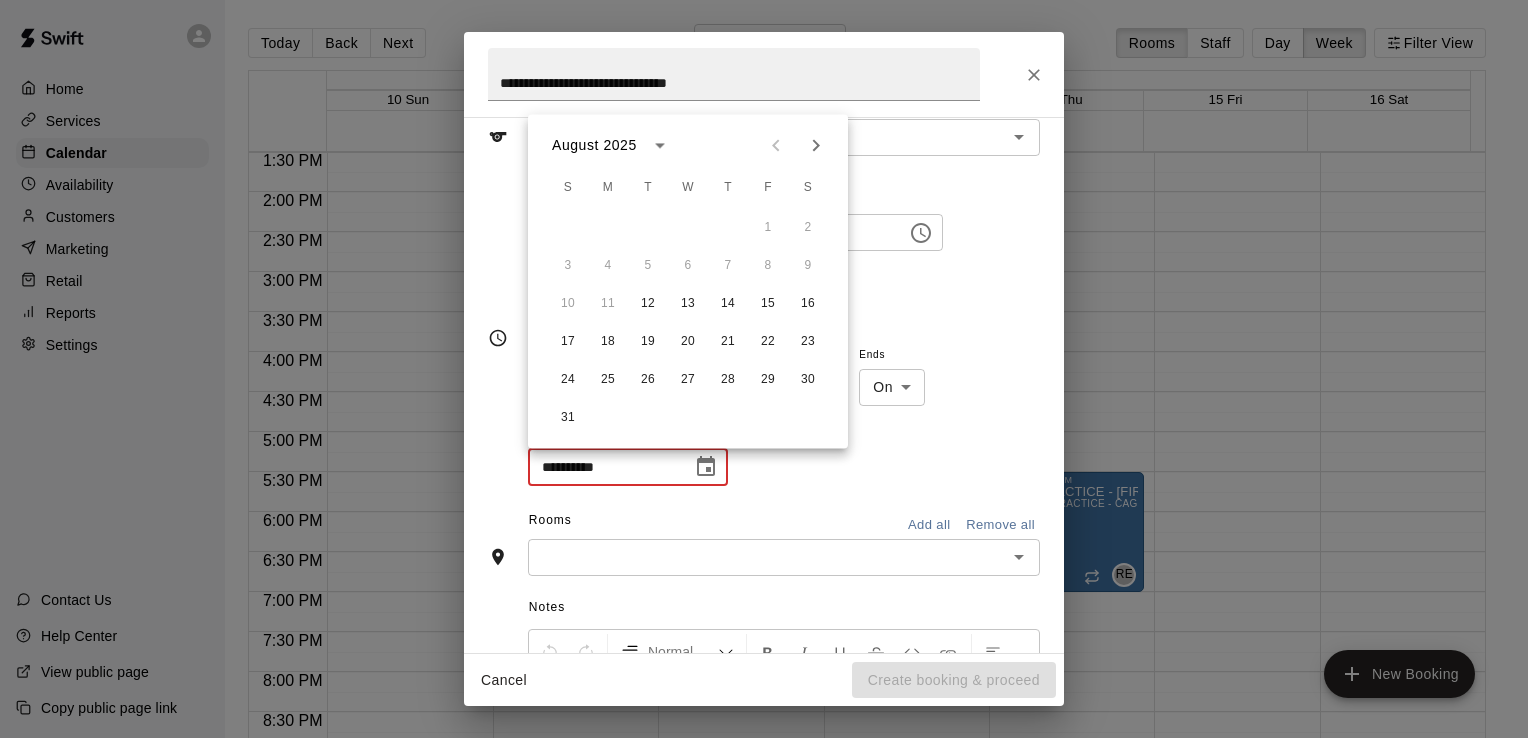 click 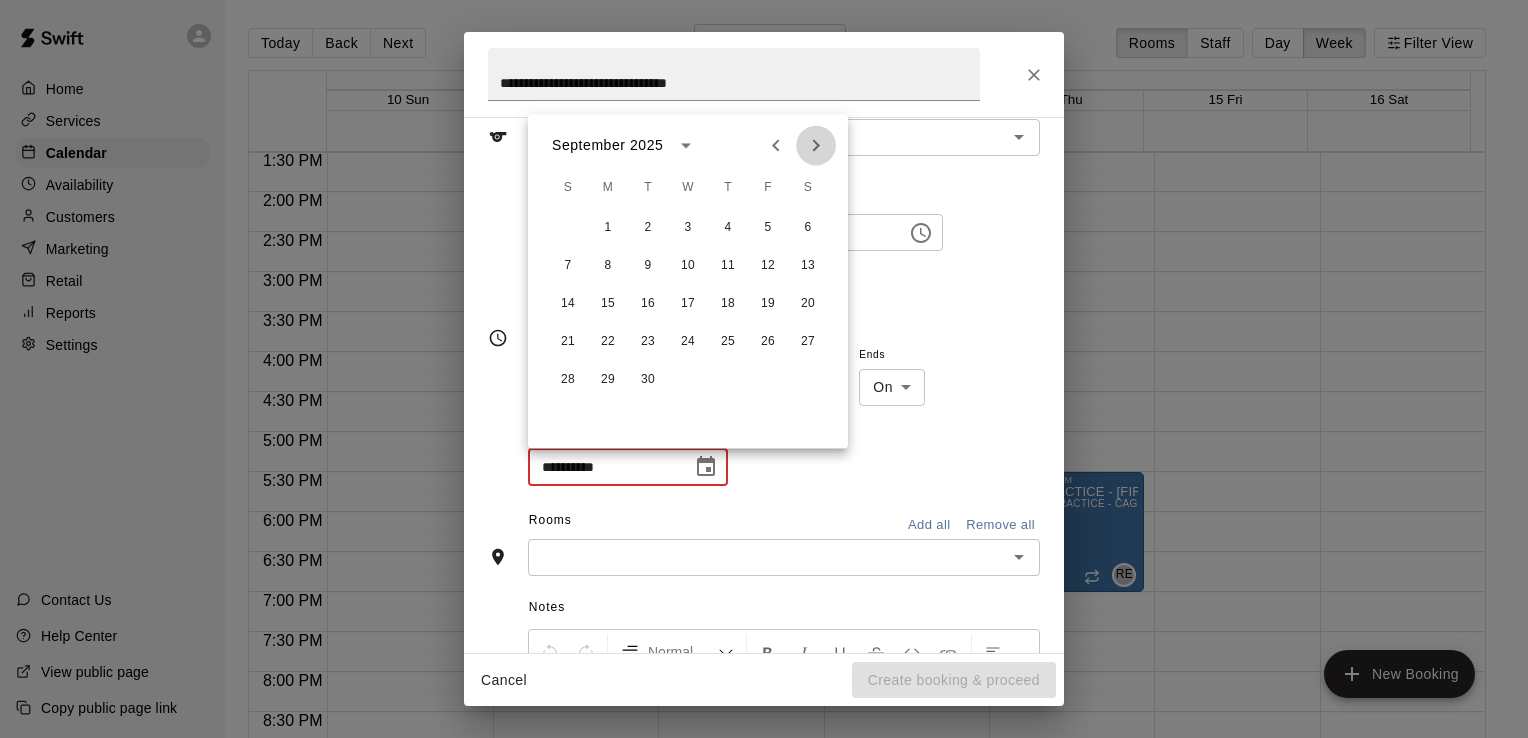 click 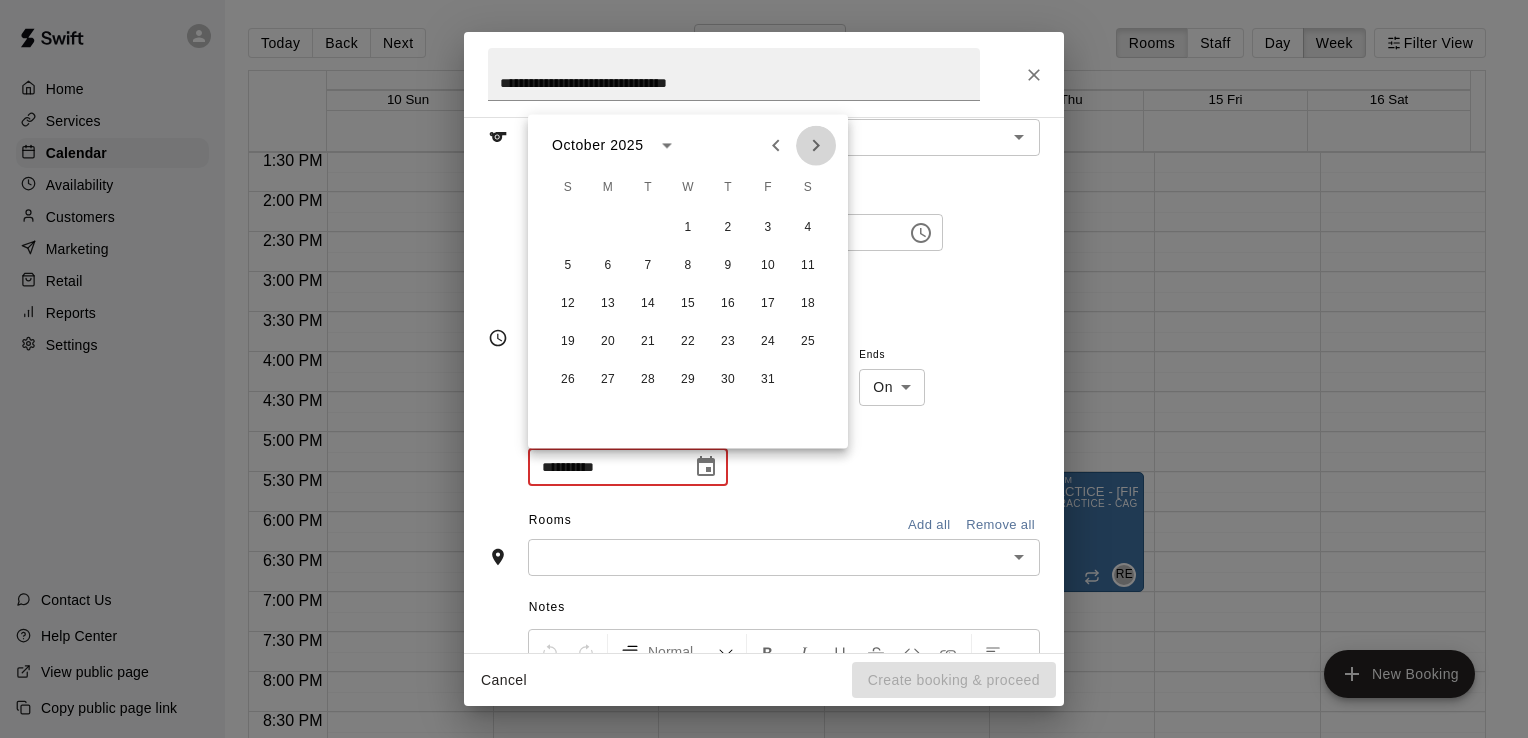 click 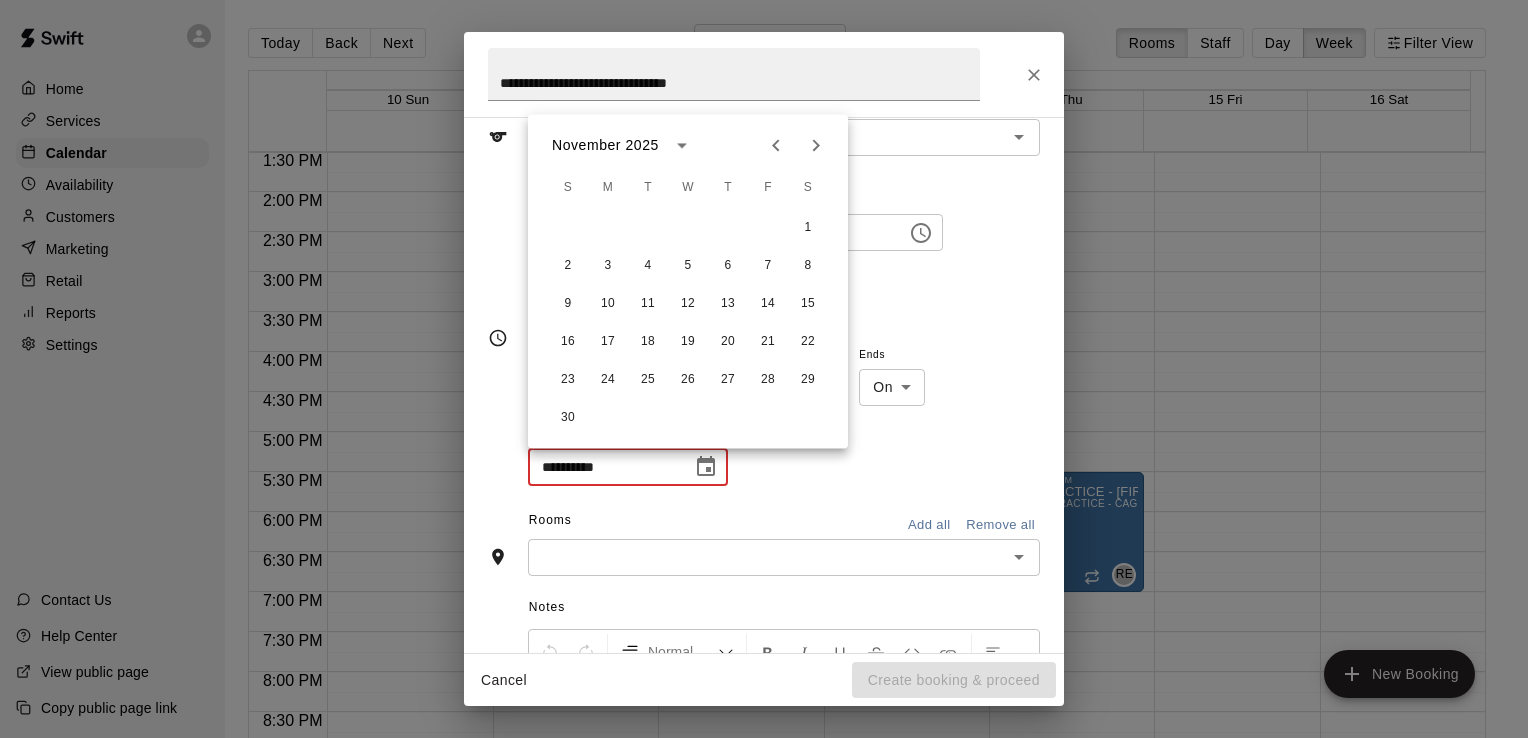 click 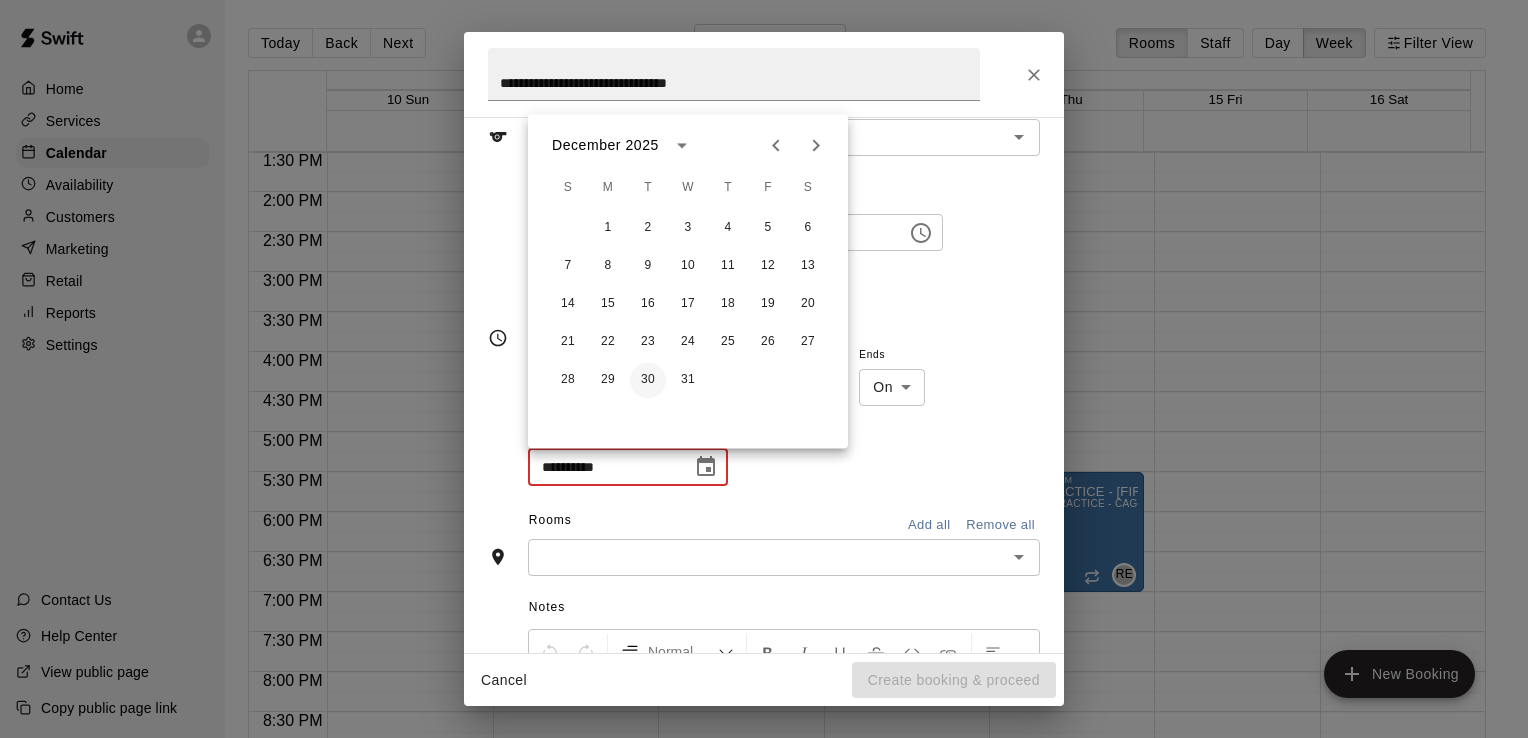 click on "30" at bounding box center (648, 380) 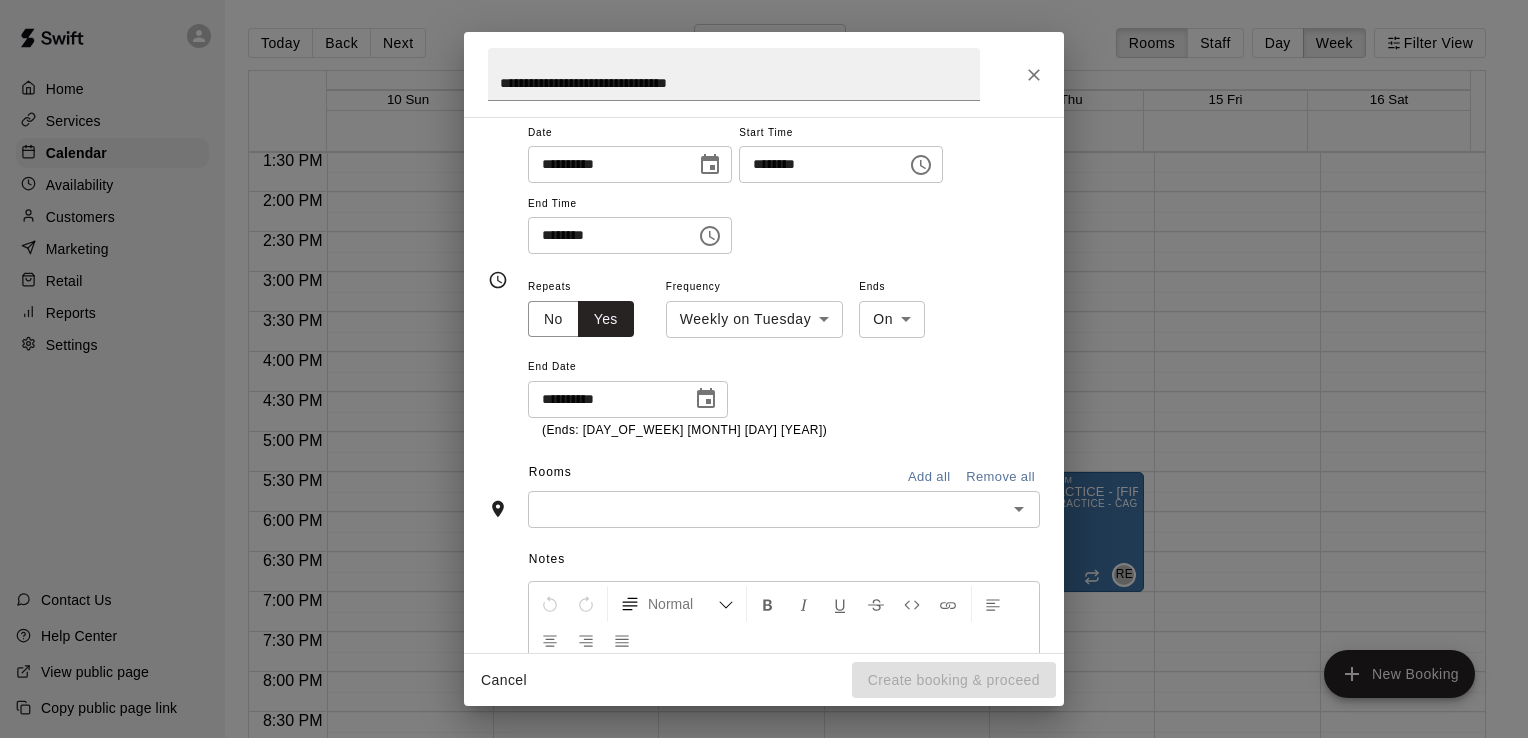 scroll, scrollTop: 200, scrollLeft: 0, axis: vertical 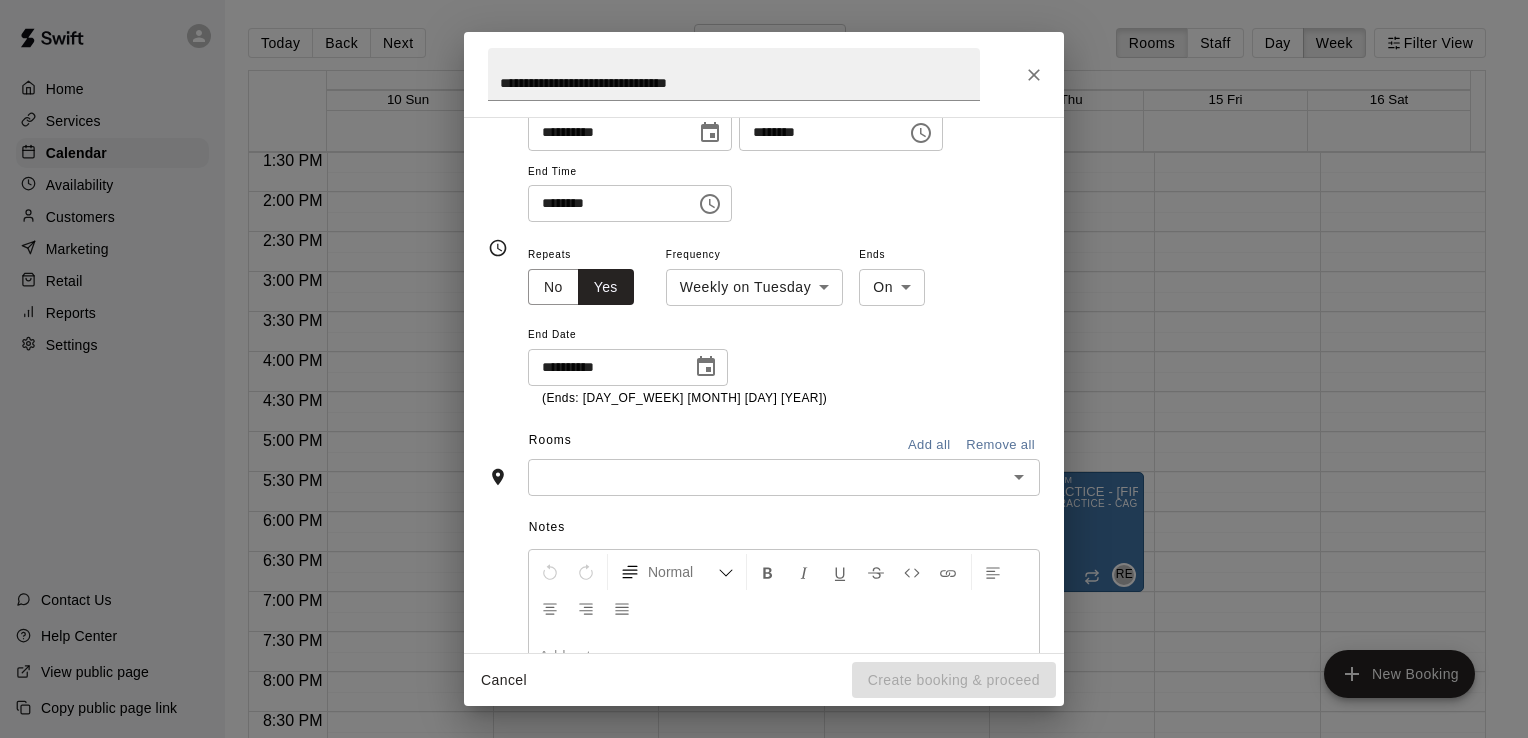 click 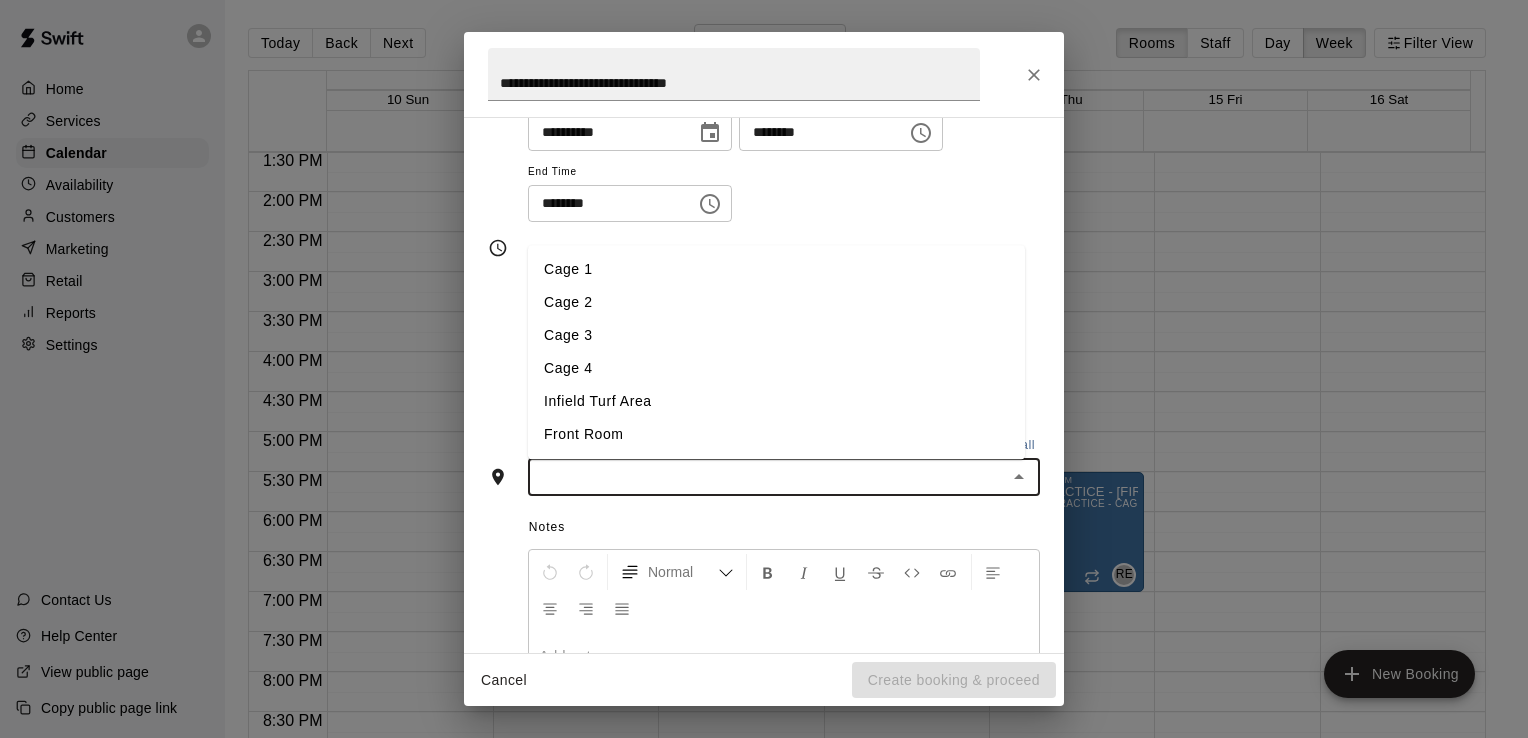 click on "Cage 2" at bounding box center (776, 302) 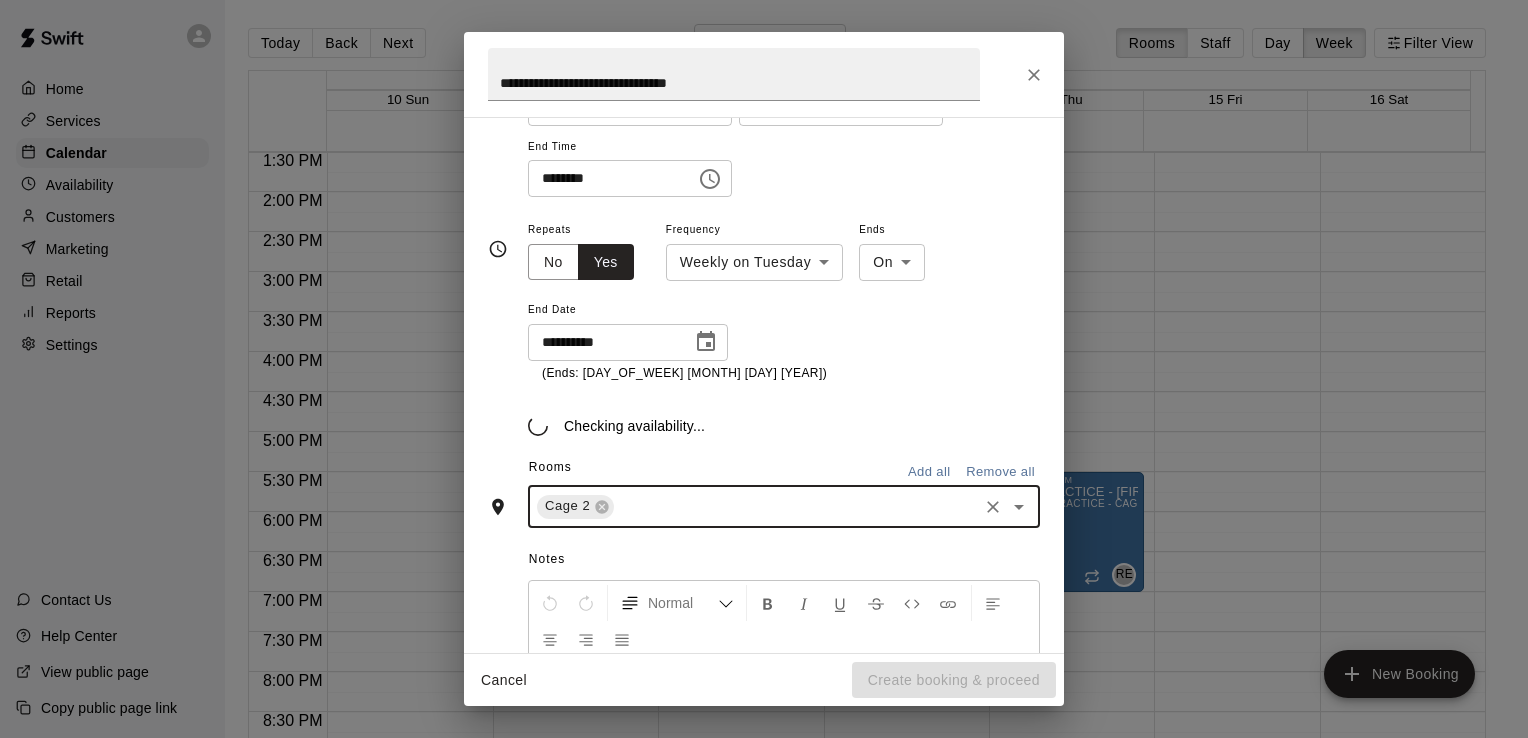scroll, scrollTop: 237, scrollLeft: 0, axis: vertical 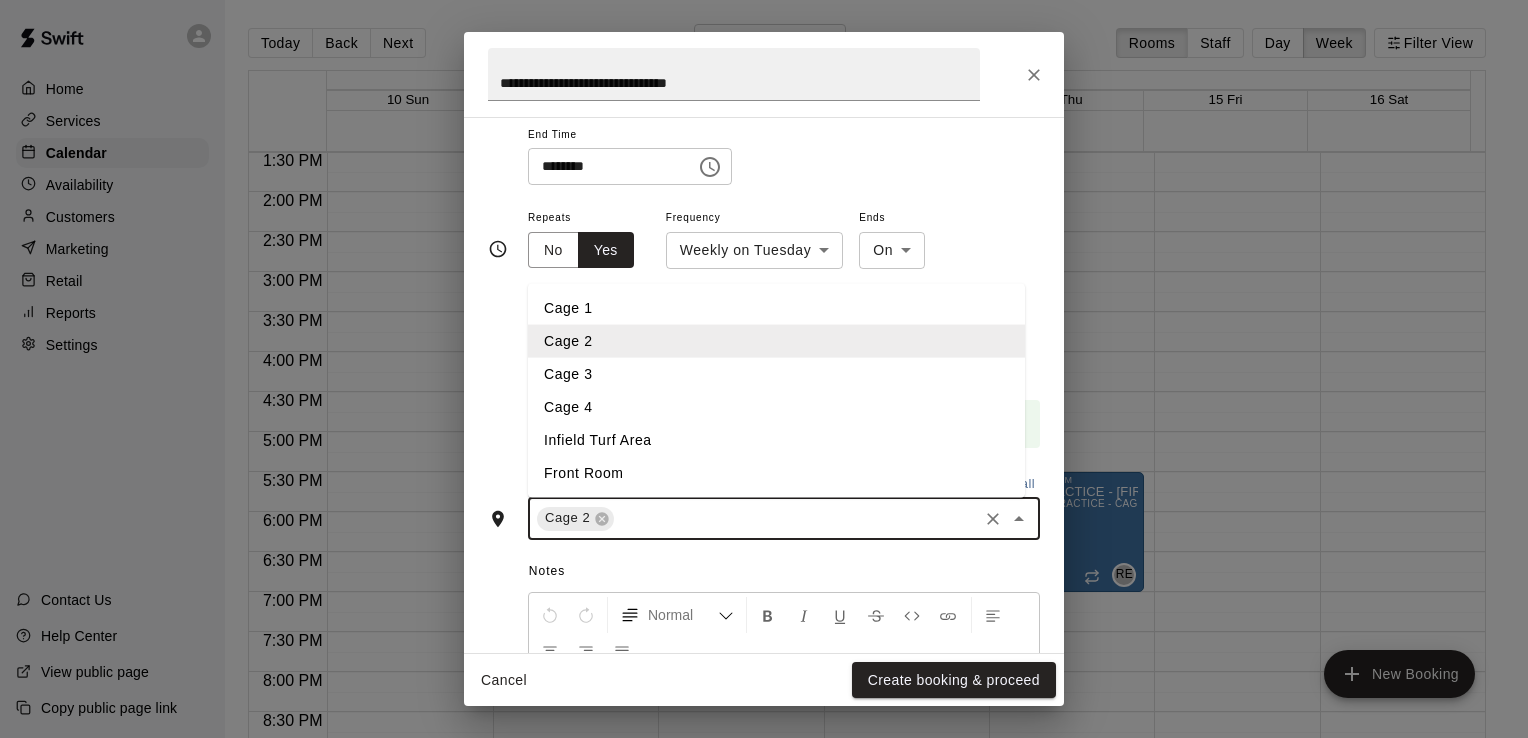 click at bounding box center [796, 518] 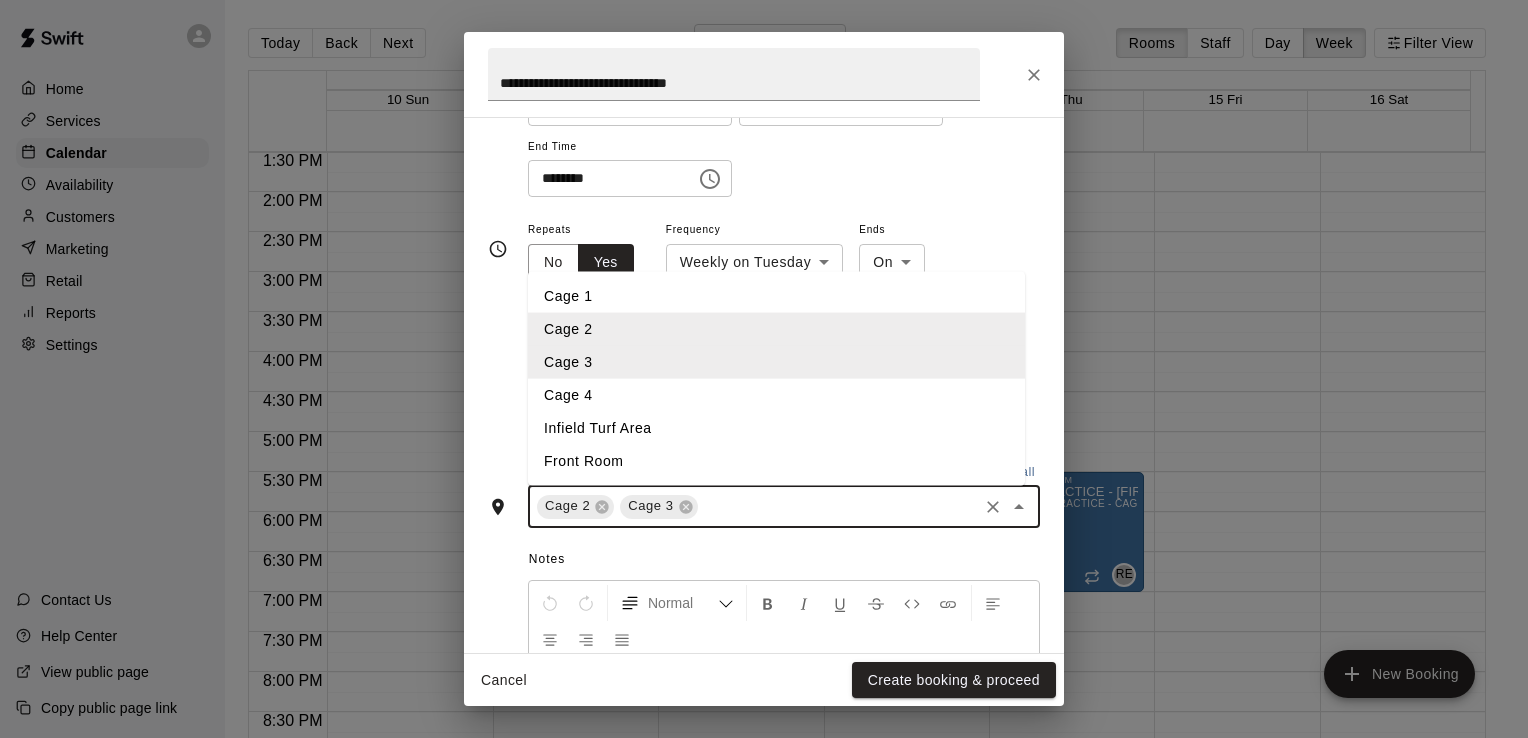click at bounding box center (838, 506) 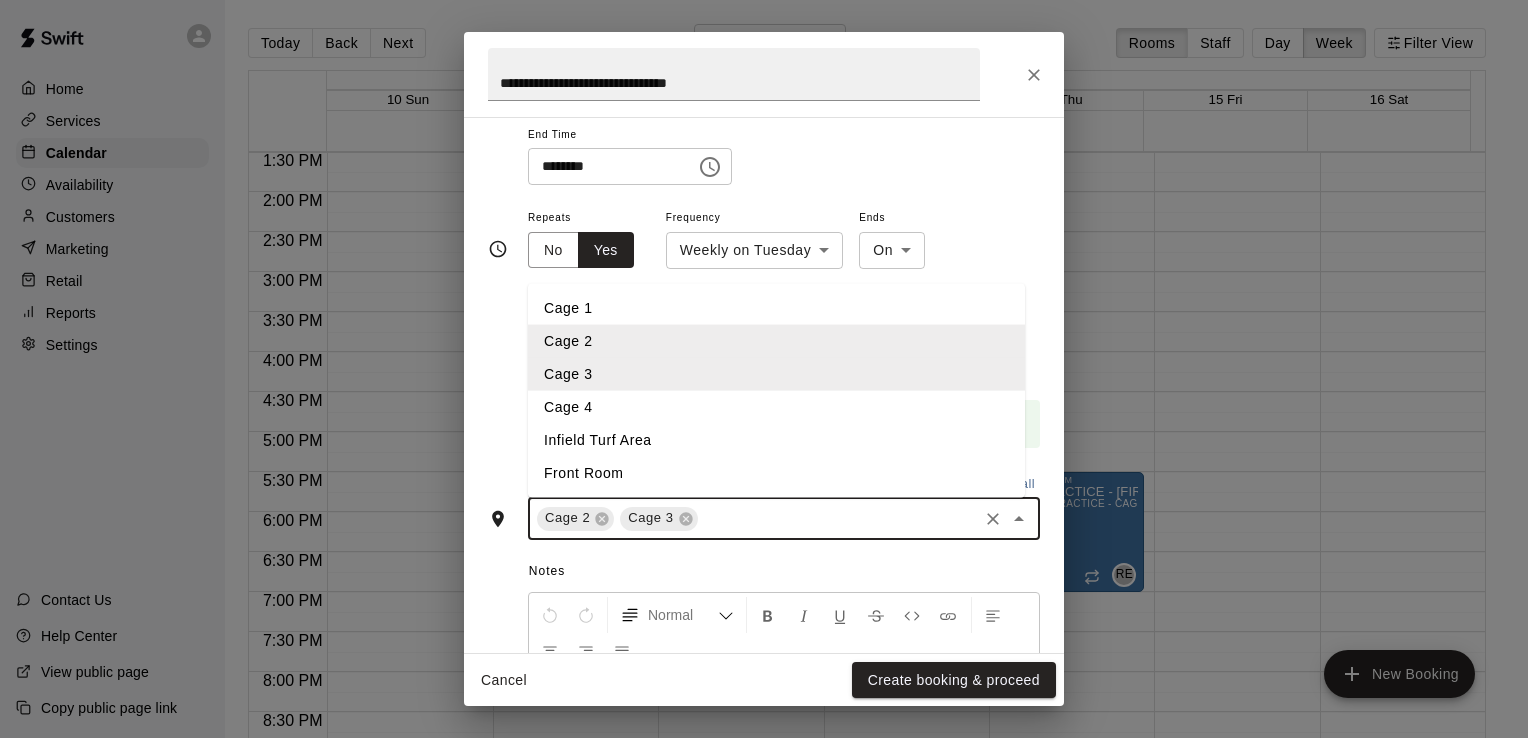 click on "Cage 4" at bounding box center (776, 406) 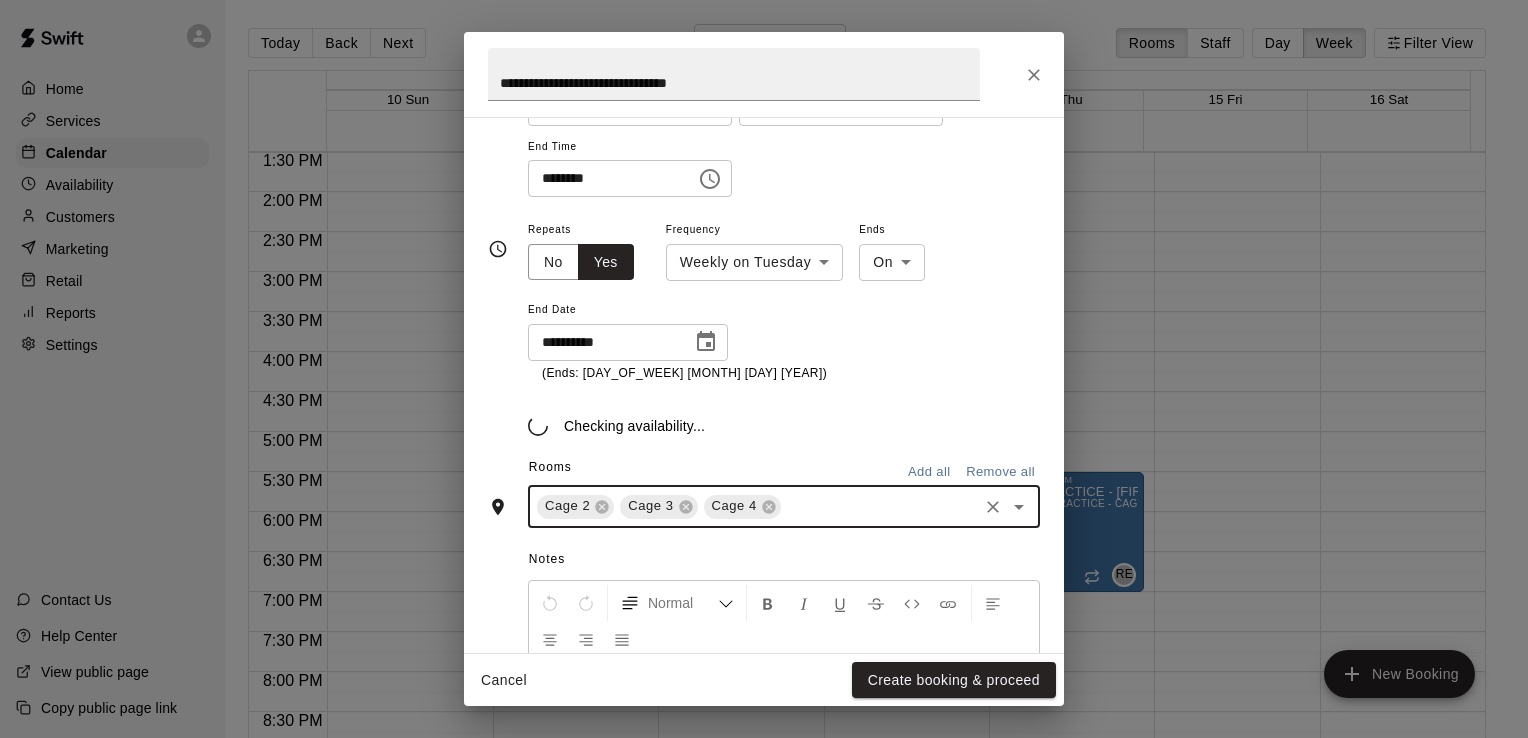 click at bounding box center [879, 506] 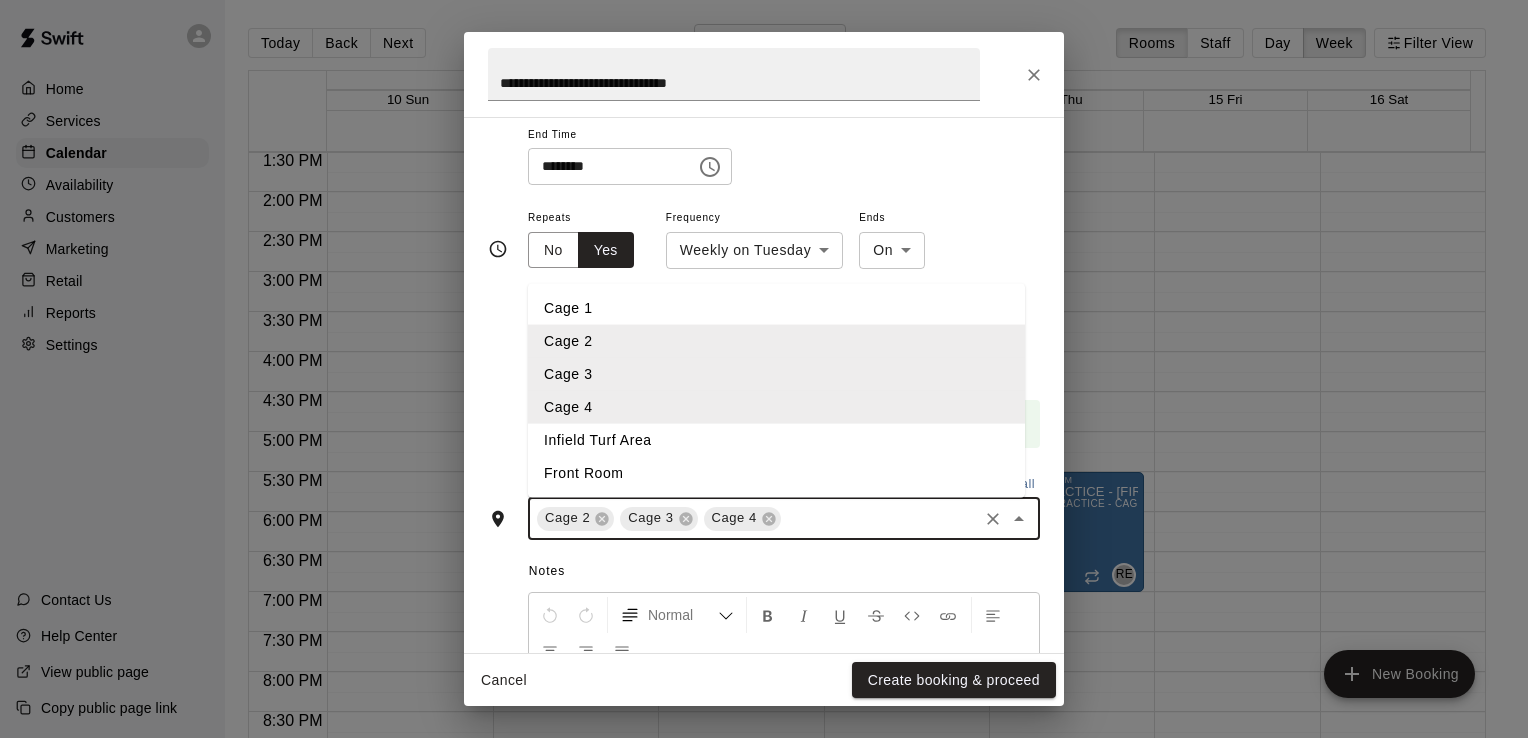 click on "Infield Turf Area" at bounding box center (776, 439) 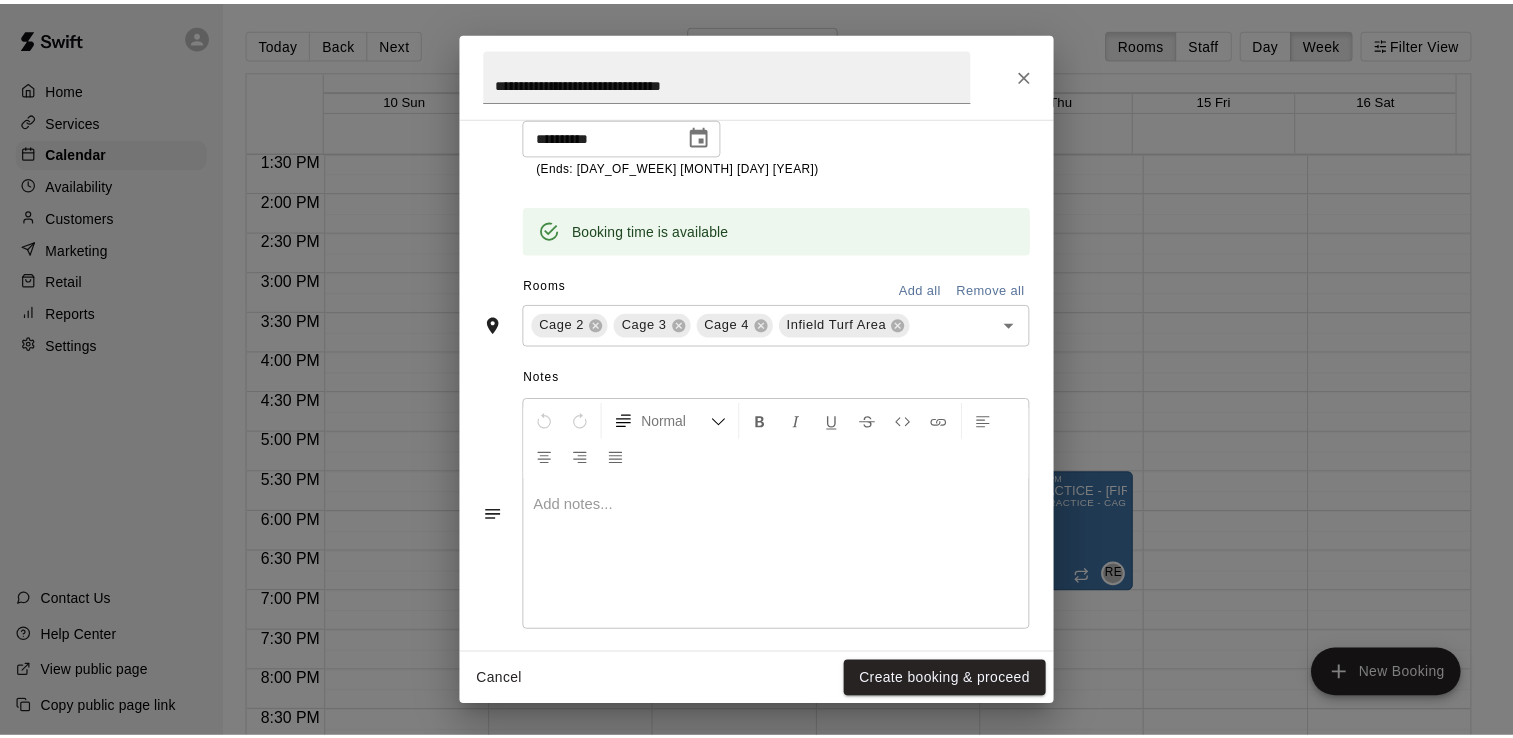 scroll, scrollTop: 432, scrollLeft: 0, axis: vertical 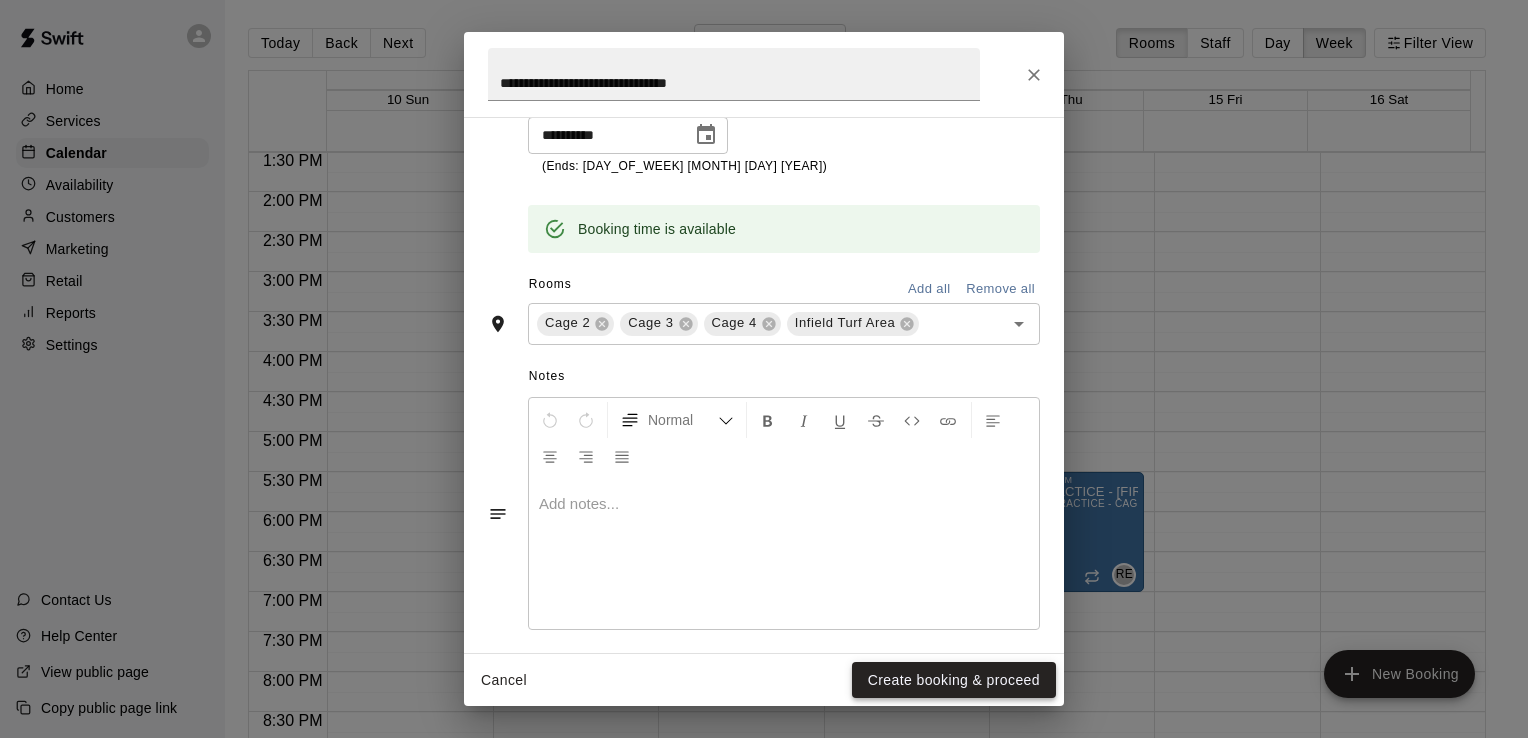 drag, startPoint x: 926, startPoint y: 680, endPoint x: 923, endPoint y: 670, distance: 10.440307 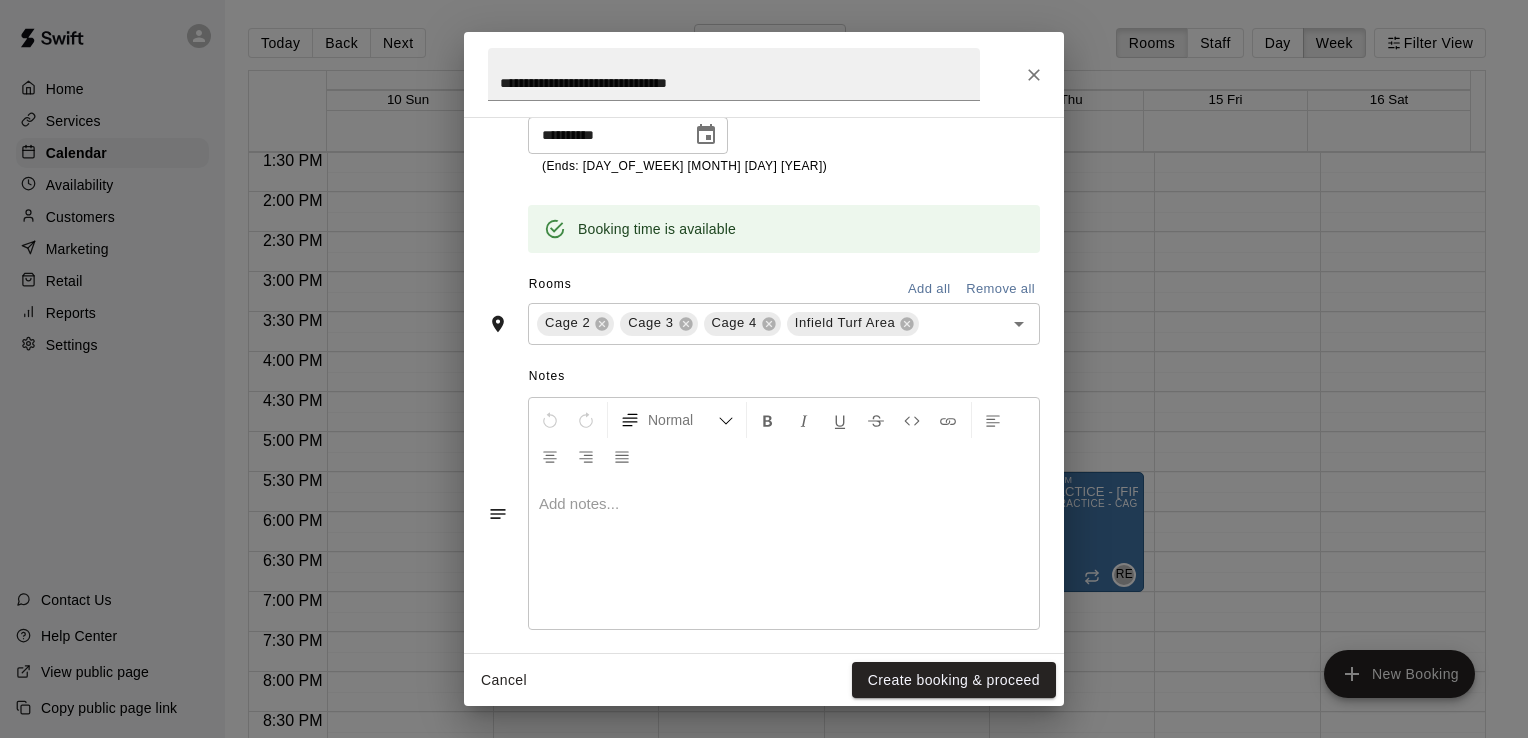 click on "Create booking & proceed" at bounding box center (954, 680) 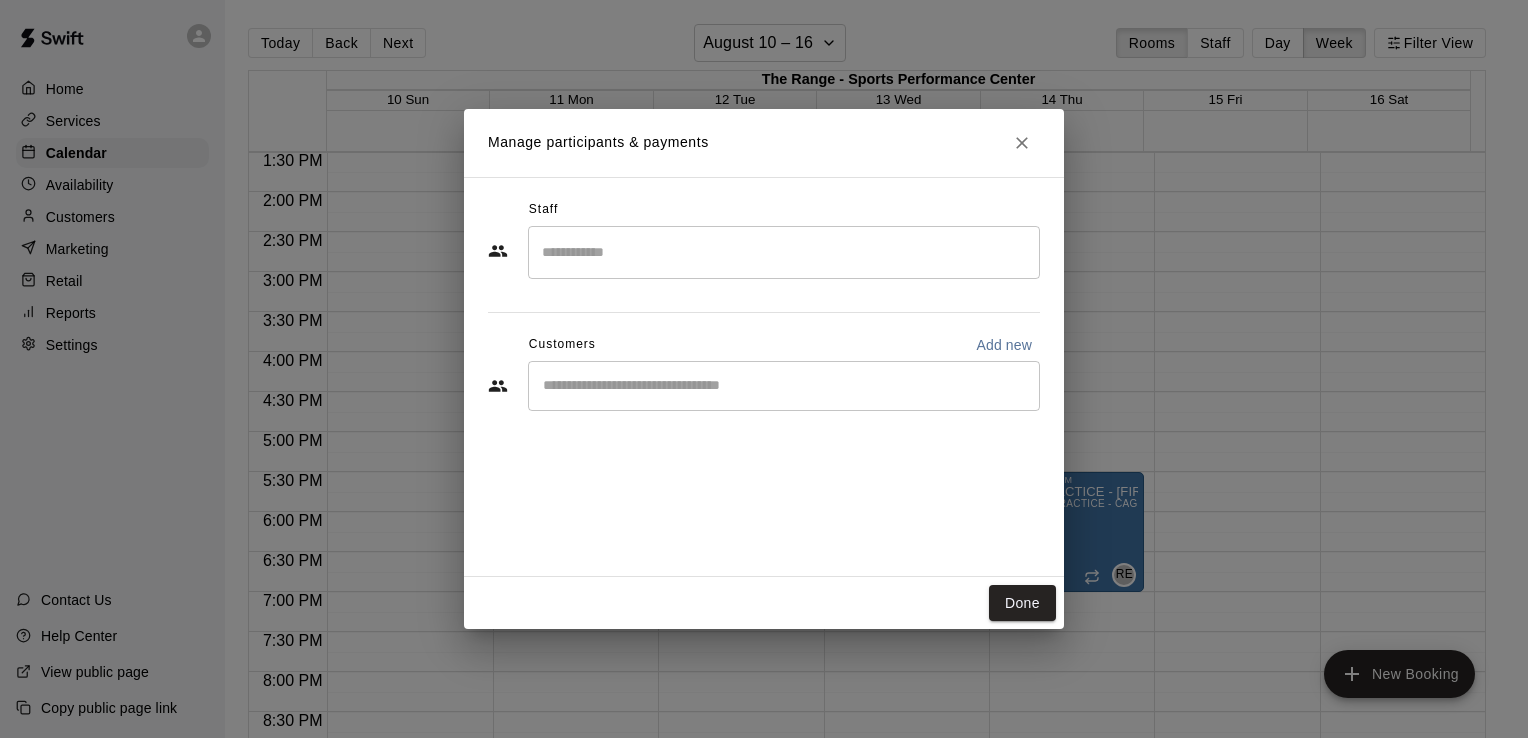 click at bounding box center [784, 252] 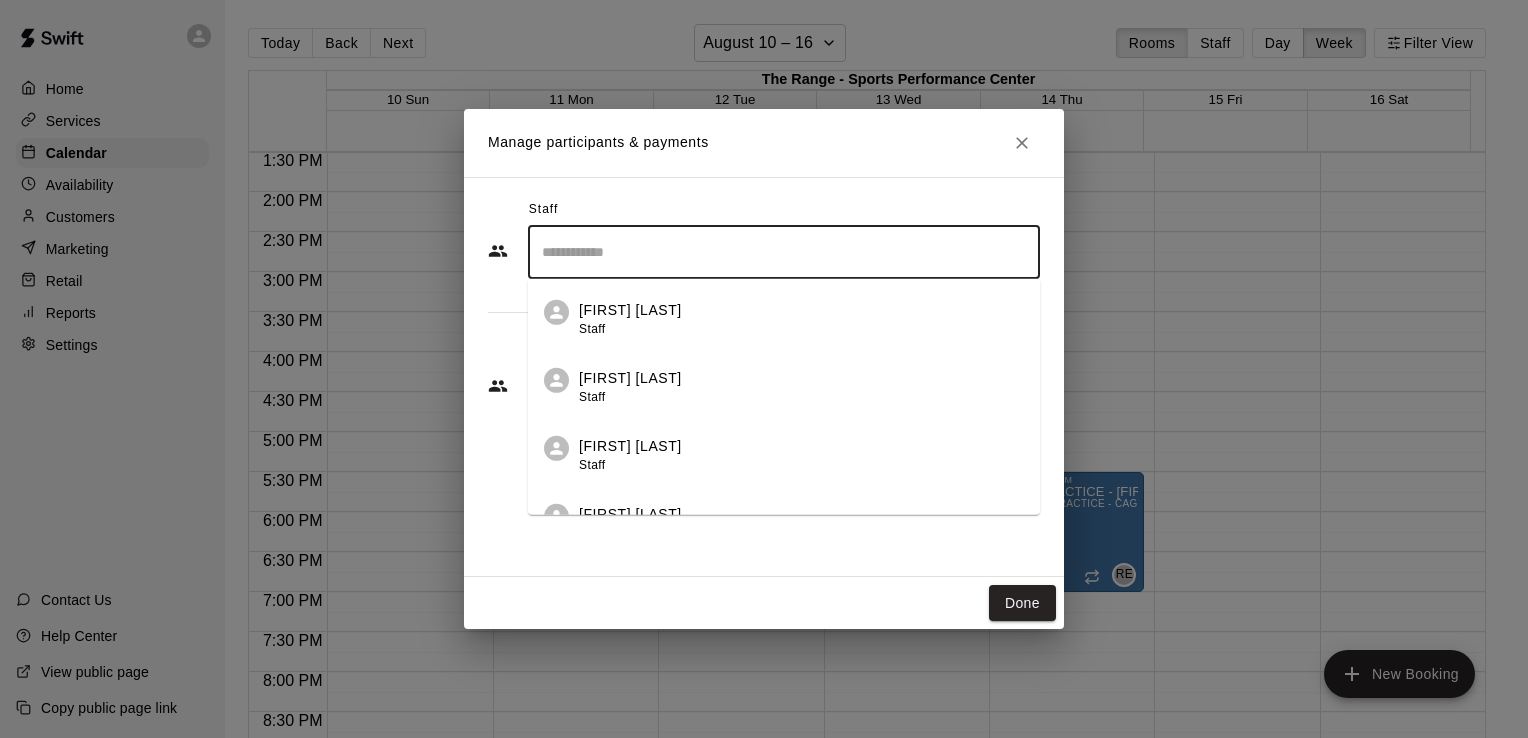 click on "[FIRST] [LAST] Staff" at bounding box center [630, 319] 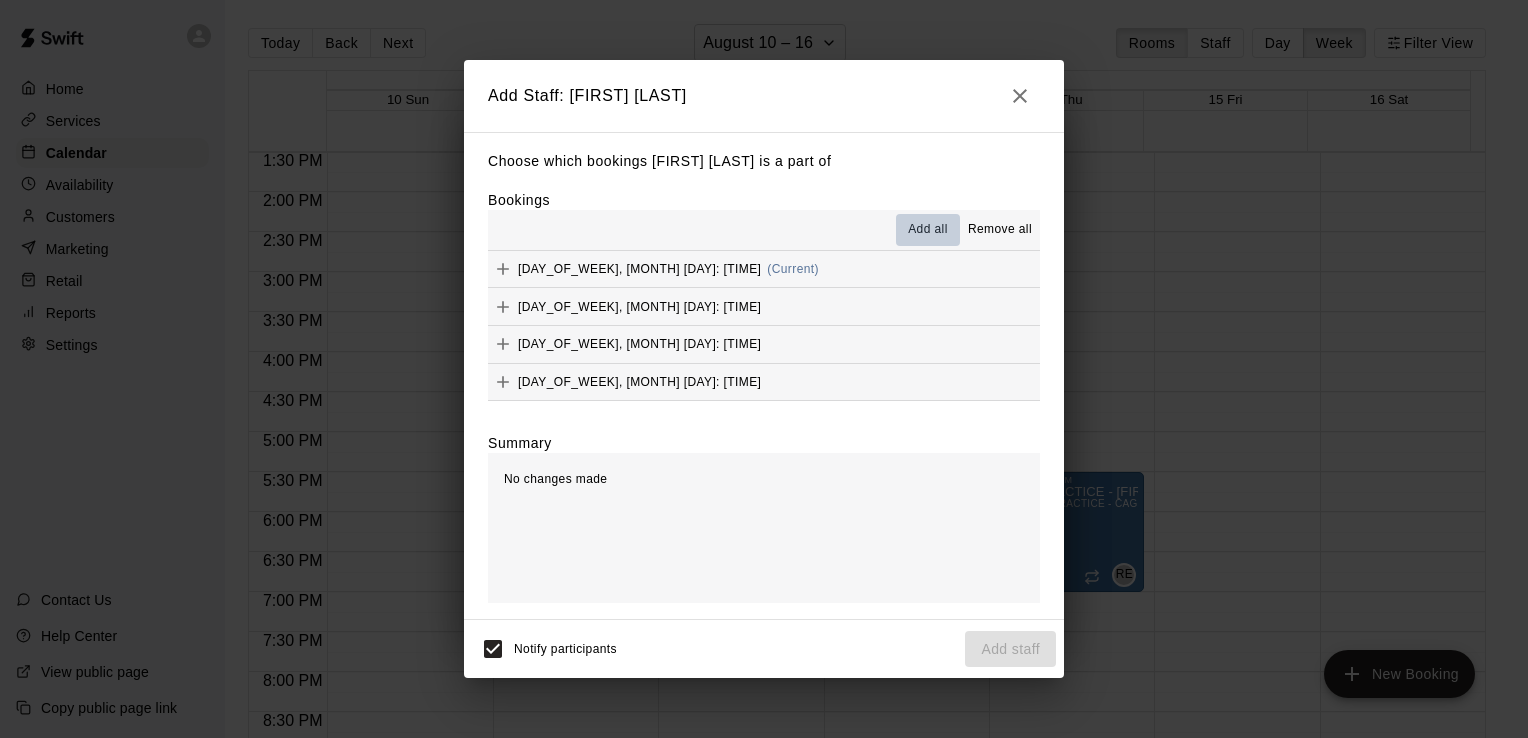 click on "Add all" at bounding box center (928, 230) 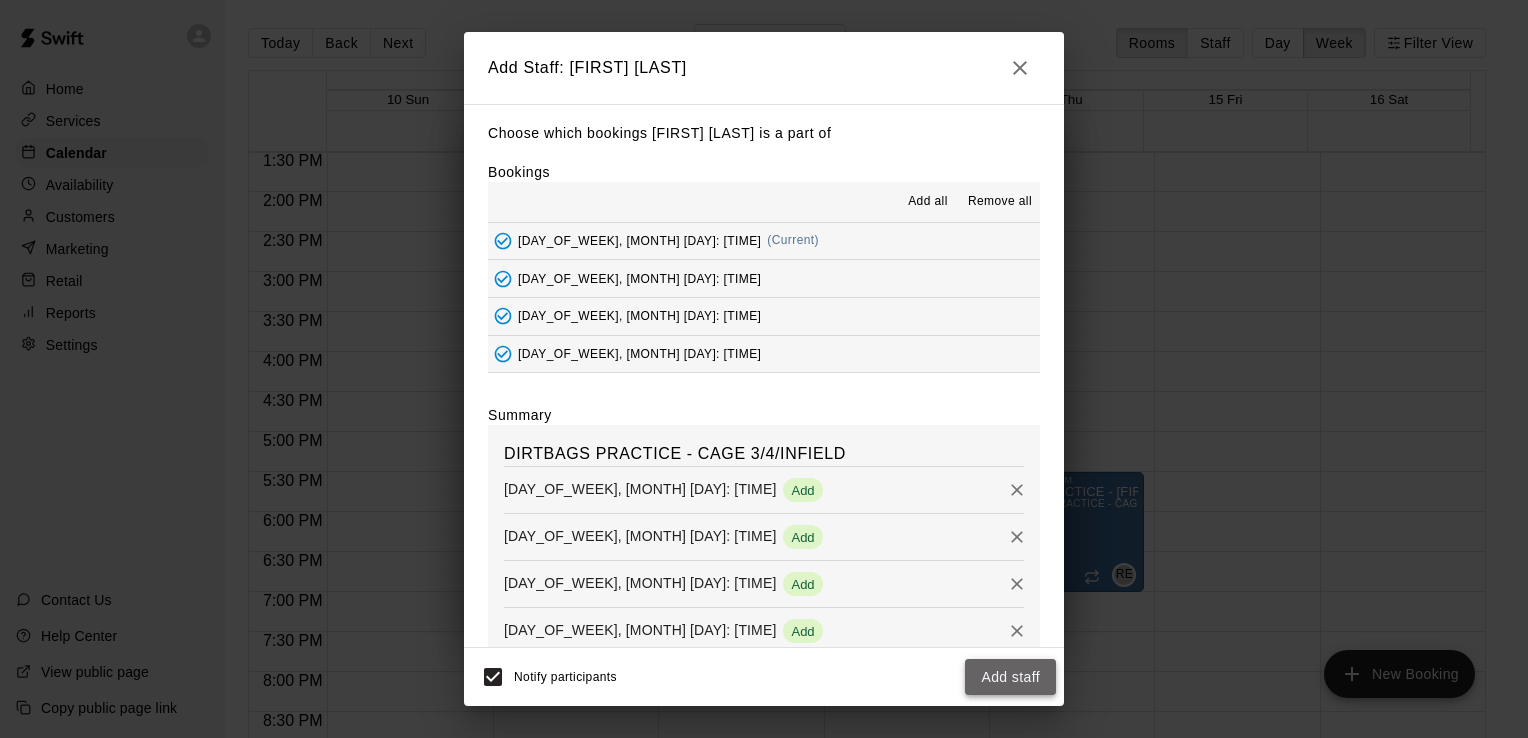 click on "Add staff" at bounding box center (1010, 677) 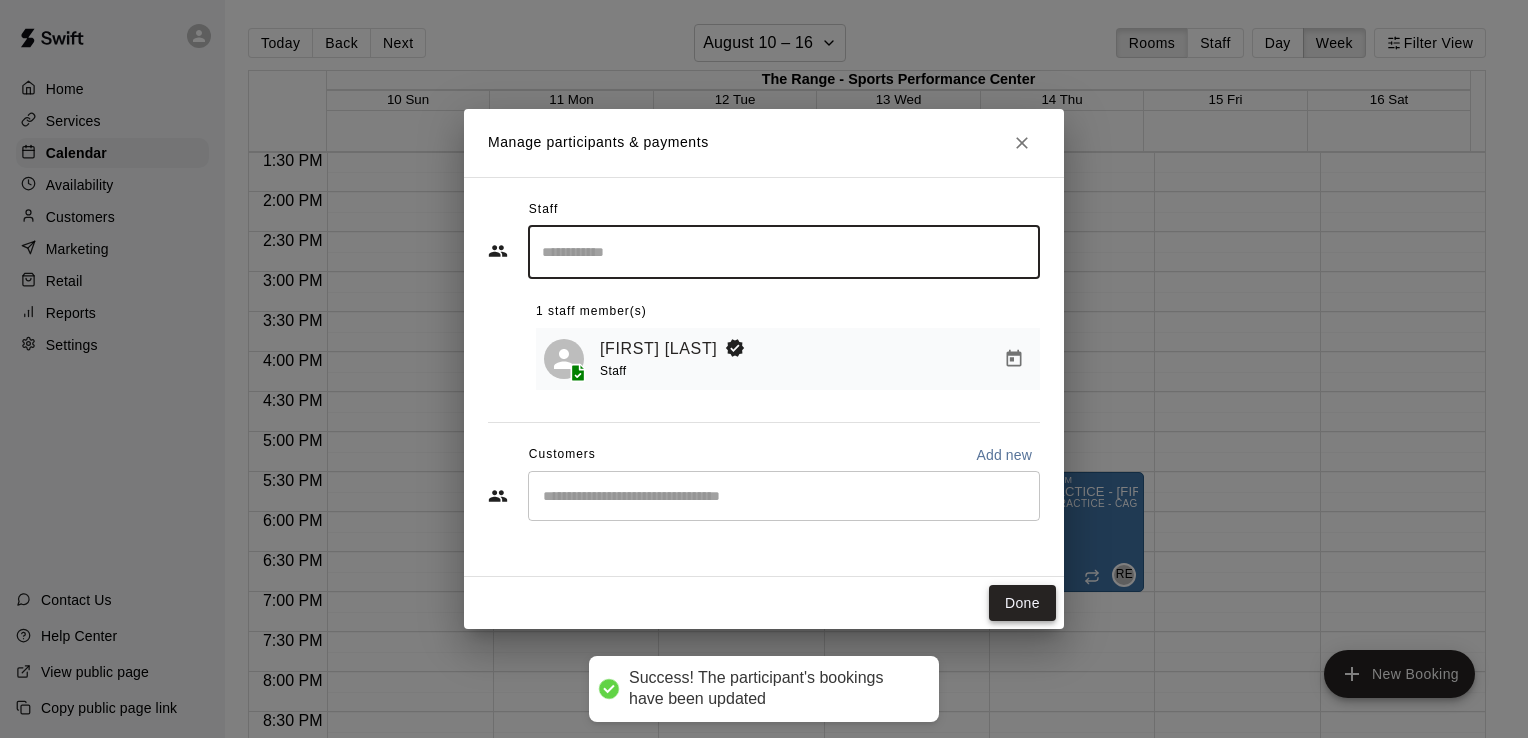 click on "Done" at bounding box center [1022, 603] 